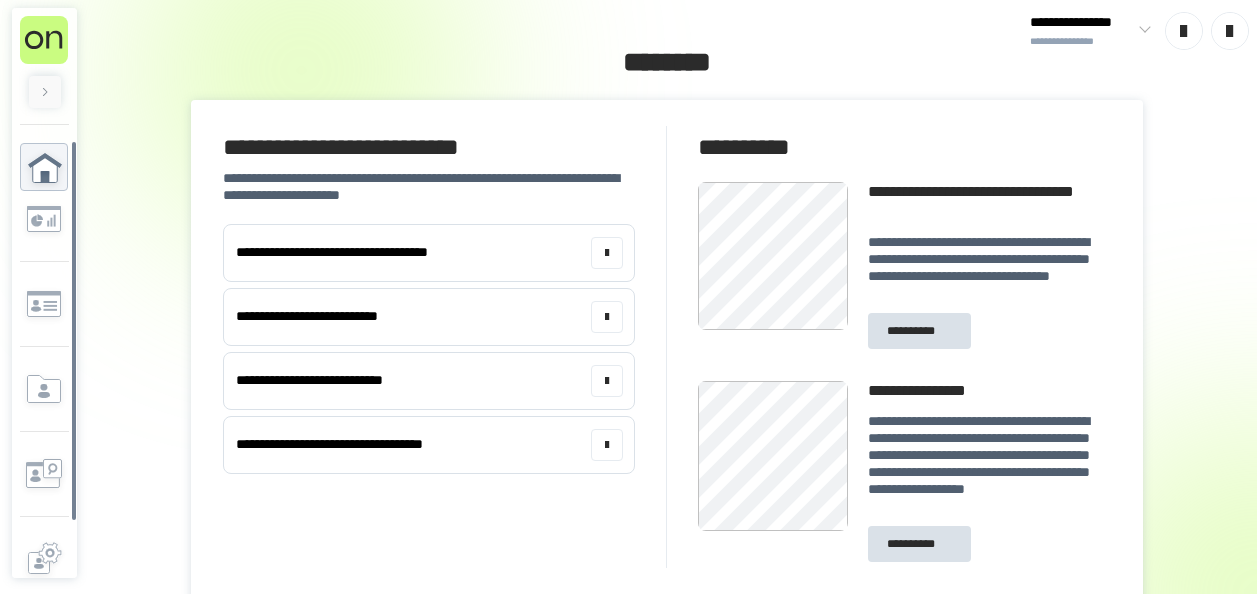 scroll, scrollTop: 0, scrollLeft: 0, axis: both 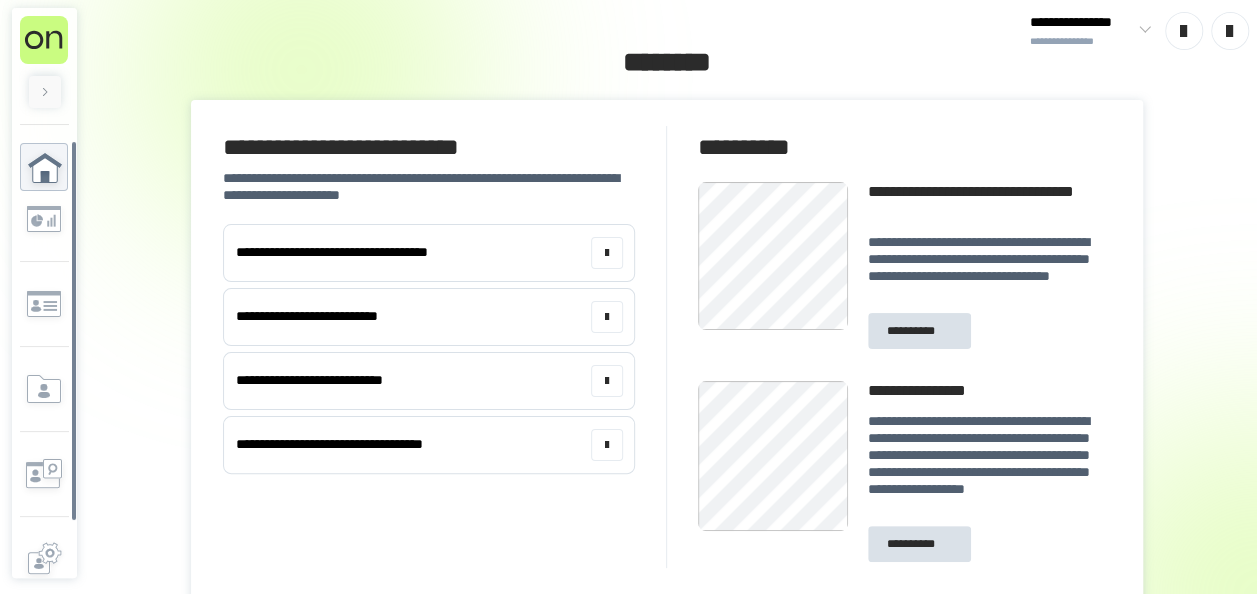click at bounding box center (45, 92) 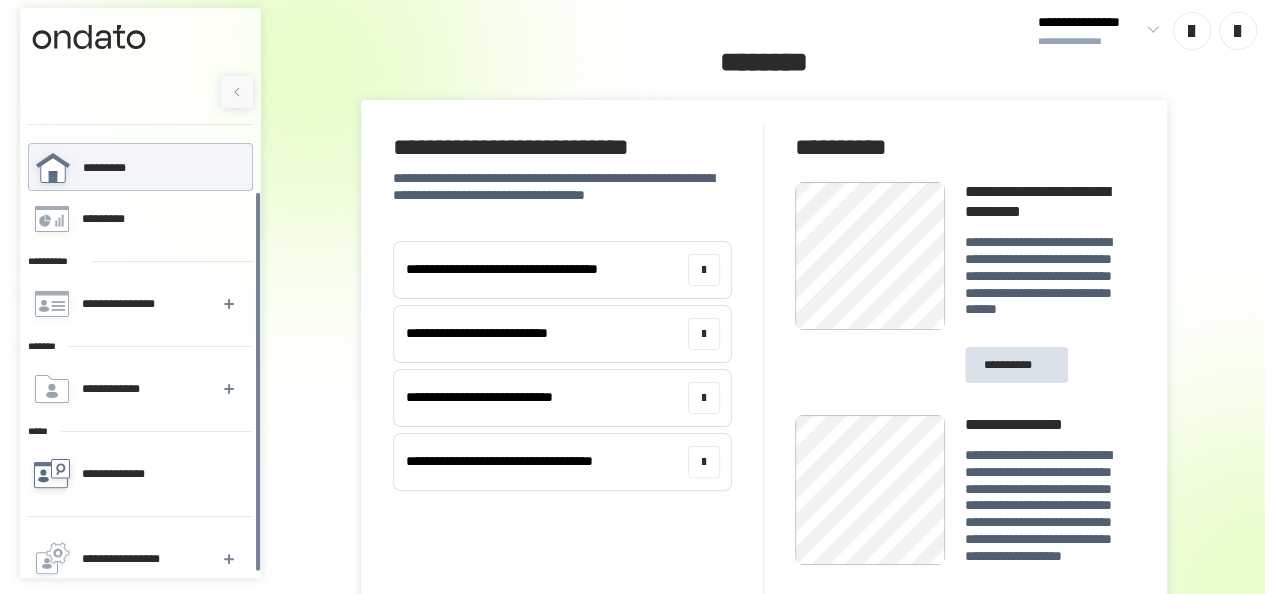 scroll, scrollTop: 58, scrollLeft: 0, axis: vertical 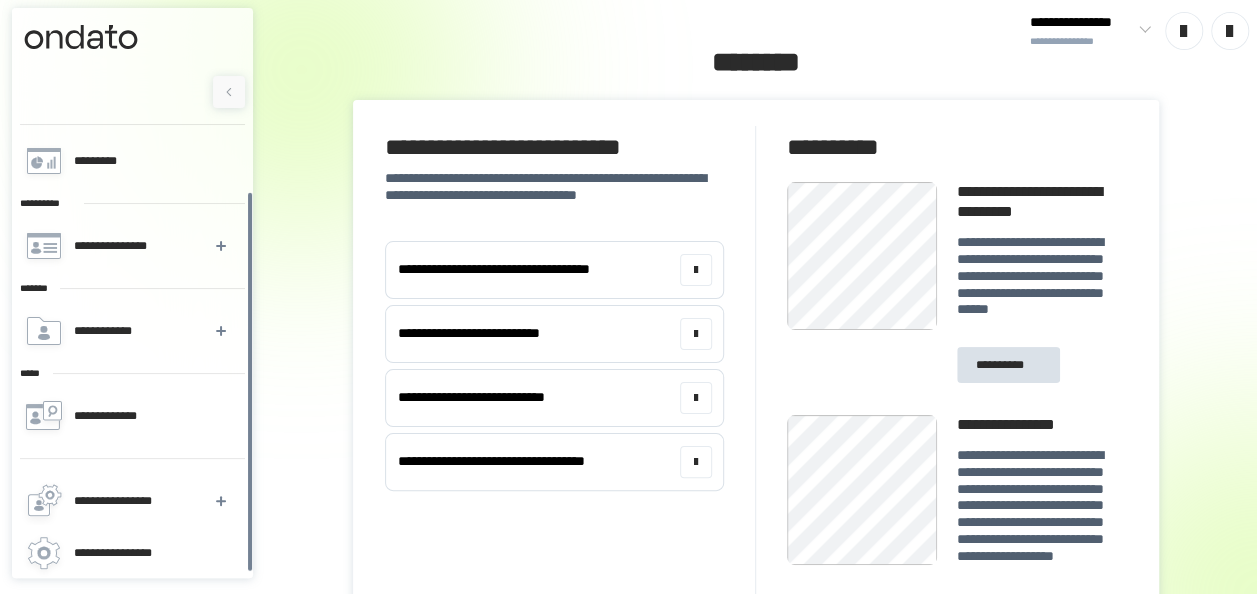 click on "**********" at bounding box center [1089, 30] 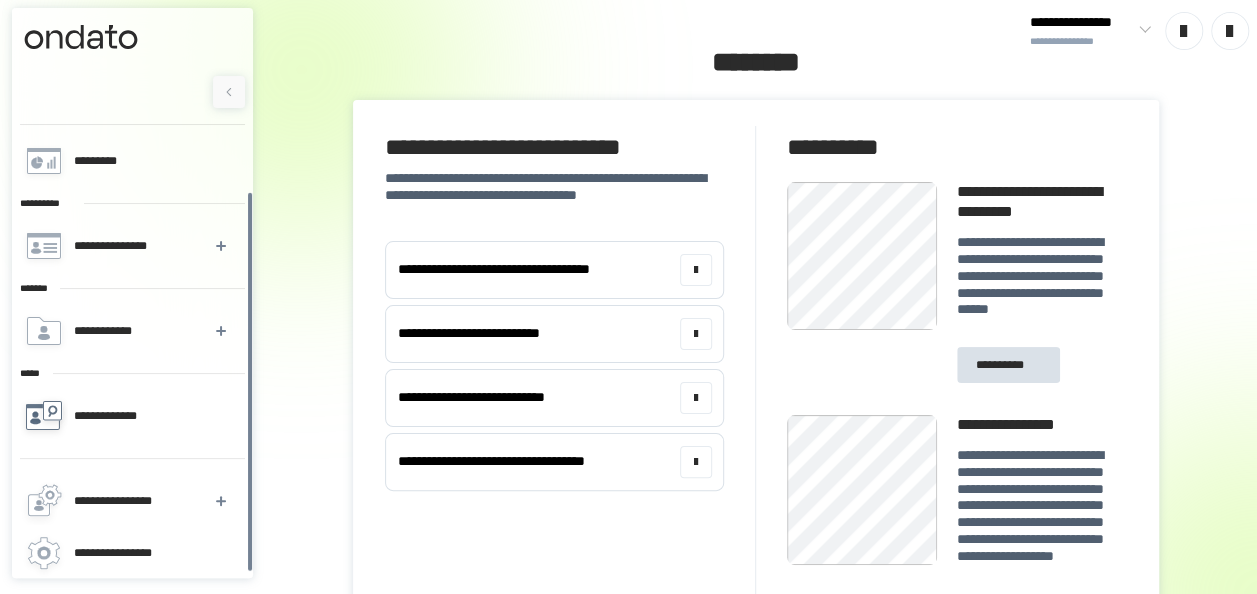 click on "**********" at bounding box center (117, 416) 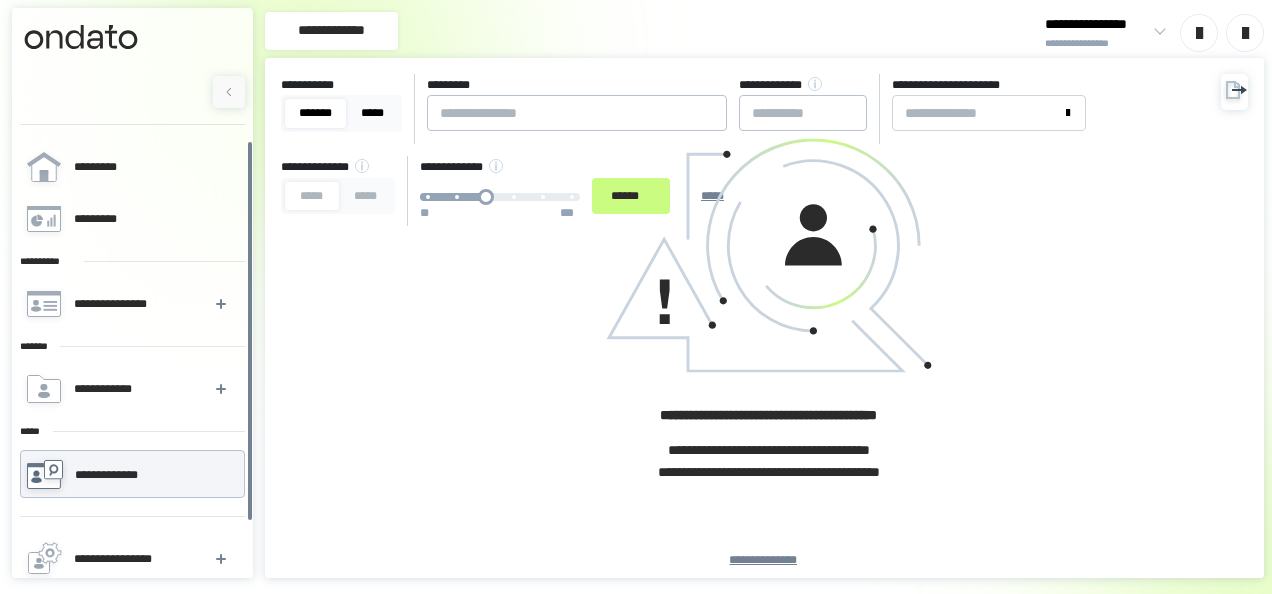 click on "*****" at bounding box center [372, 113] 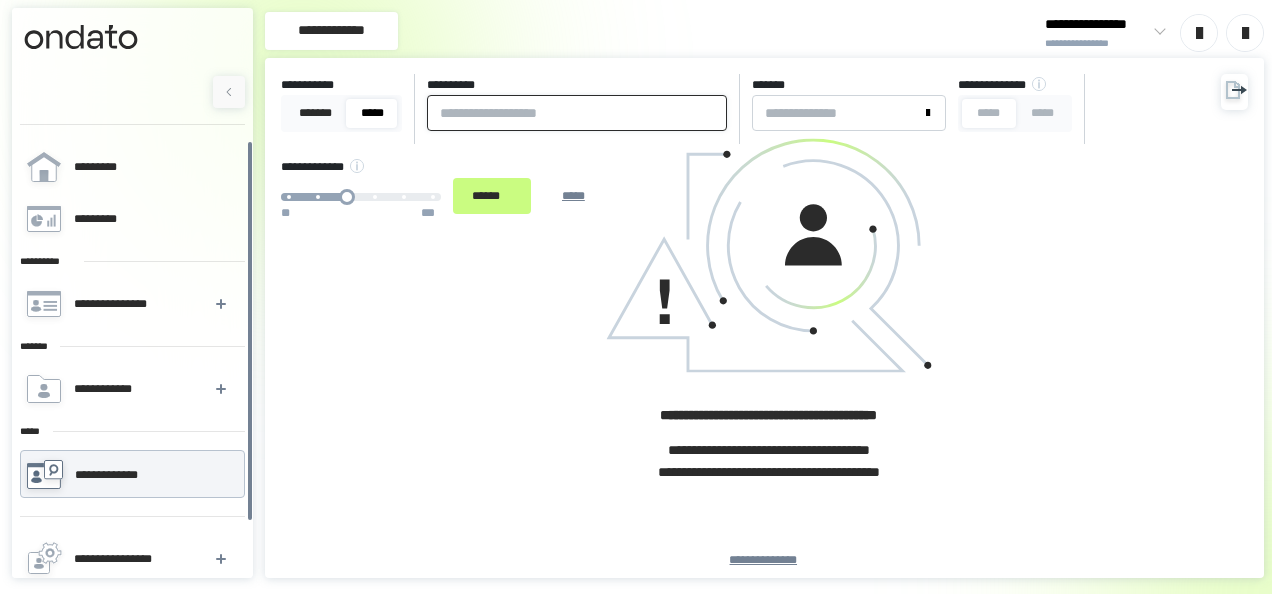 click at bounding box center [577, 113] 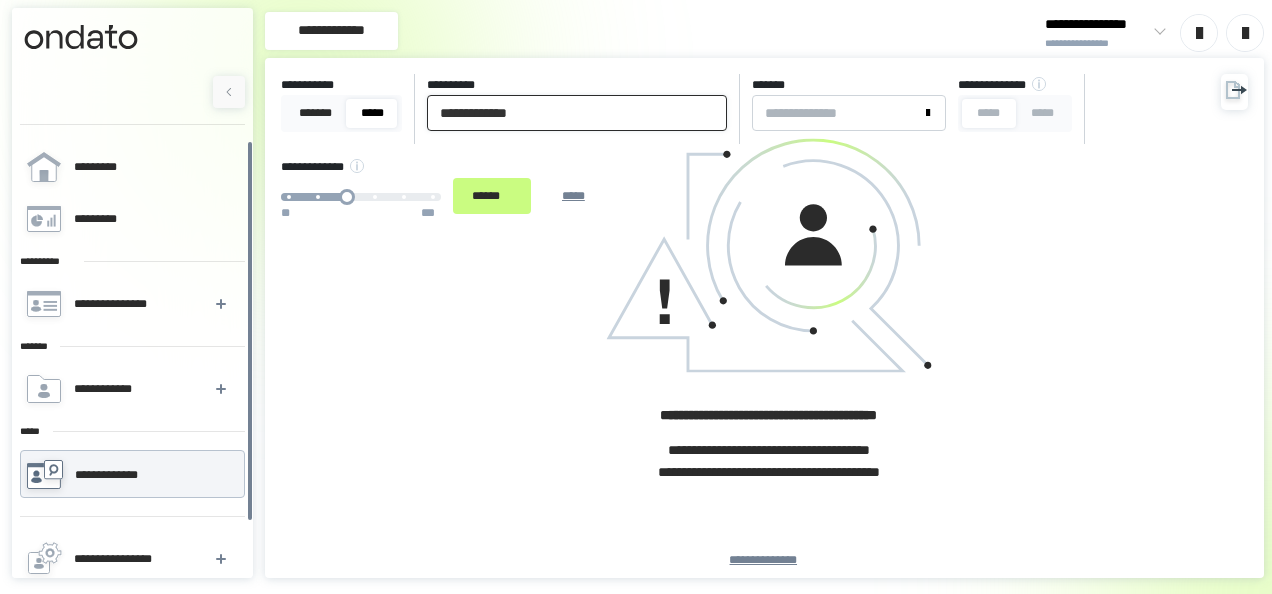 click on "**********" at bounding box center [577, 113] 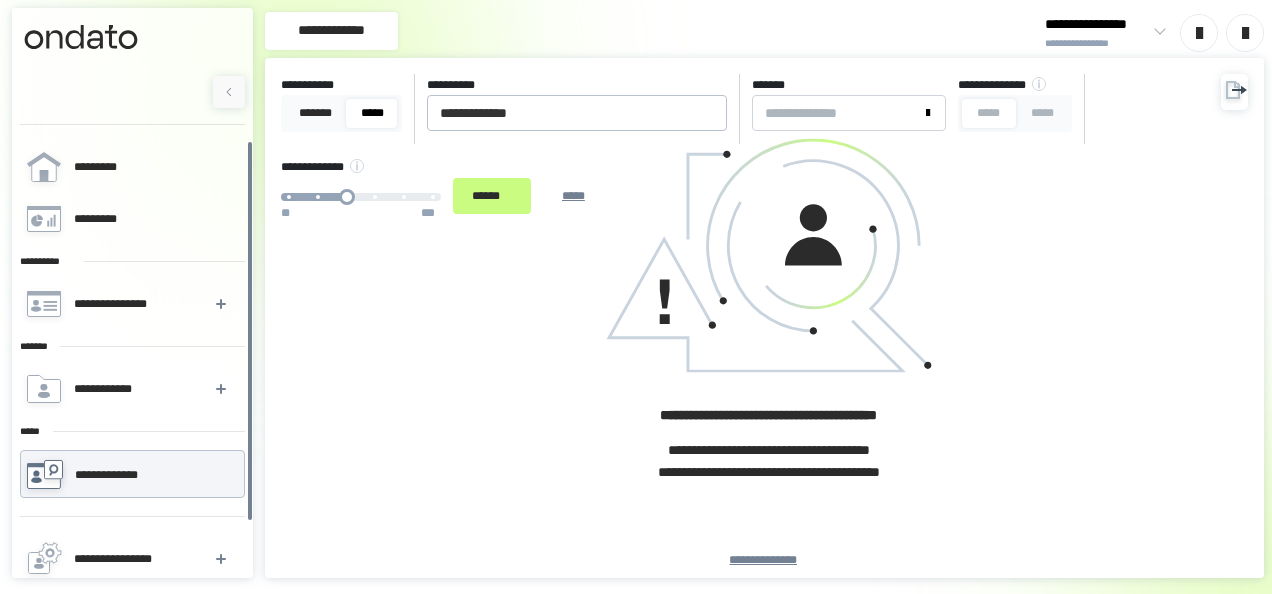 click 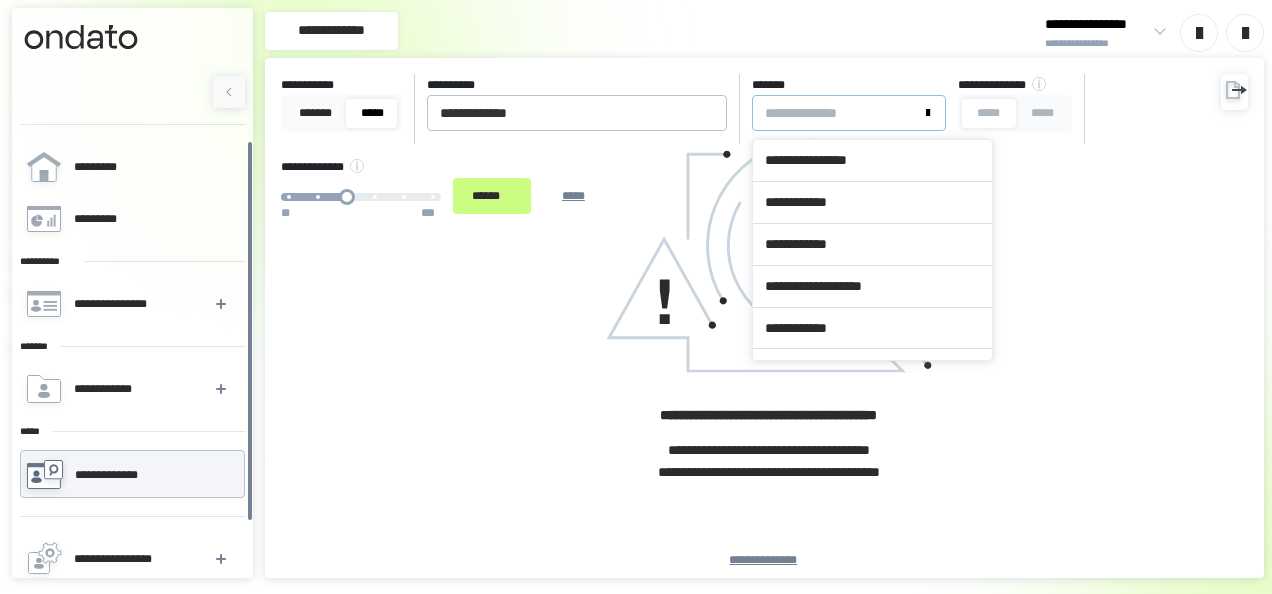 click on "*******" at bounding box center [837, 113] 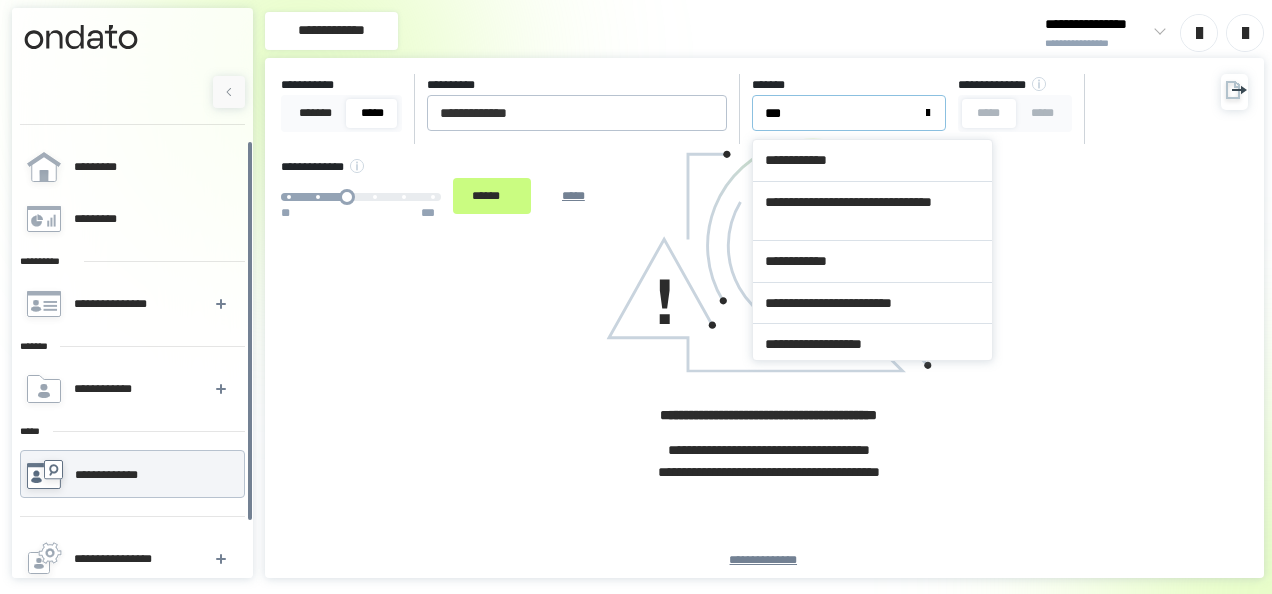 type on "****" 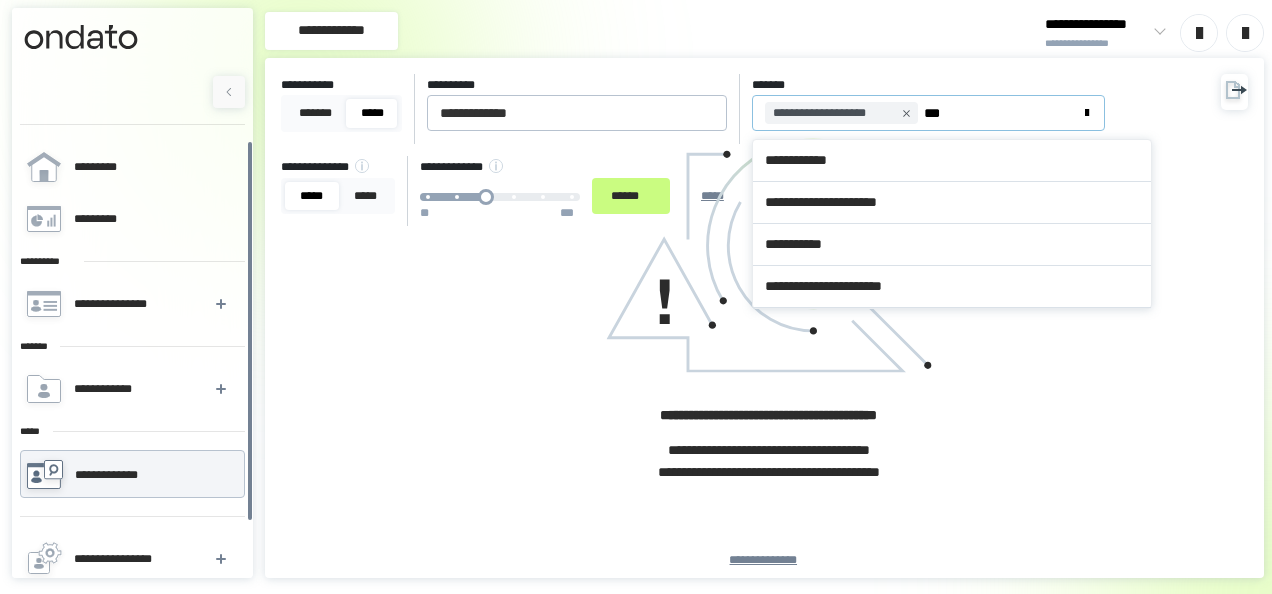 type on "****" 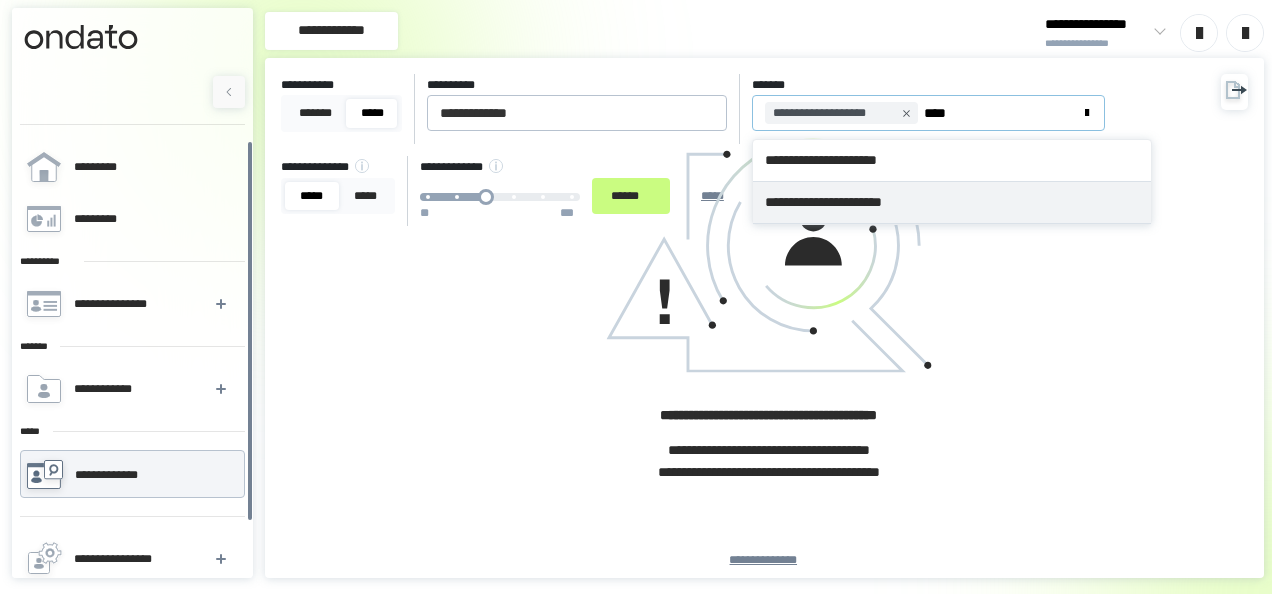 type 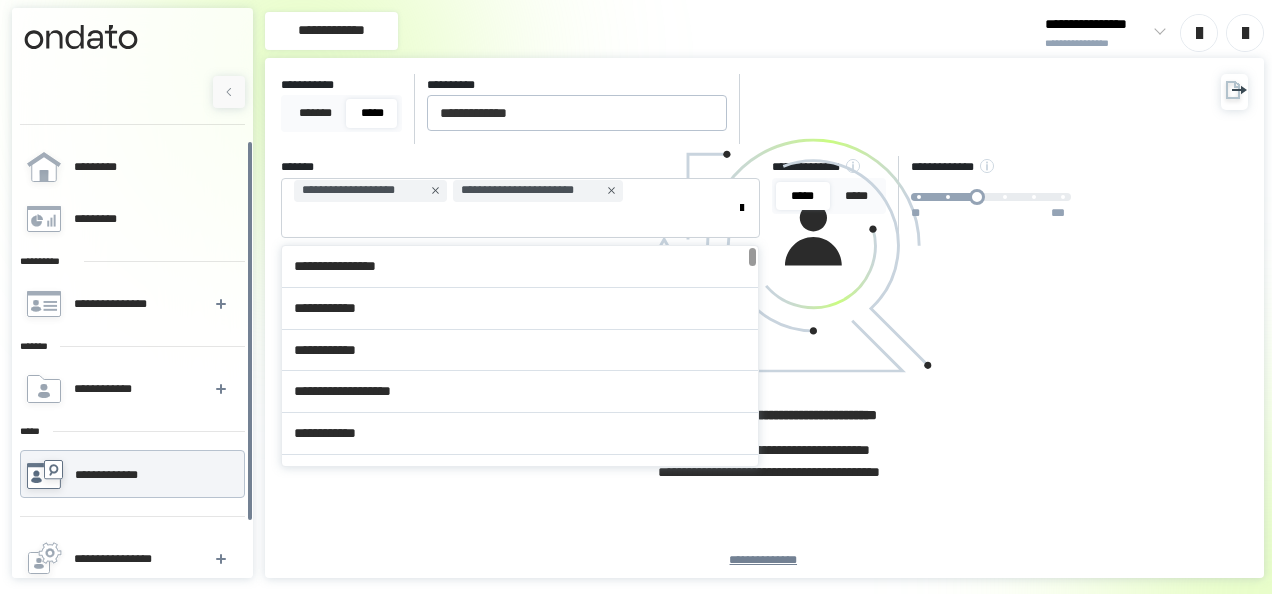 click on "**********" at bounding box center [745, 197] 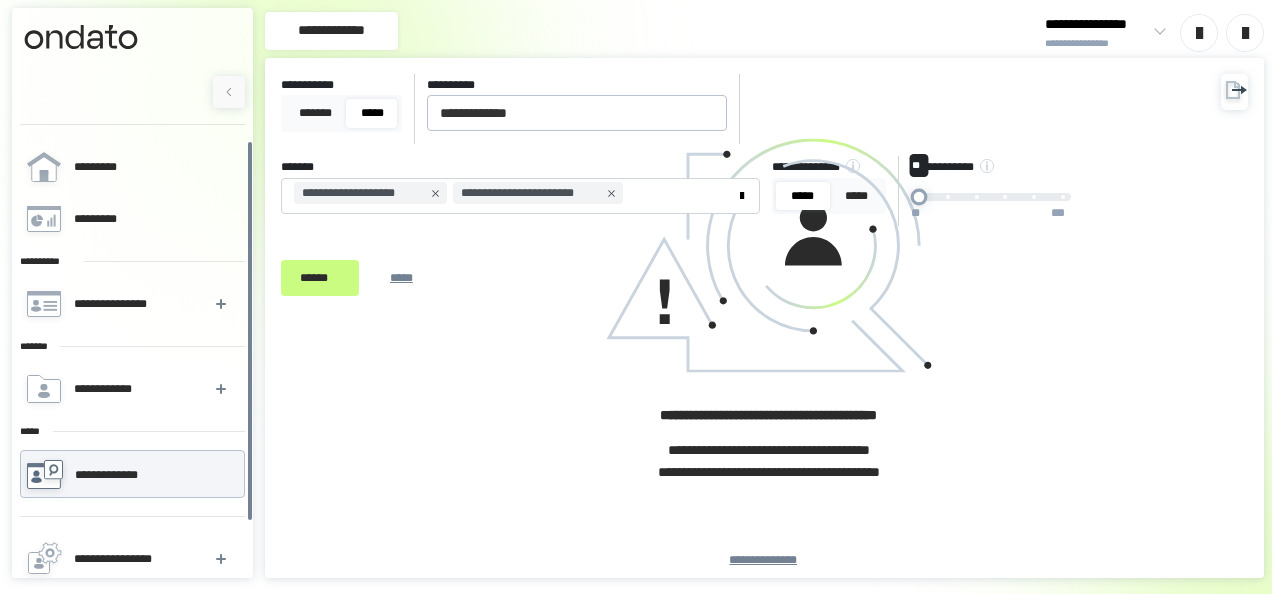 drag, startPoint x: 980, startPoint y: 196, endPoint x: 907, endPoint y: 193, distance: 73.061615 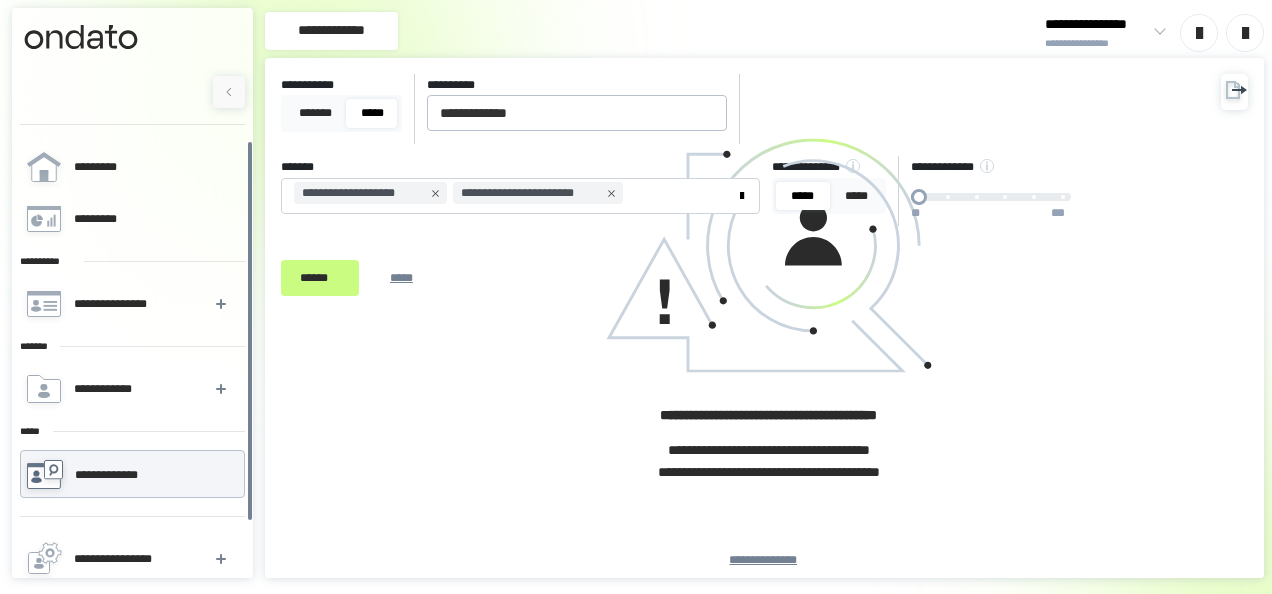 click on "**********" at bounding box center (745, 191) 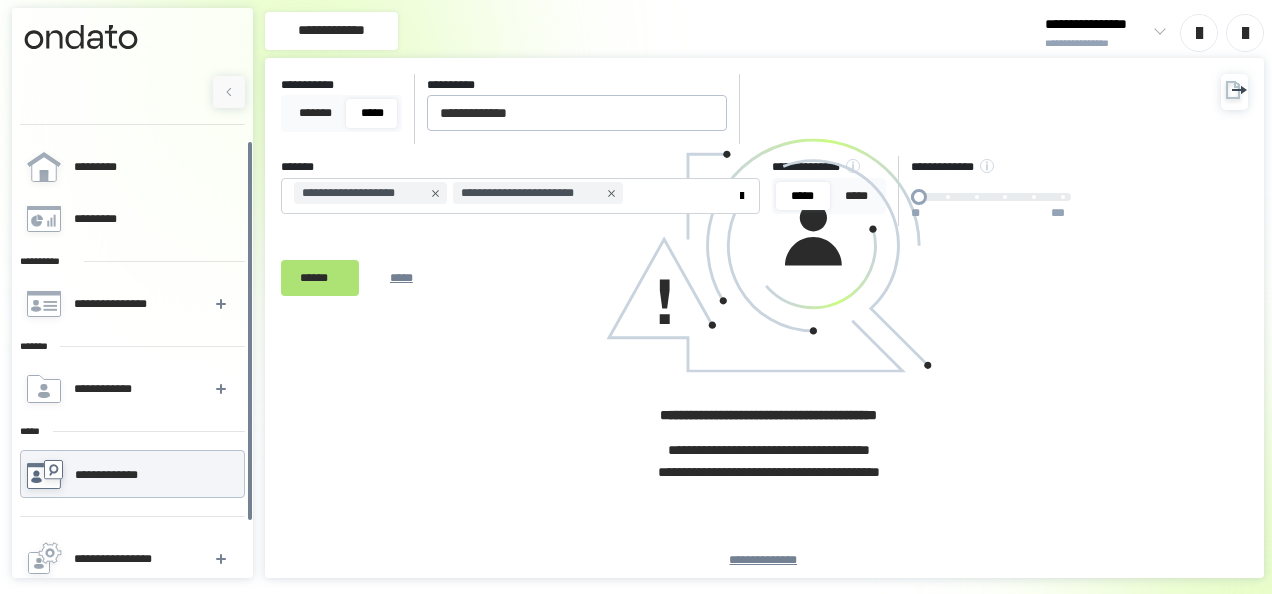 click on "******" at bounding box center [320, 278] 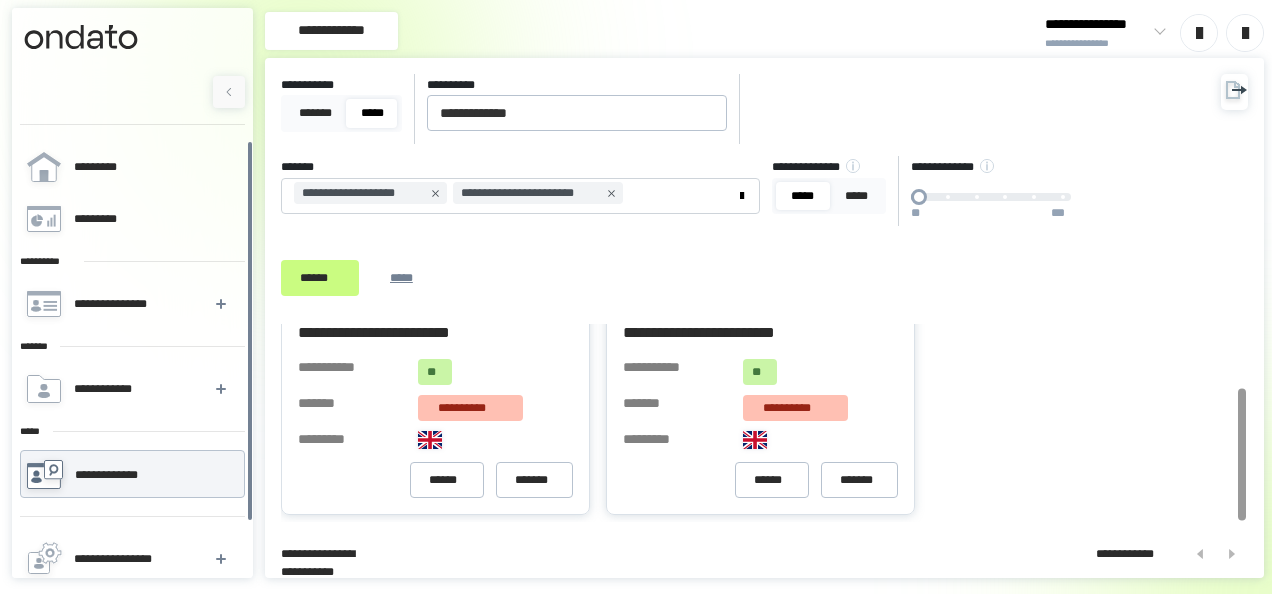 scroll, scrollTop: 93, scrollLeft: 0, axis: vertical 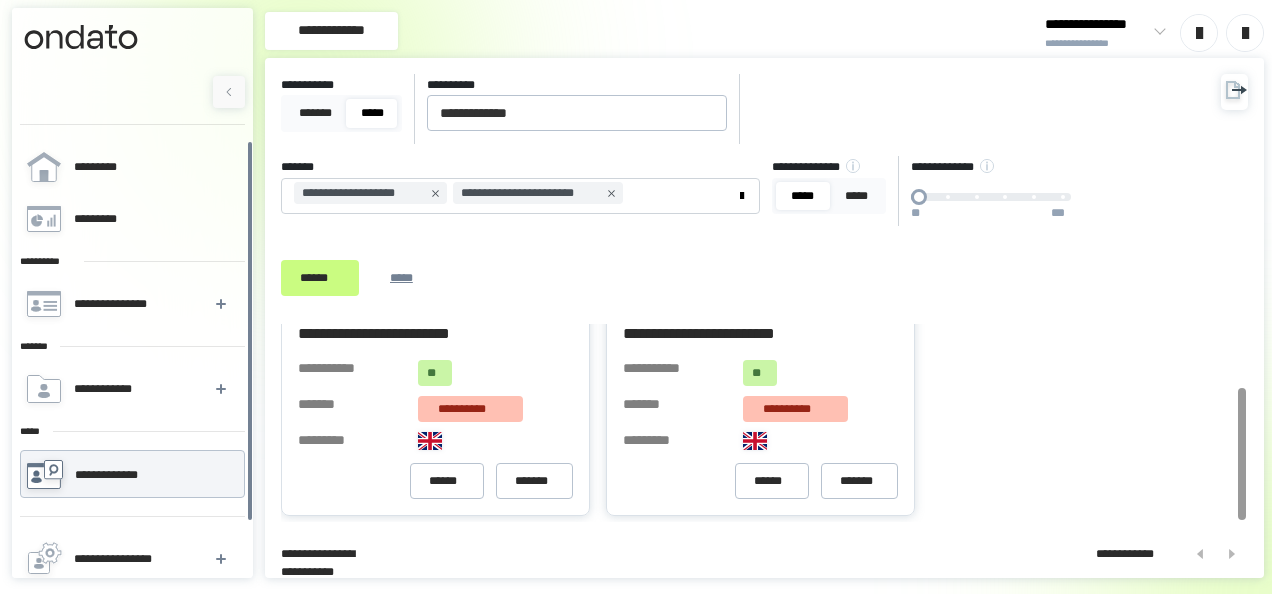click on "**********" at bounding box center (352, 373) 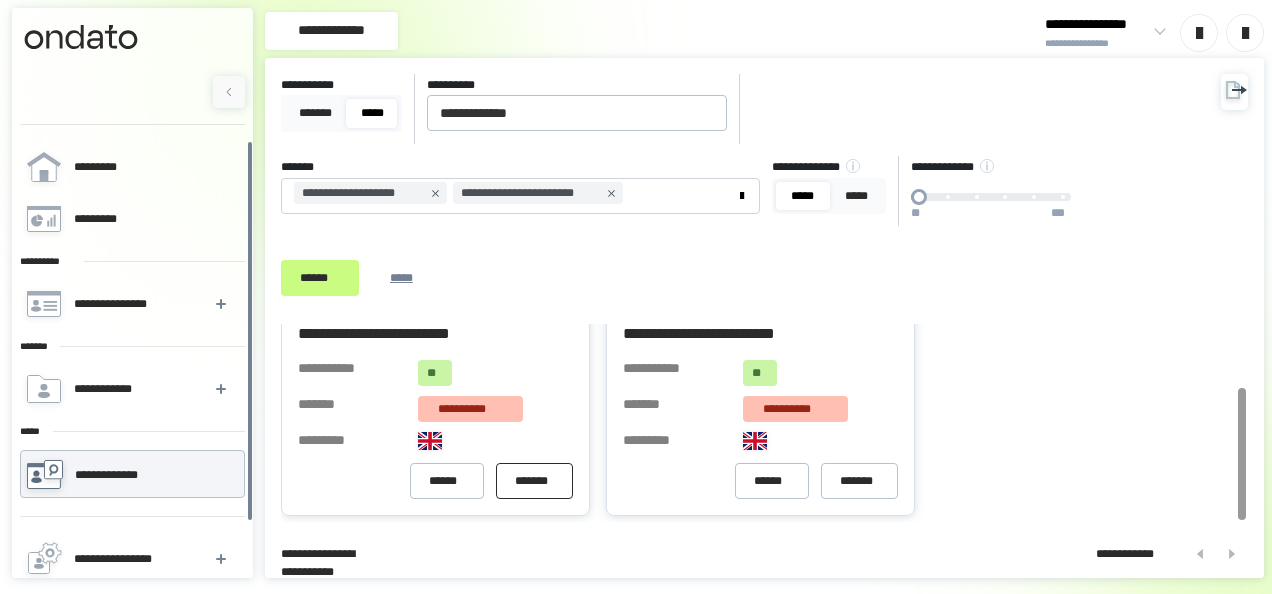 click on "*******" at bounding box center (534, 480) 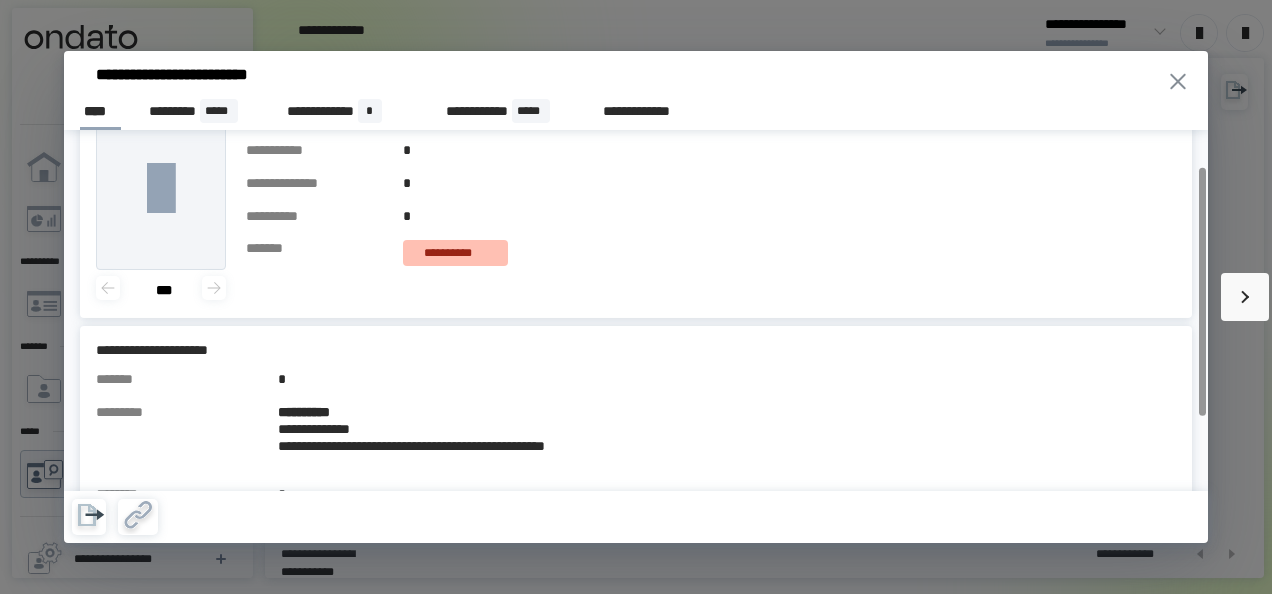 scroll, scrollTop: 52, scrollLeft: 0, axis: vertical 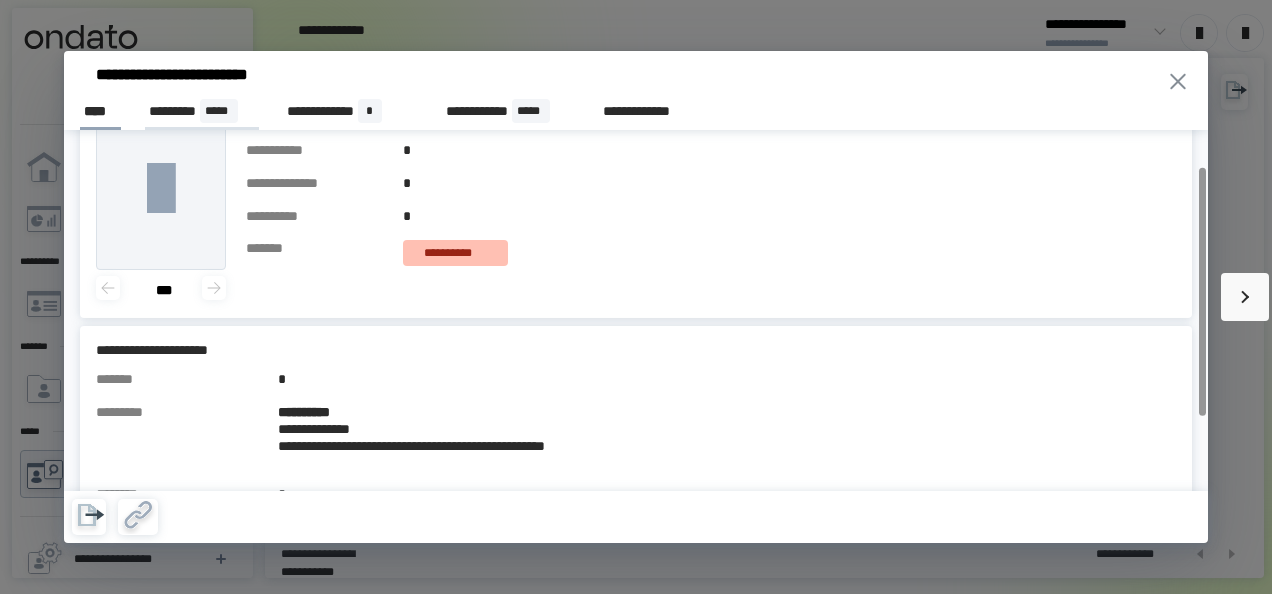 click on "********* *****" at bounding box center (202, 111) 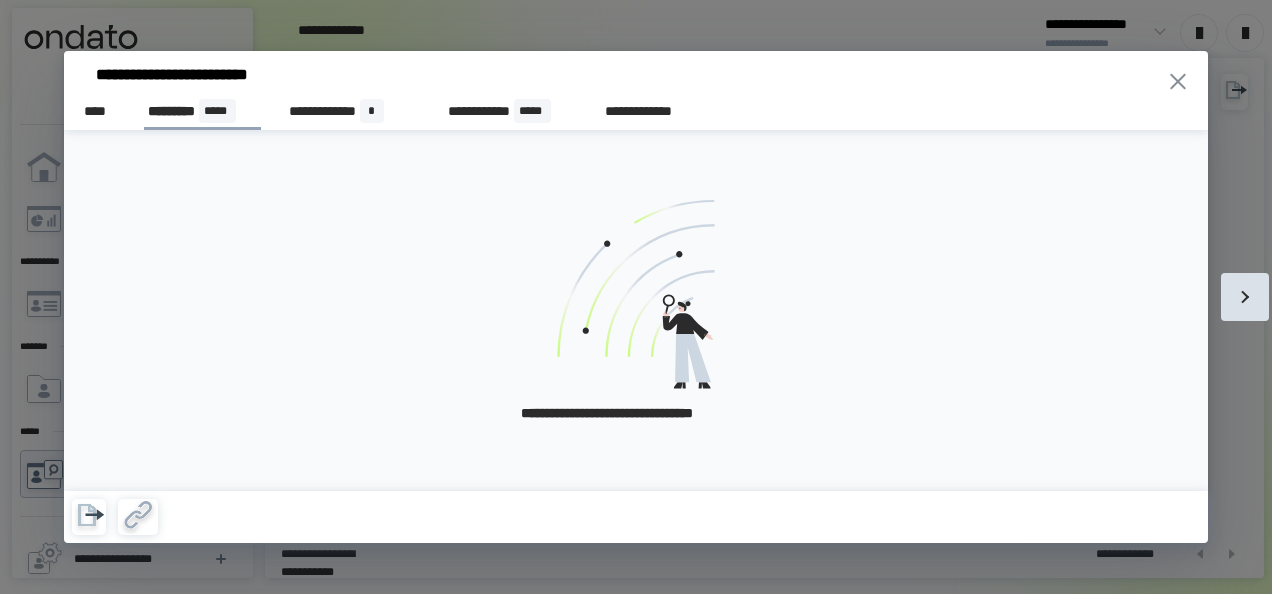 click at bounding box center (1245, 297) 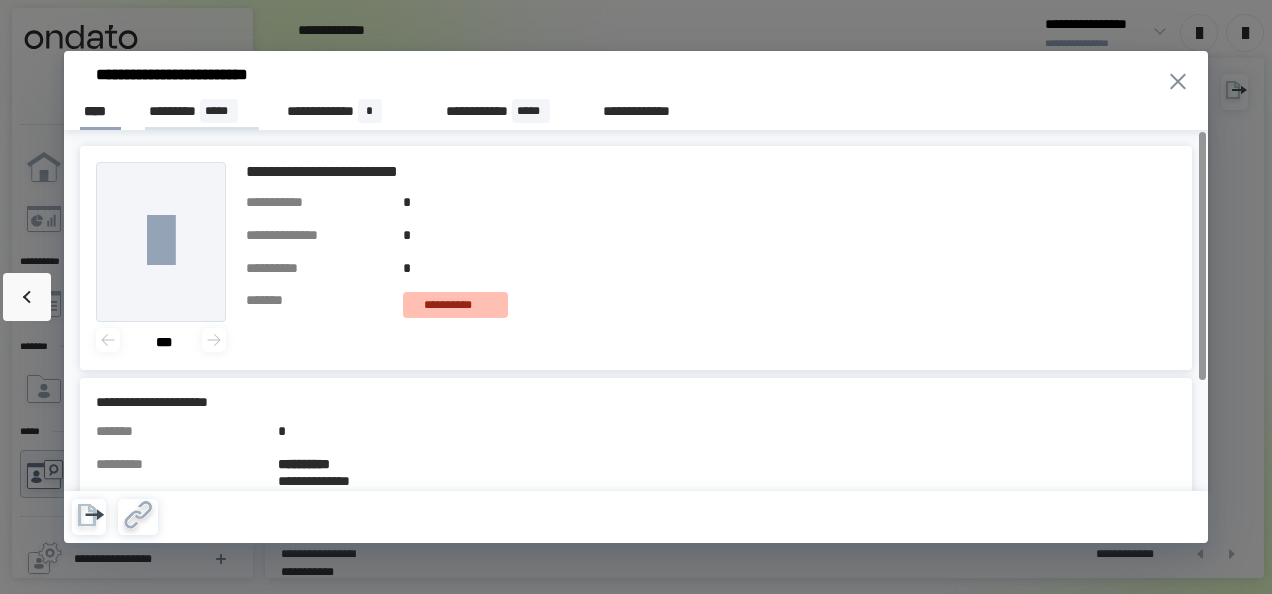 click on "*****" at bounding box center [218, 111] 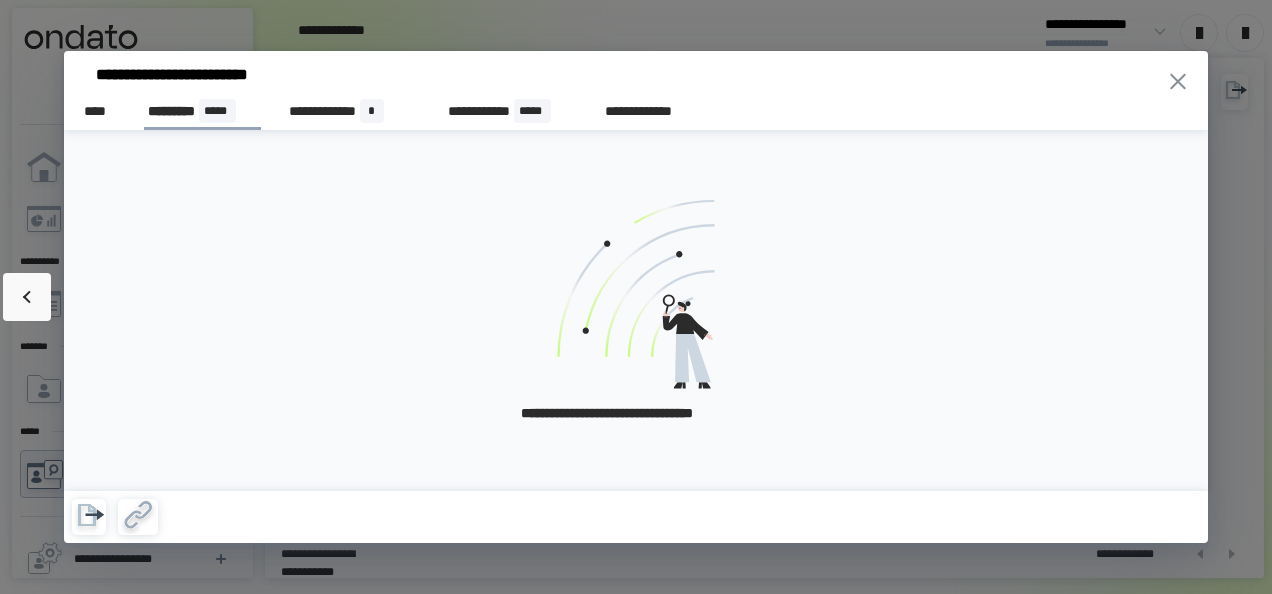 click 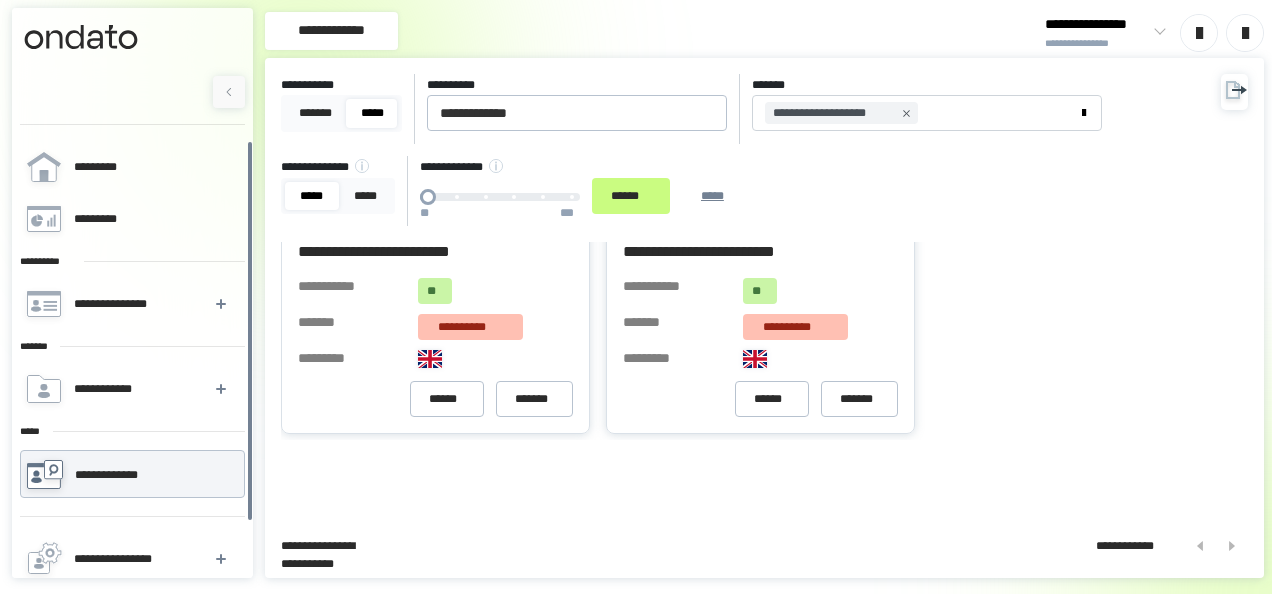 click on "**********" at bounding box center [745, 150] 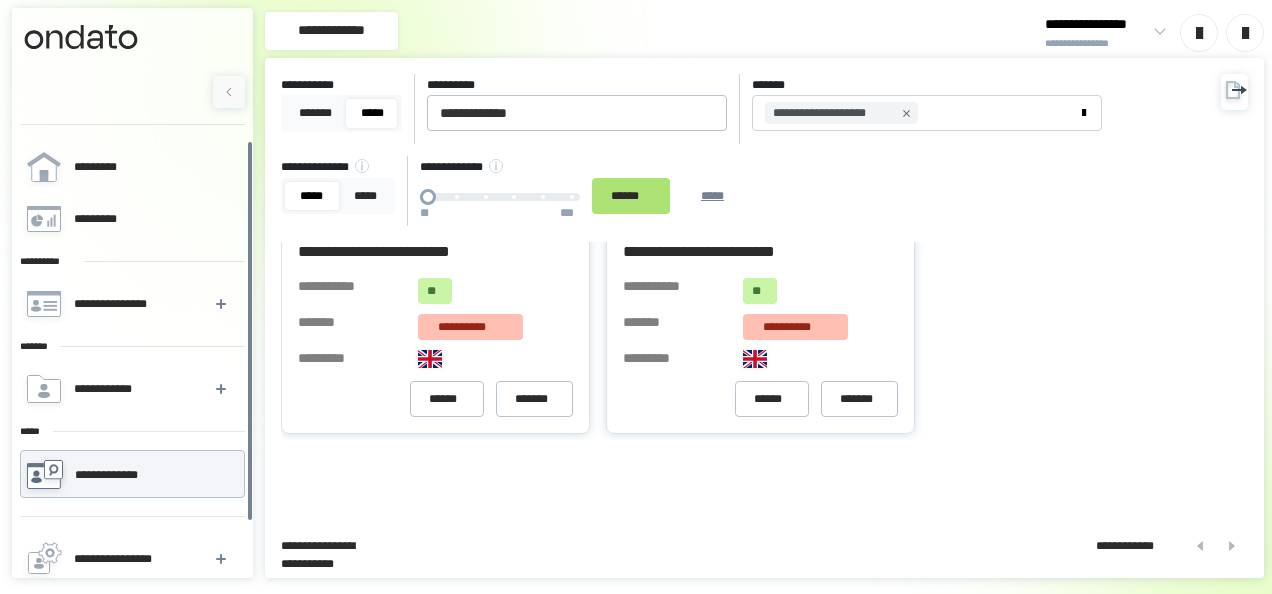 click on "******" at bounding box center (631, 195) 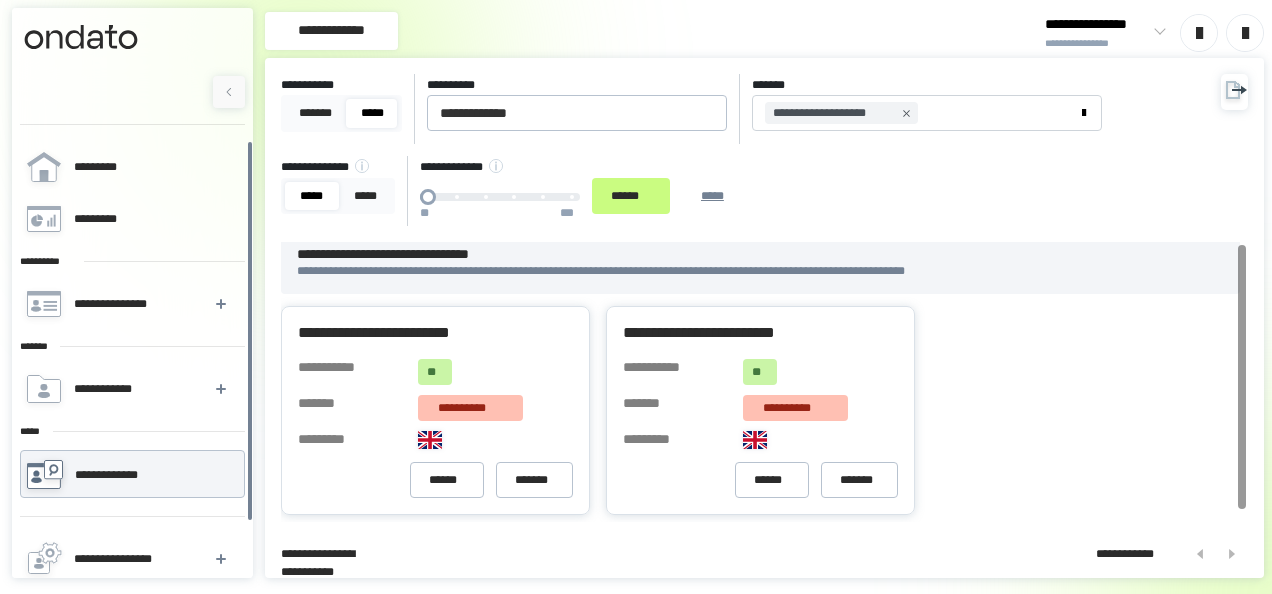 scroll, scrollTop: 0, scrollLeft: 0, axis: both 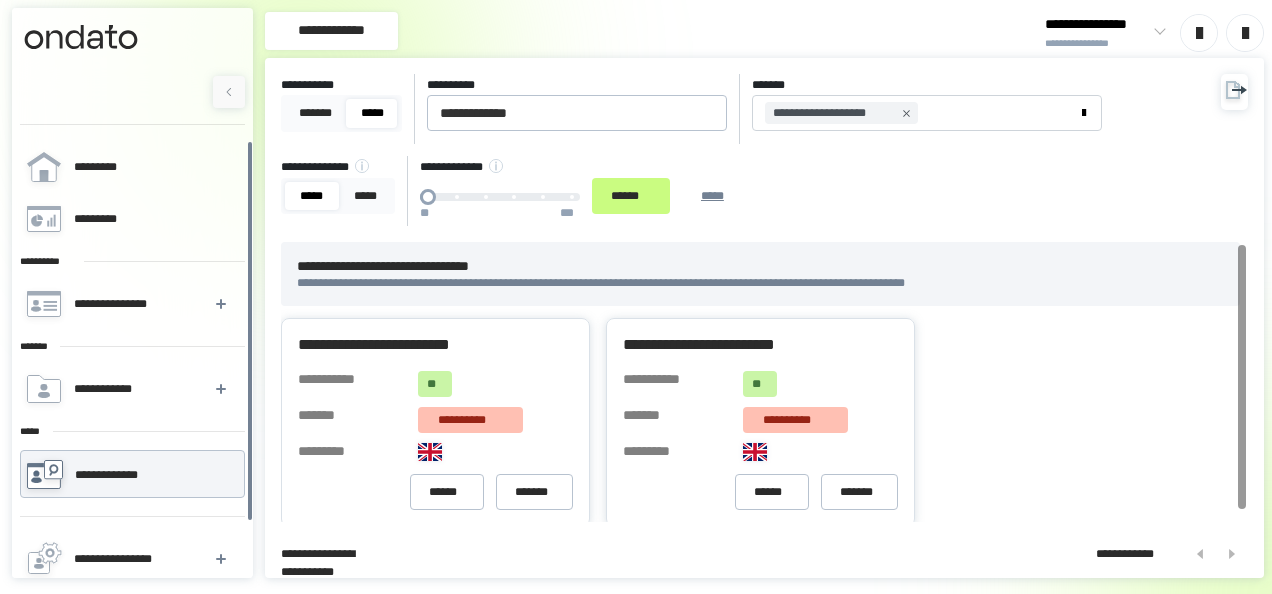click on "**********" at bounding box center [677, 384] 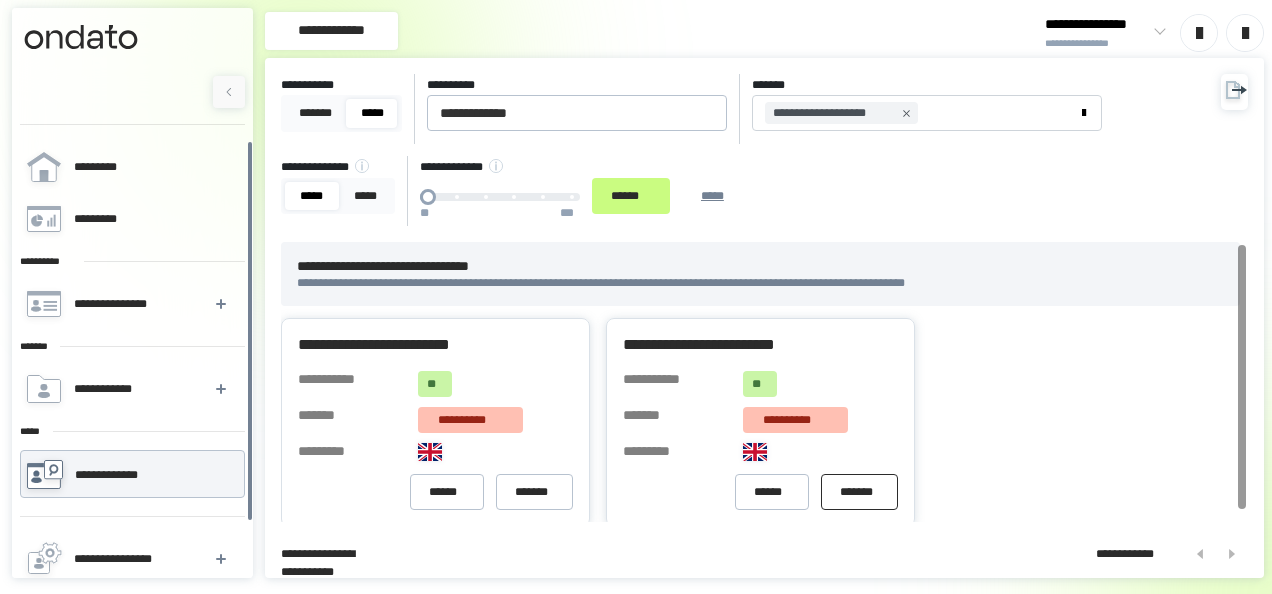 click on "*******" at bounding box center [859, 492] 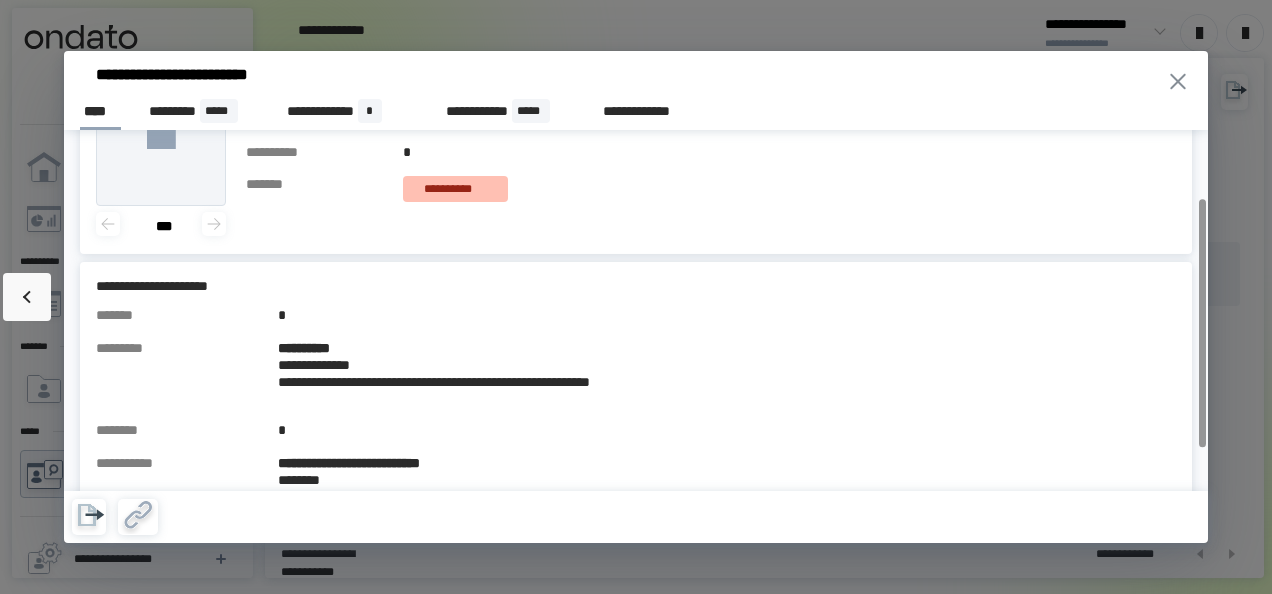 scroll, scrollTop: 118, scrollLeft: 0, axis: vertical 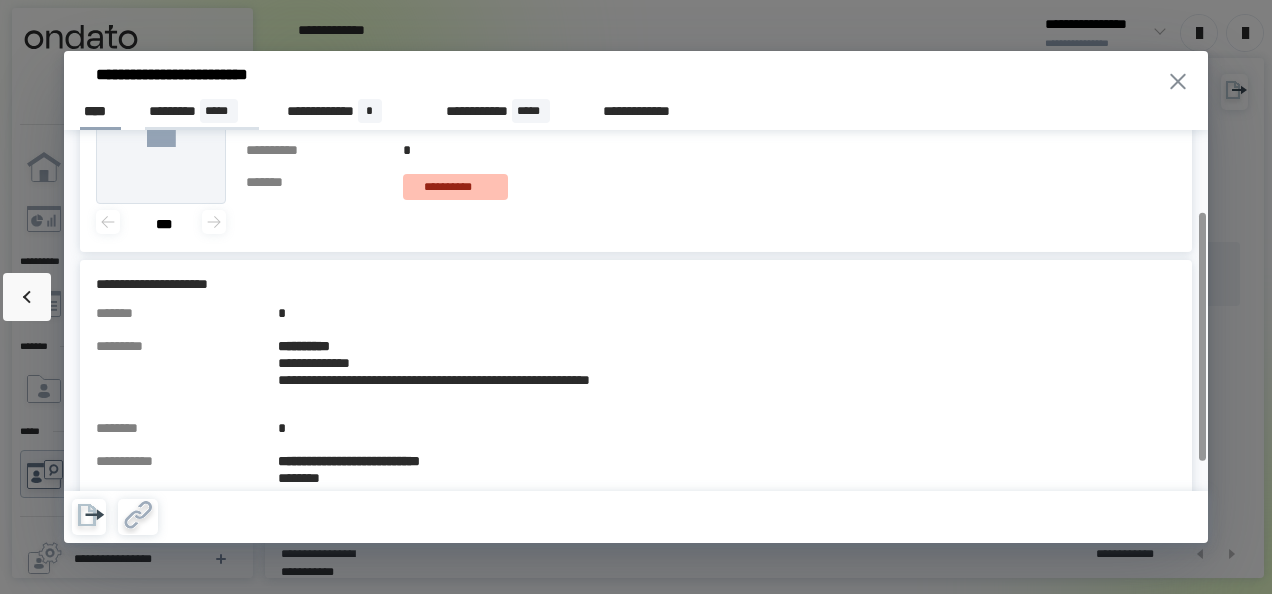 click on "********* *****" at bounding box center [202, 111] 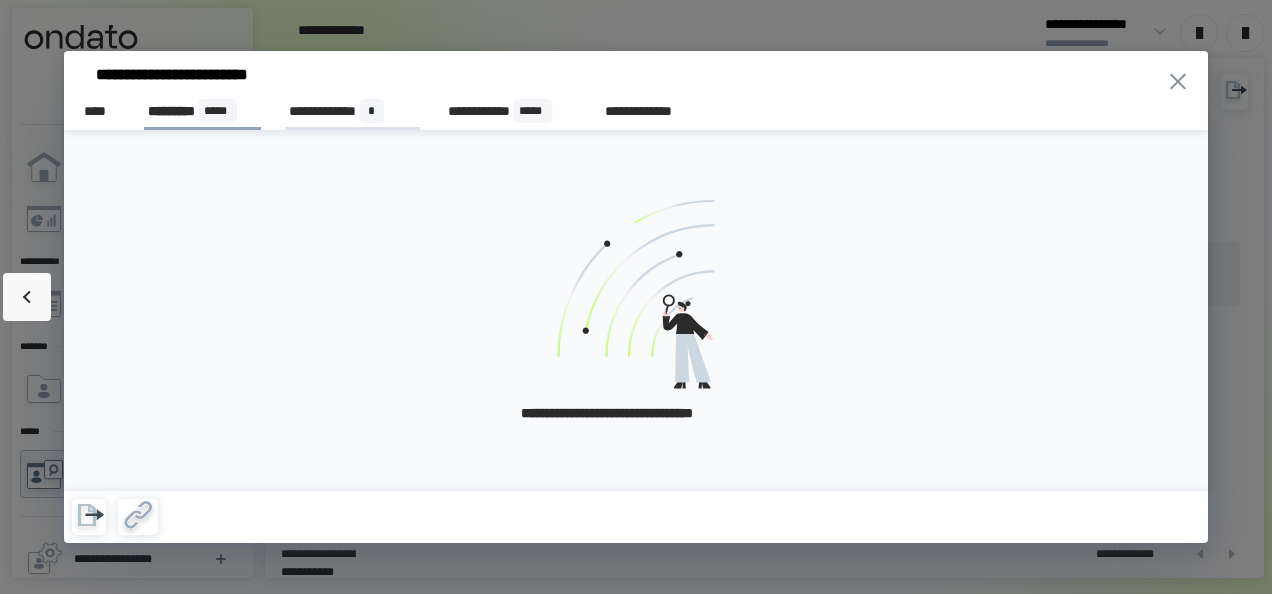 click on "**********" at bounding box center [352, 111] 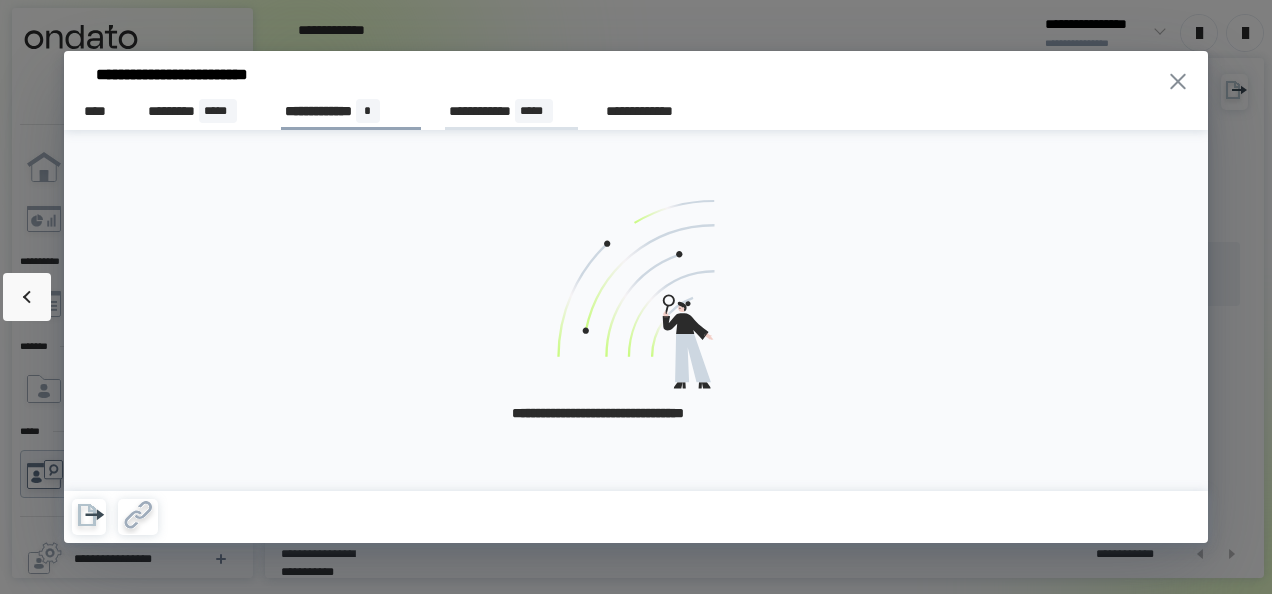 click on "**********" at bounding box center [511, 111] 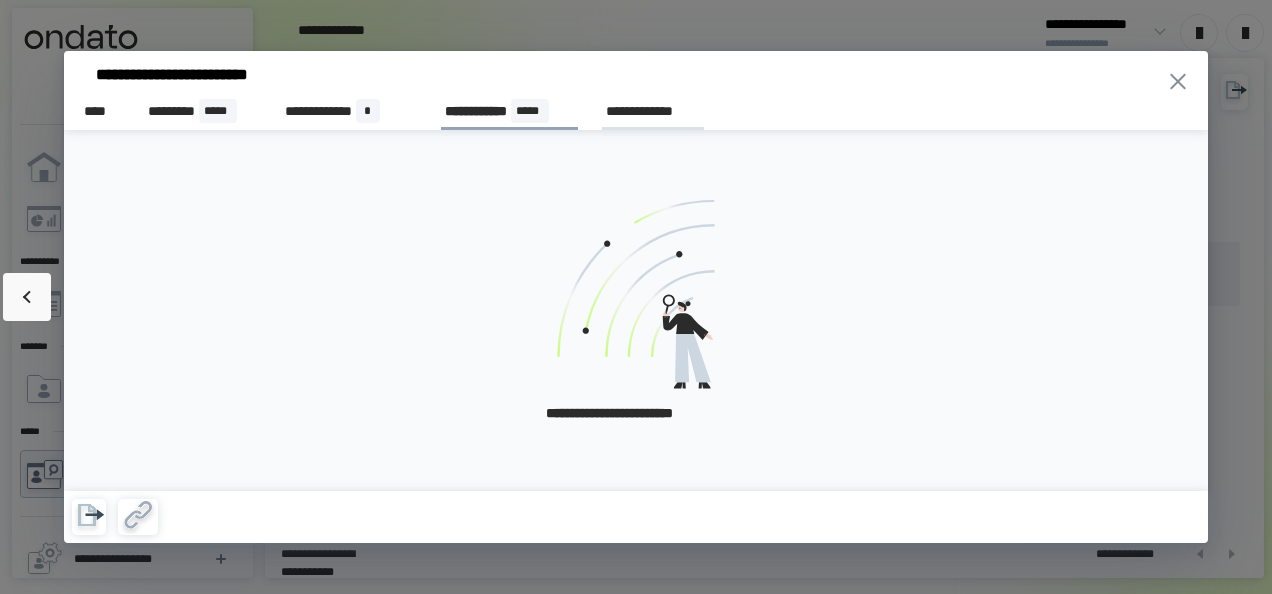 click on "**********" at bounding box center (652, 111) 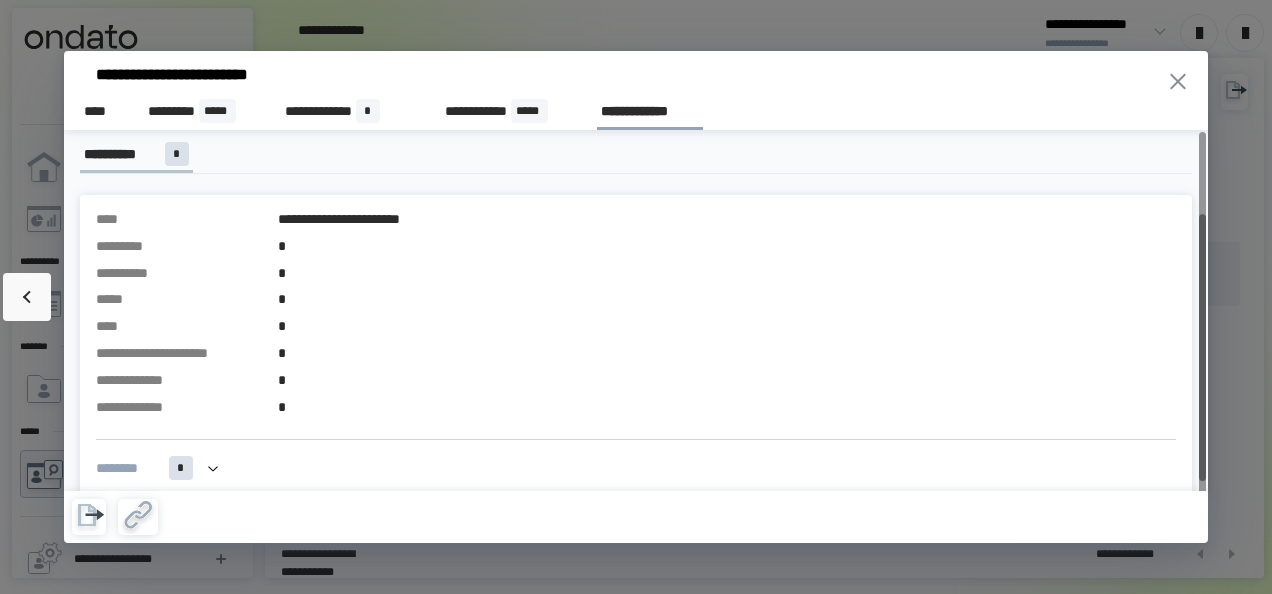 scroll, scrollTop: 26, scrollLeft: 0, axis: vertical 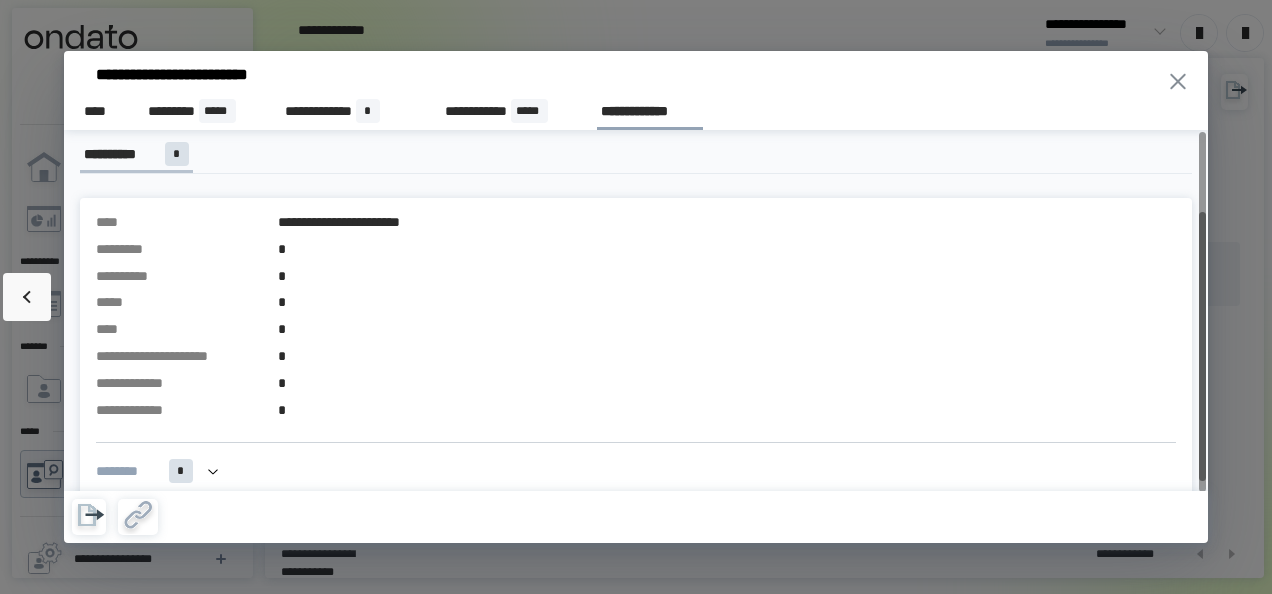 click on "******** *" at bounding box center [636, 471] 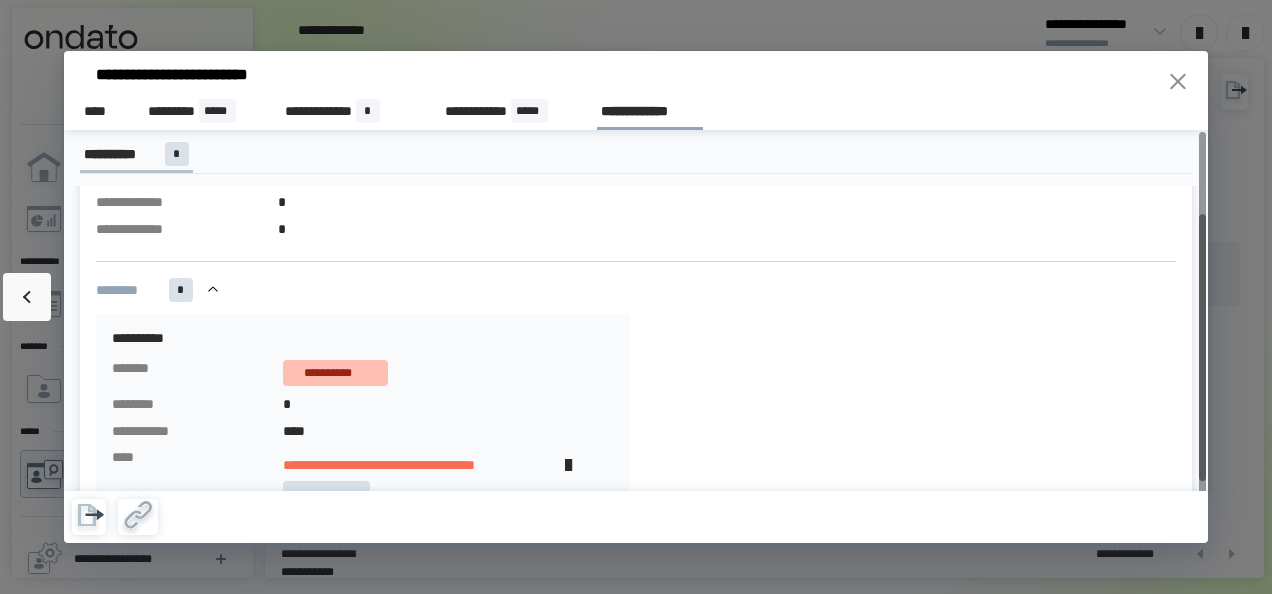 scroll, scrollTop: 266, scrollLeft: 0, axis: vertical 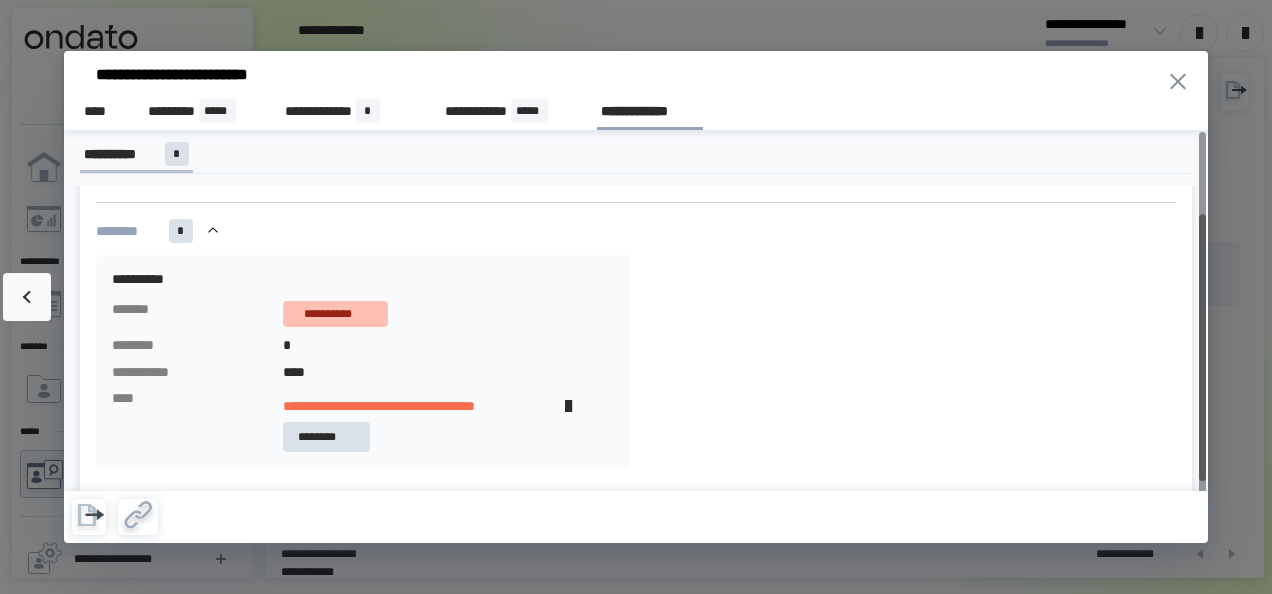 click 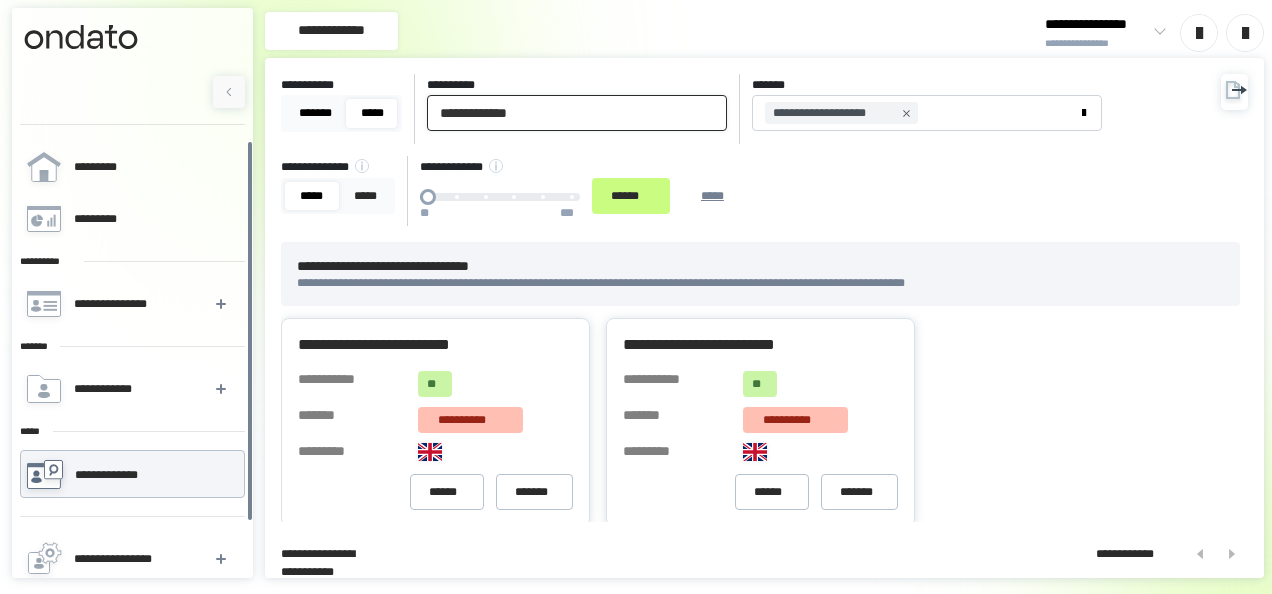drag, startPoint x: 596, startPoint y: 112, endPoint x: 287, endPoint y: 107, distance: 309.04044 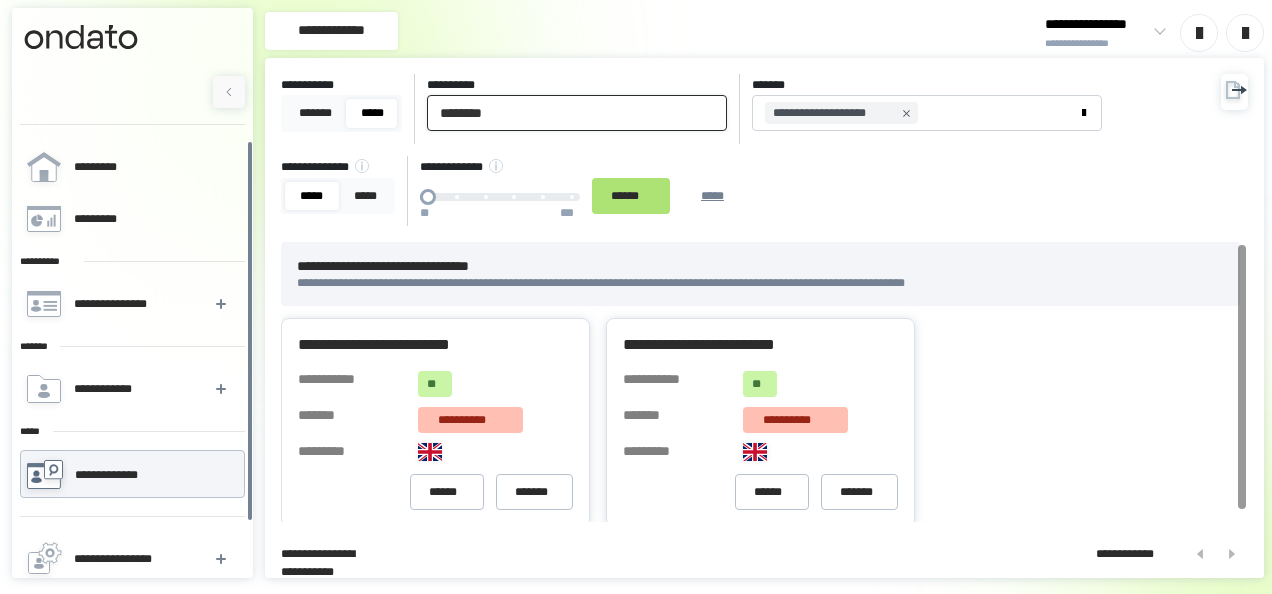 type on "********" 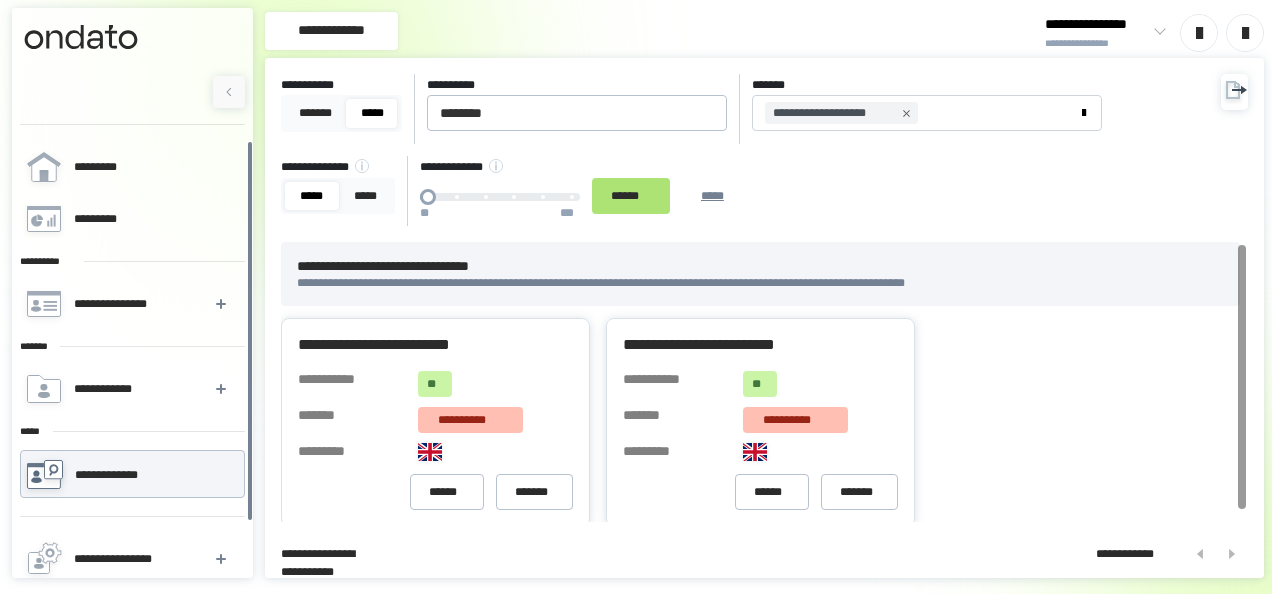 click on "******" at bounding box center [631, 196] 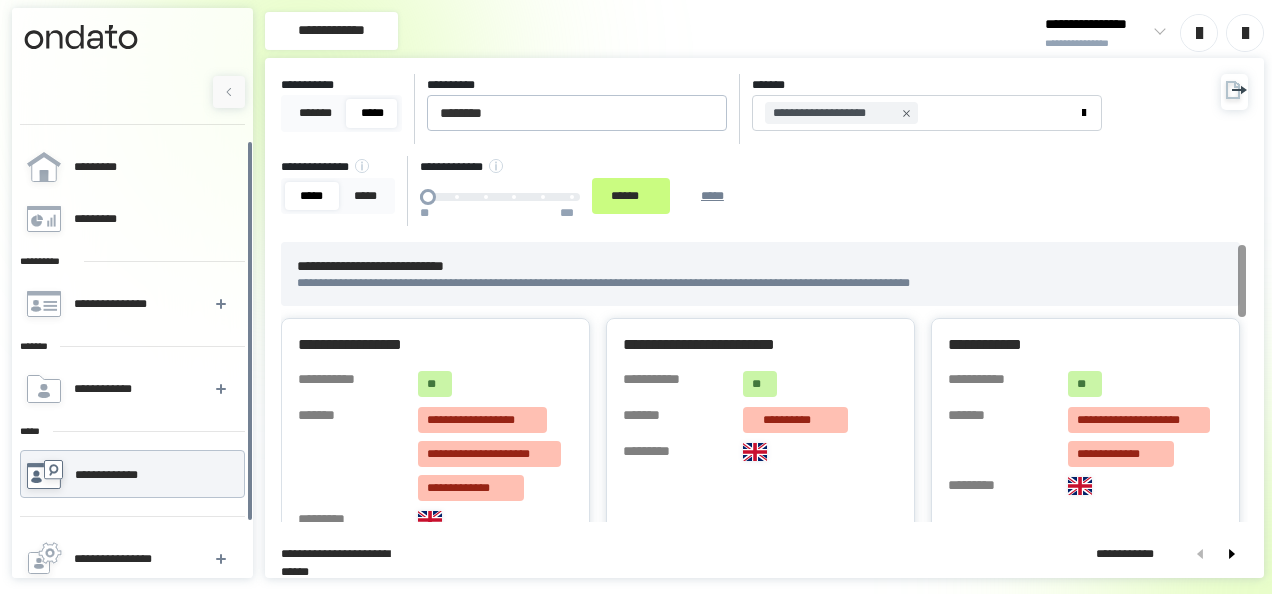 click on "*******" at bounding box center [352, 454] 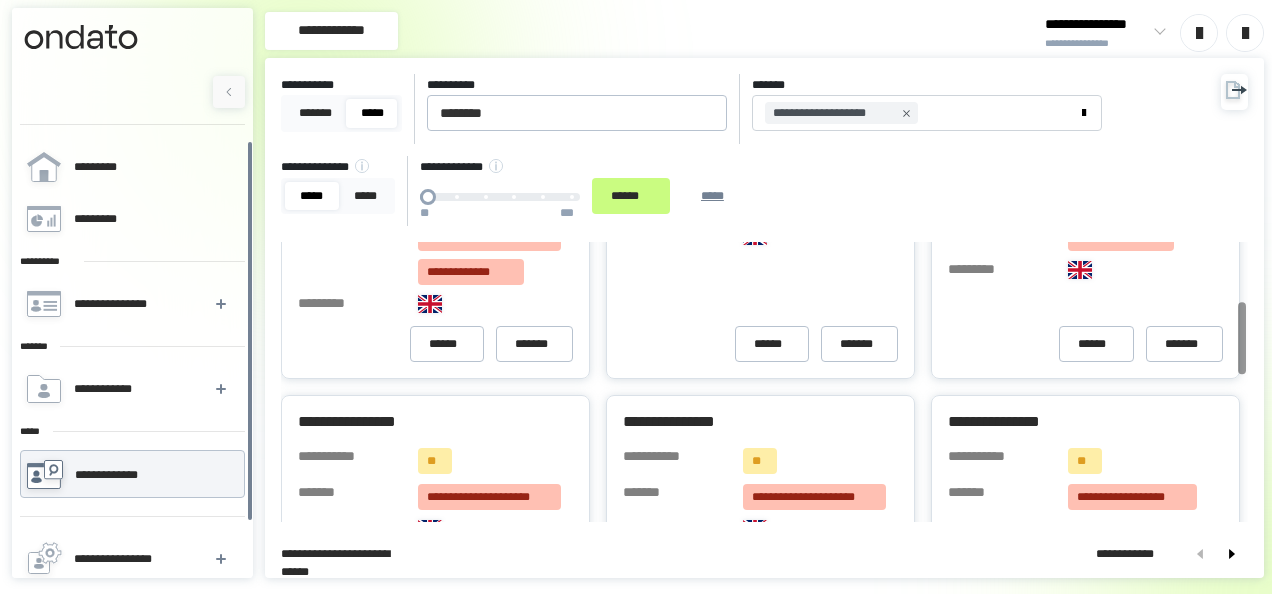 scroll, scrollTop: 223, scrollLeft: 0, axis: vertical 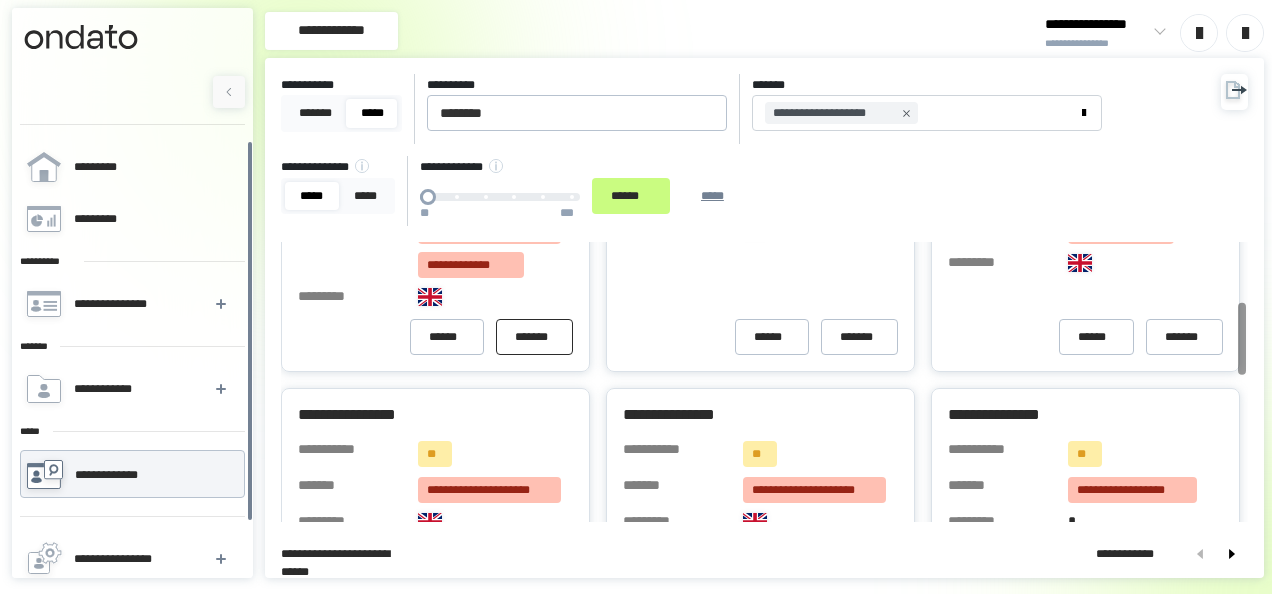 click on "*******" at bounding box center (534, 337) 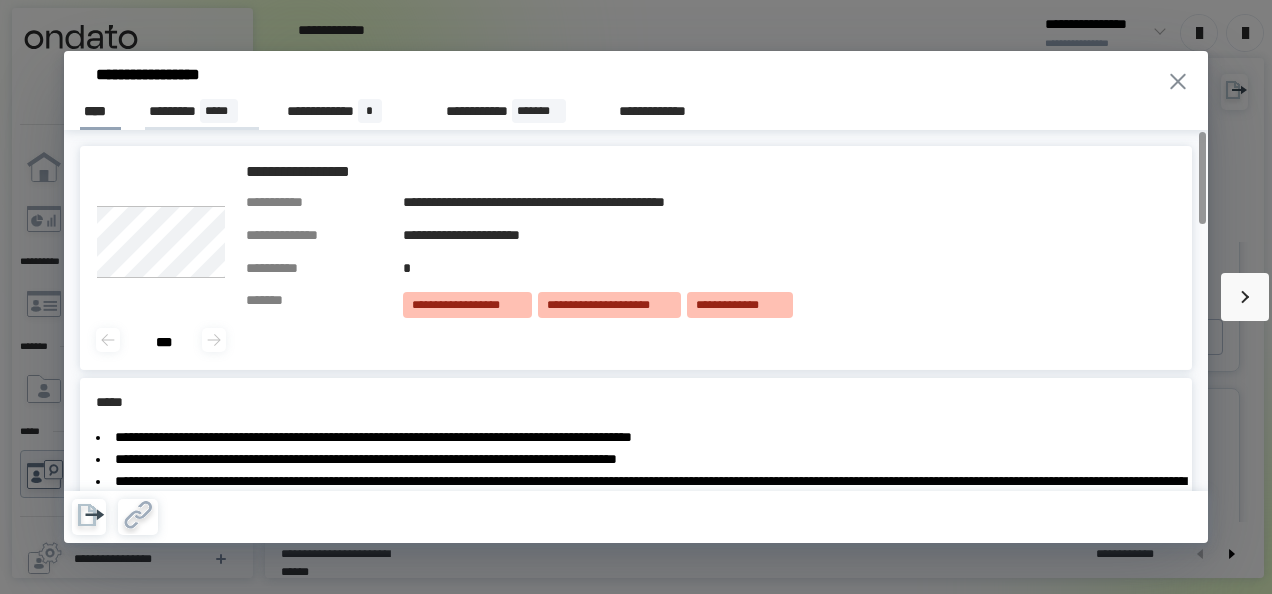 click on "********* *****" at bounding box center (202, 111) 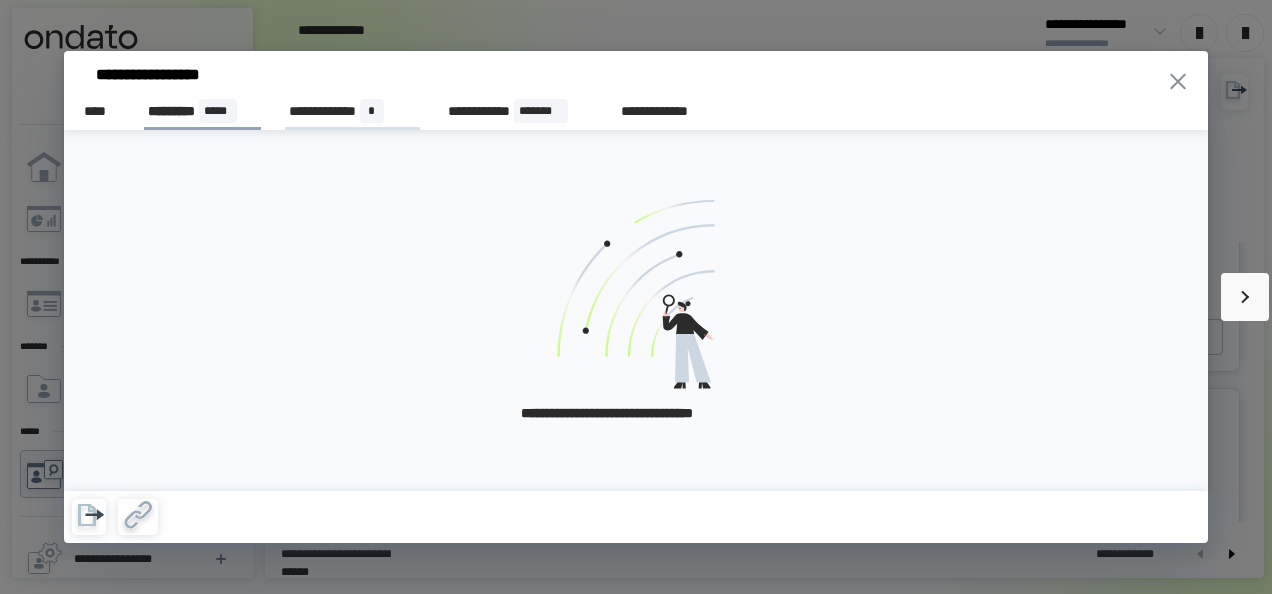 click on "**********" at bounding box center [352, 111] 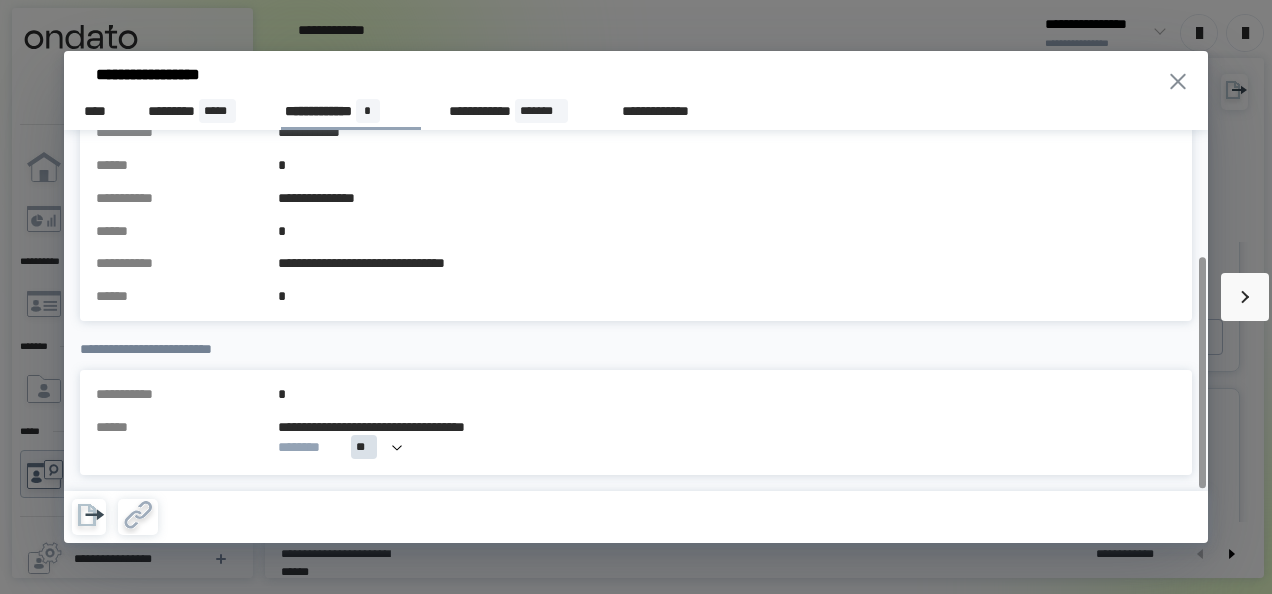 scroll, scrollTop: 196, scrollLeft: 0, axis: vertical 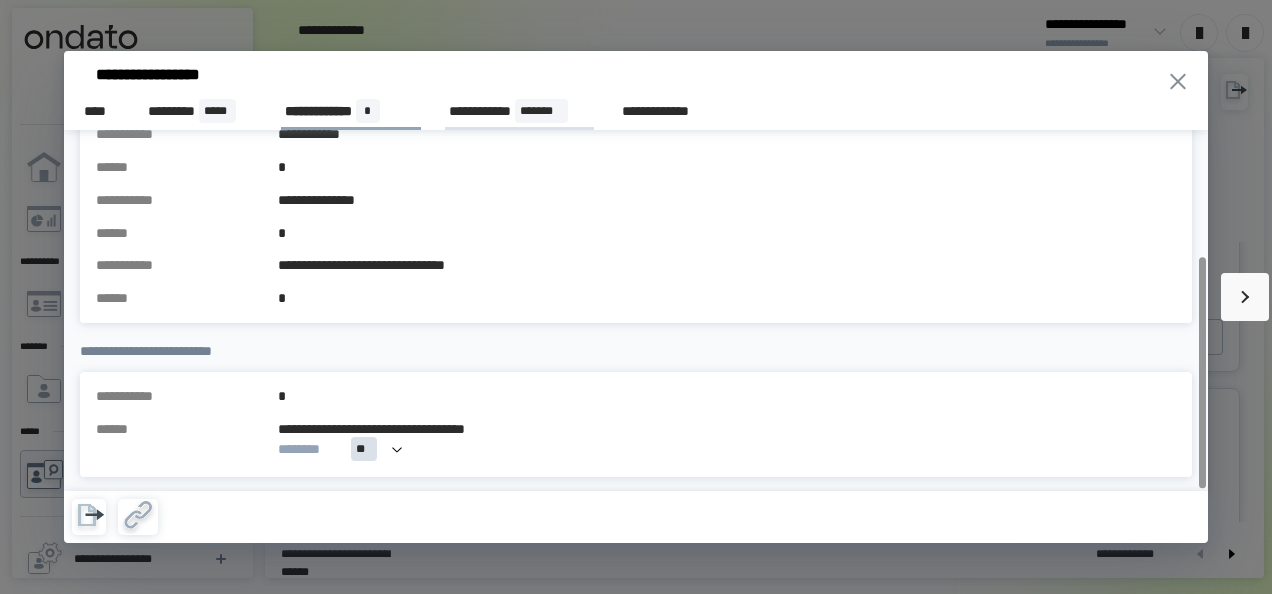 click on "**********" at bounding box center [519, 111] 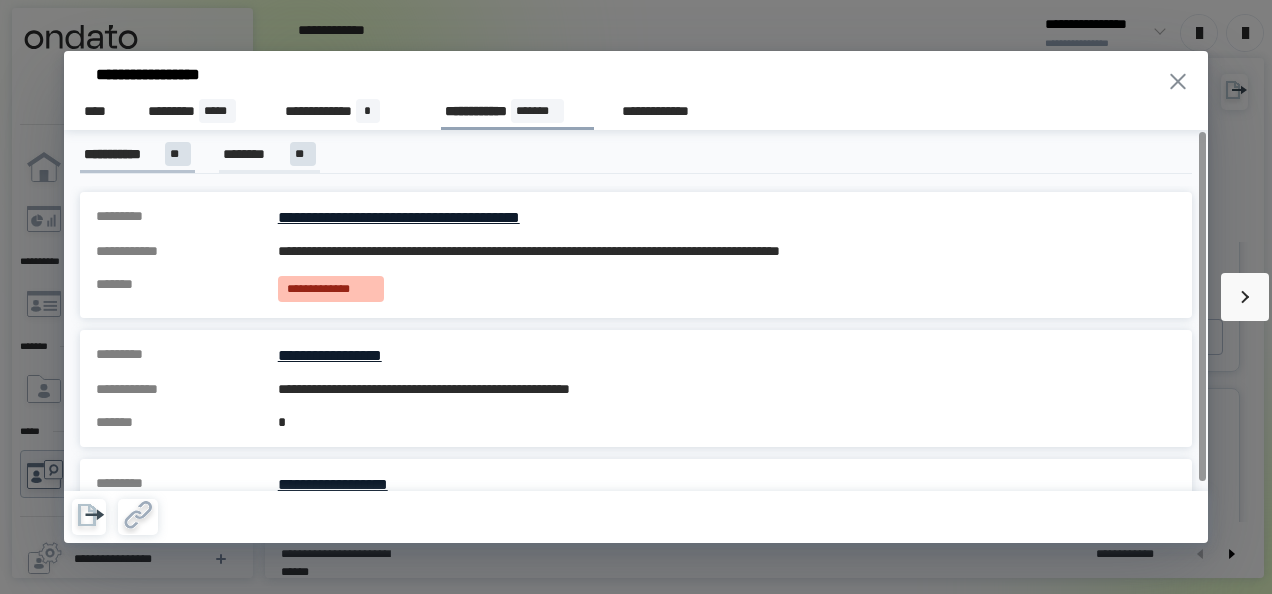 click on "********" at bounding box center (252, 154) 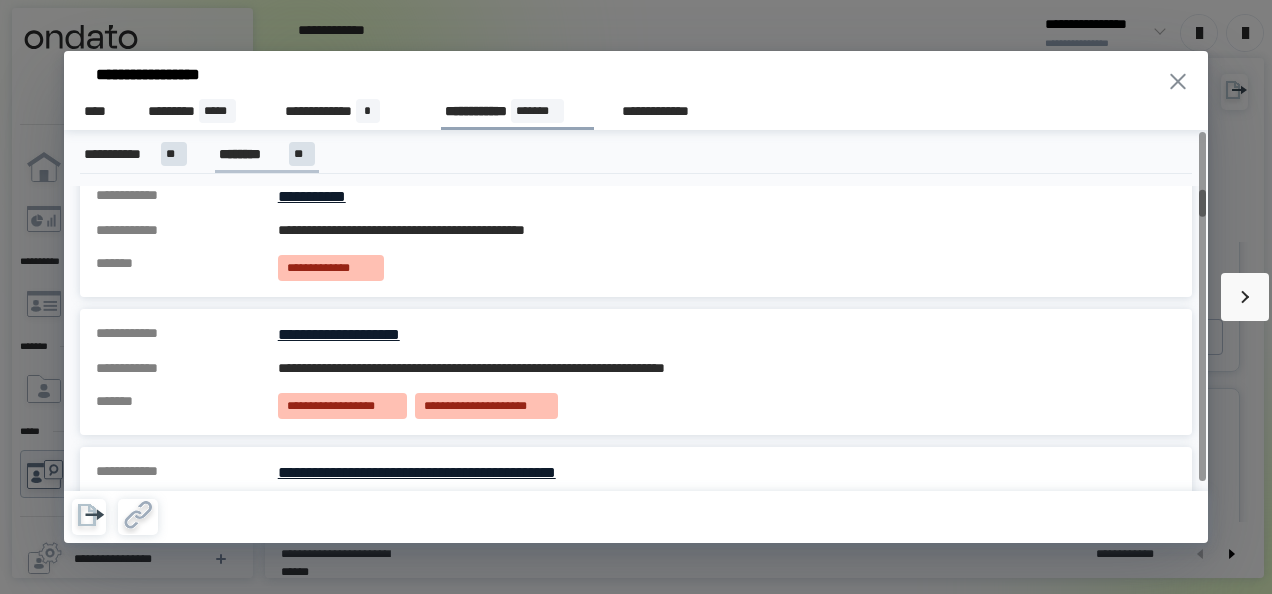 scroll, scrollTop: 0, scrollLeft: 0, axis: both 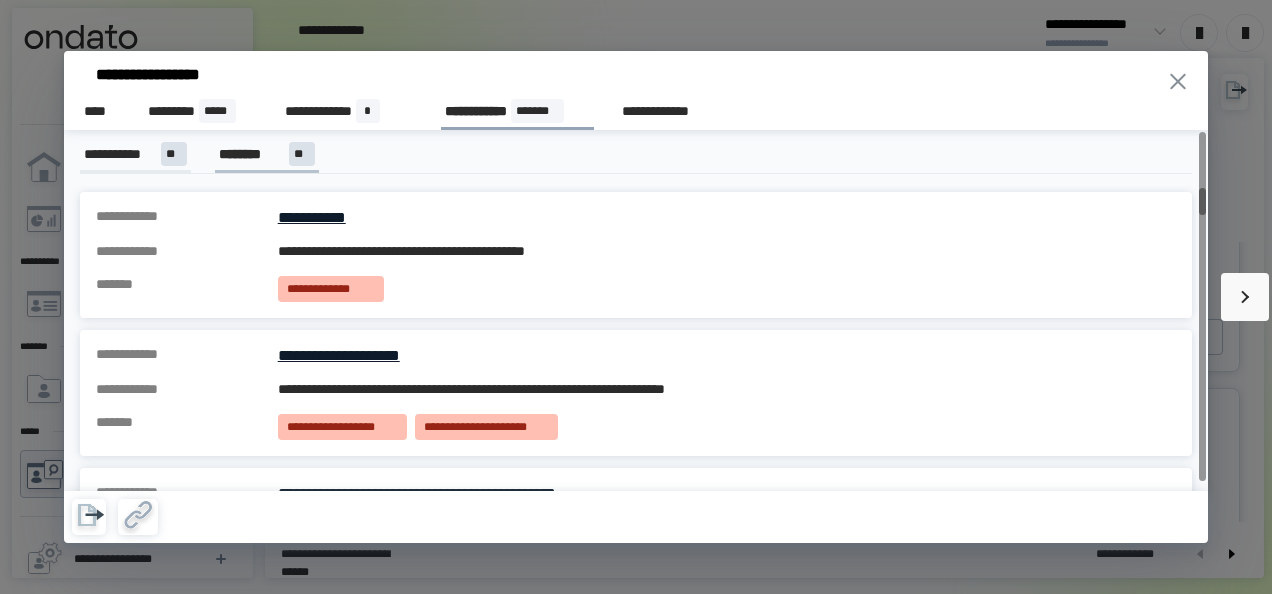 click on "**********" at bounding box center [119, 154] 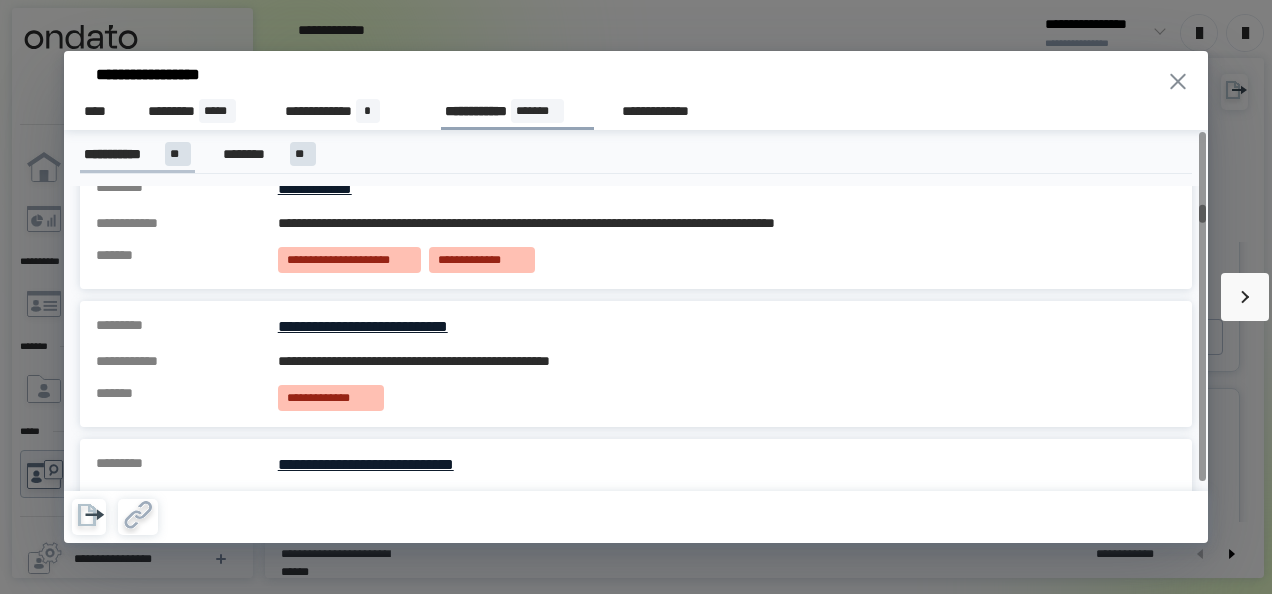 scroll, scrollTop: 443, scrollLeft: 0, axis: vertical 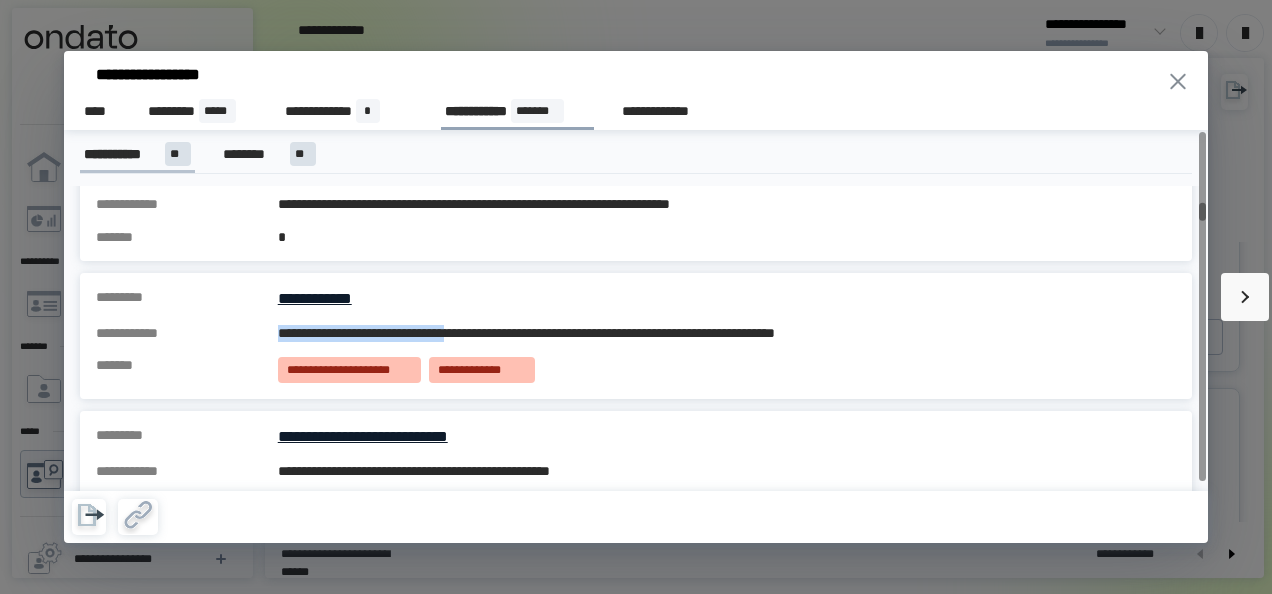 drag, startPoint x: 274, startPoint y: 337, endPoint x: 527, endPoint y: 324, distance: 253.33377 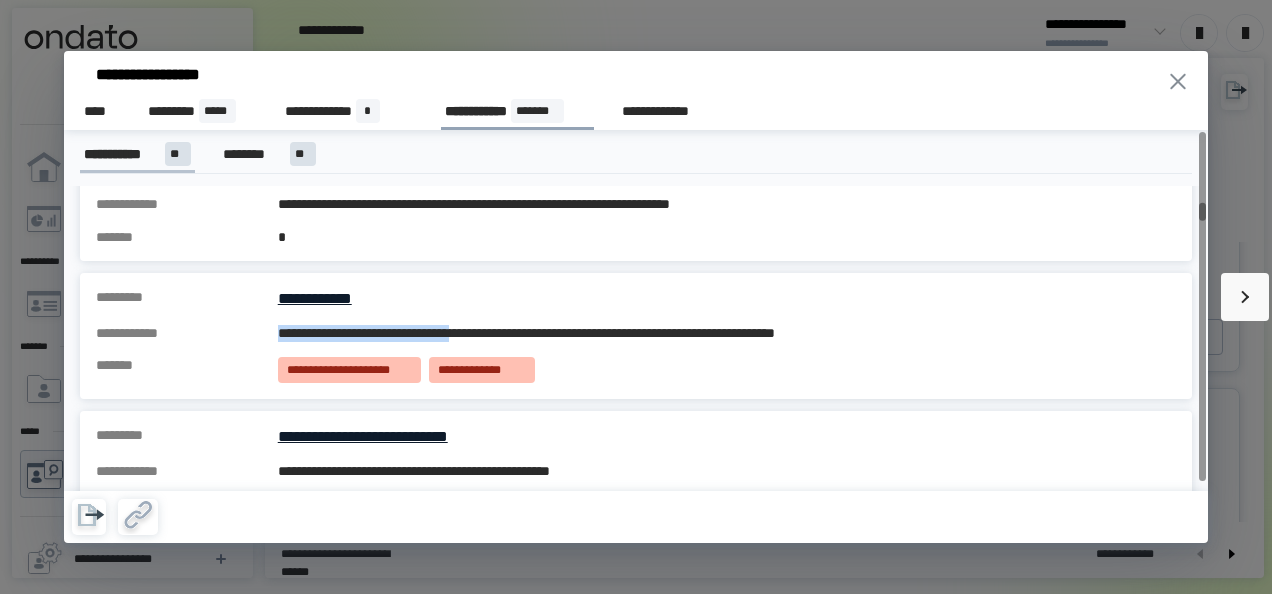 click on "**********" at bounding box center (727, 333) 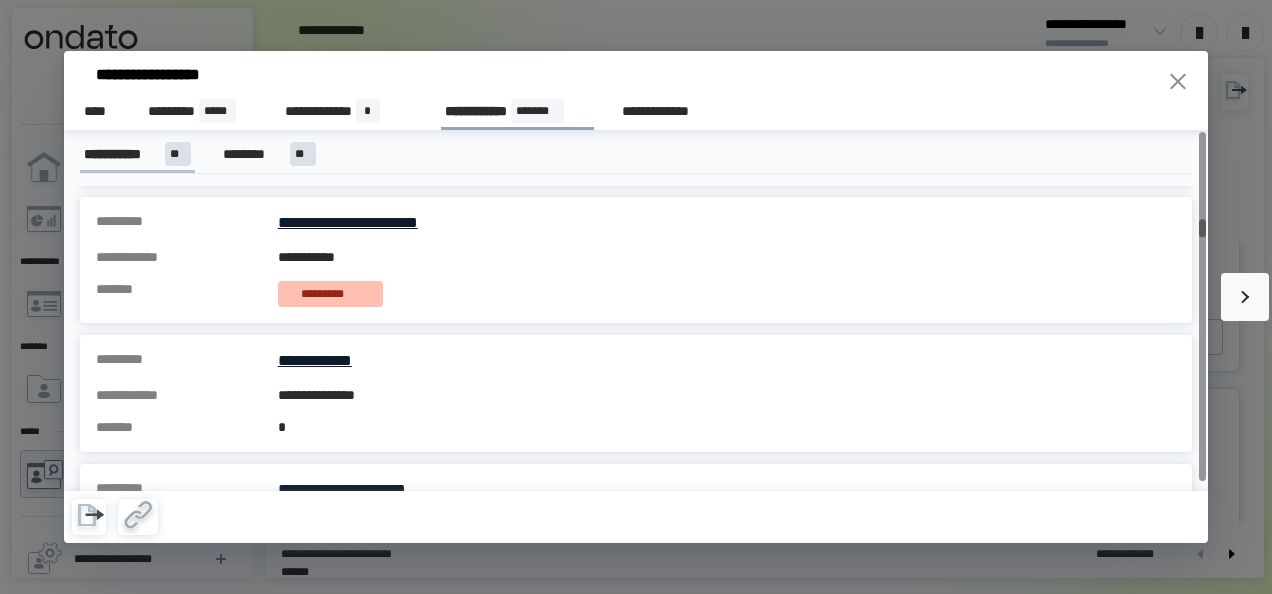 scroll, scrollTop: 934, scrollLeft: 0, axis: vertical 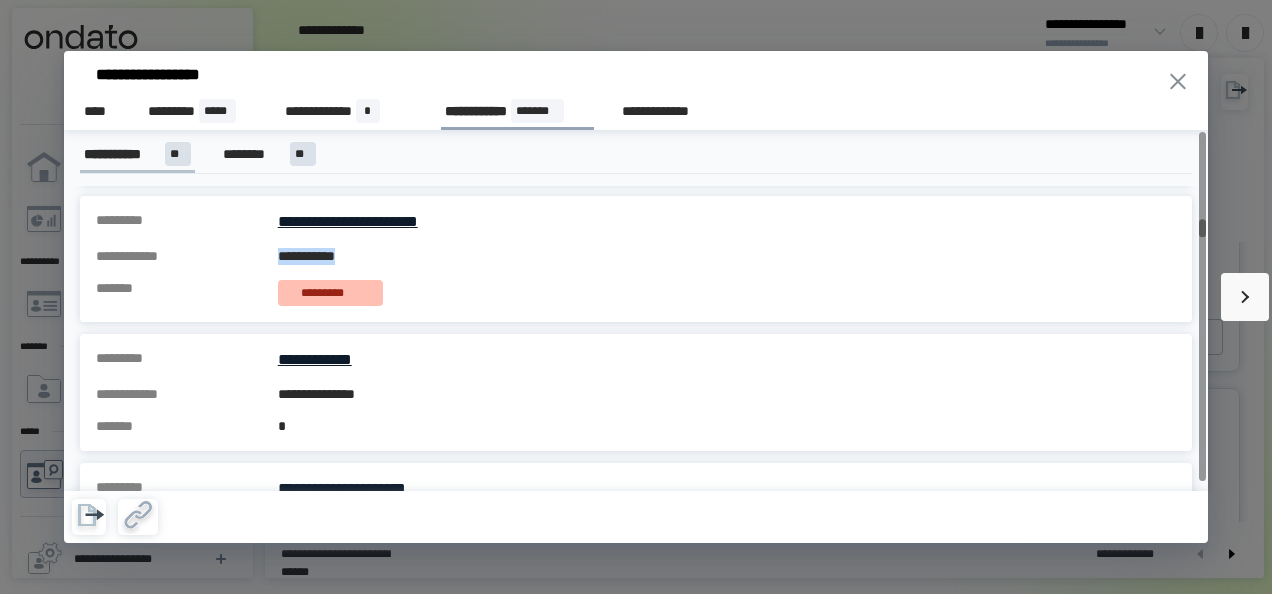 drag, startPoint x: 279, startPoint y: 256, endPoint x: 376, endPoint y: 260, distance: 97.082436 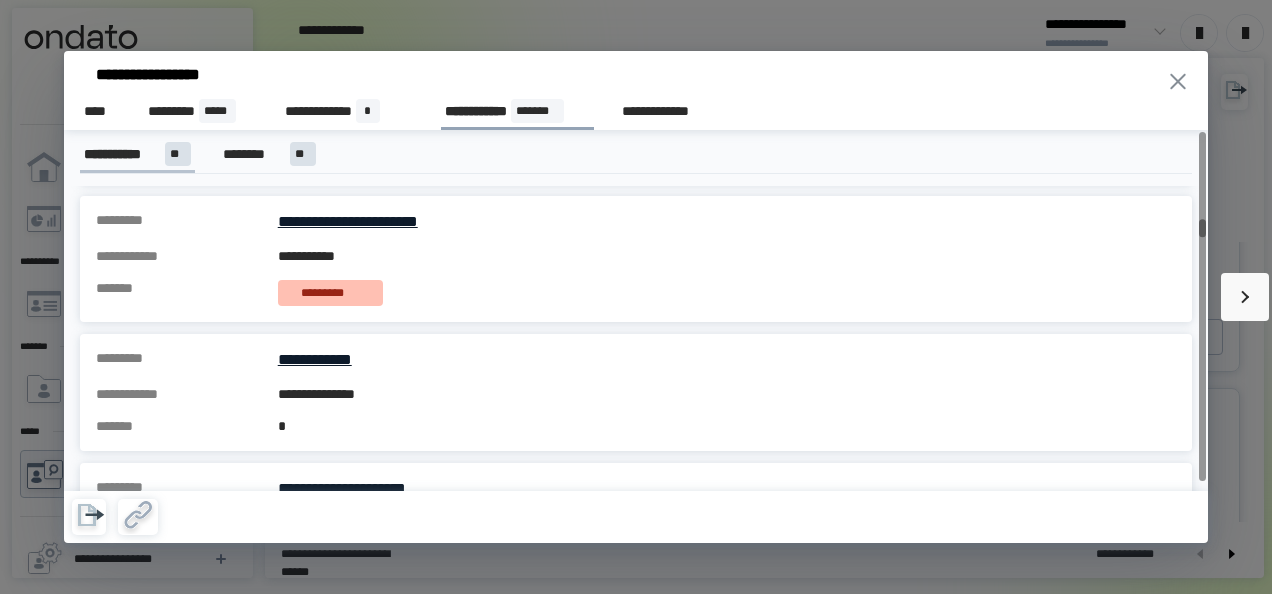 drag, startPoint x: 376, startPoint y: 260, endPoint x: 359, endPoint y: 291, distance: 35.35534 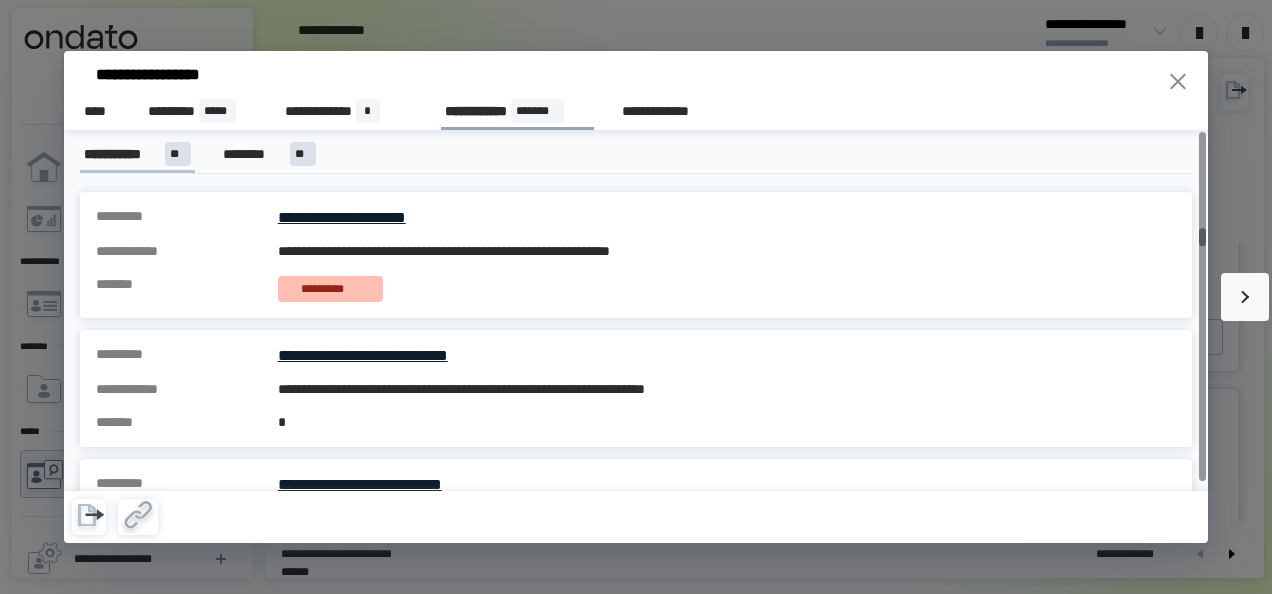 scroll, scrollTop: 1199, scrollLeft: 0, axis: vertical 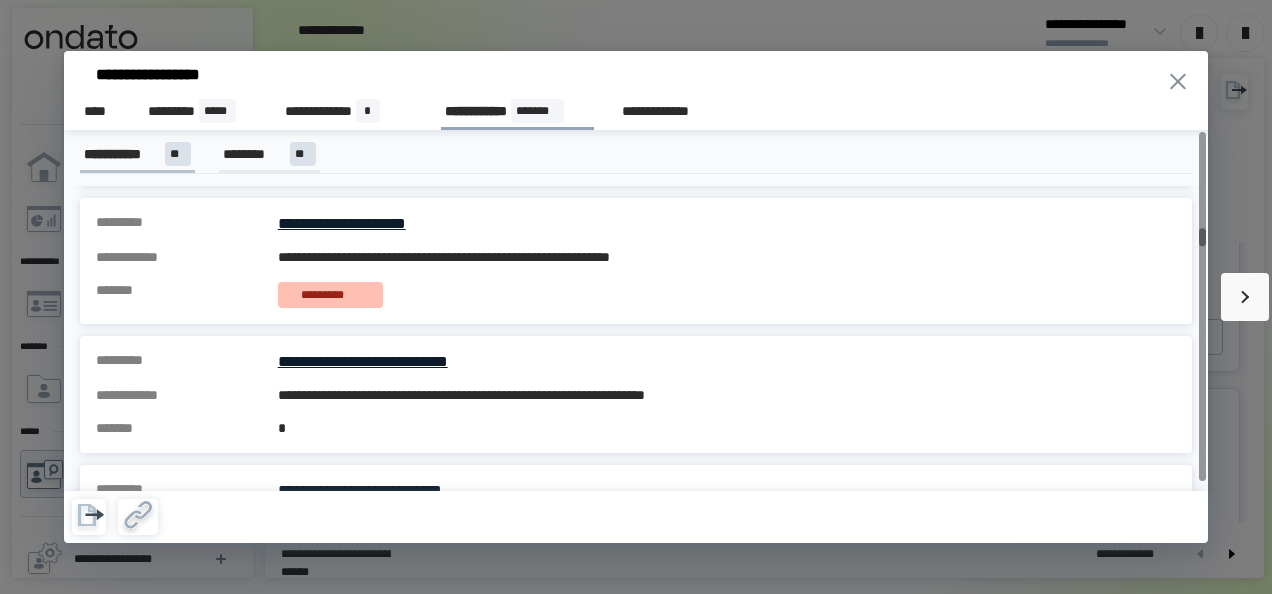 click on "********" at bounding box center [252, 154] 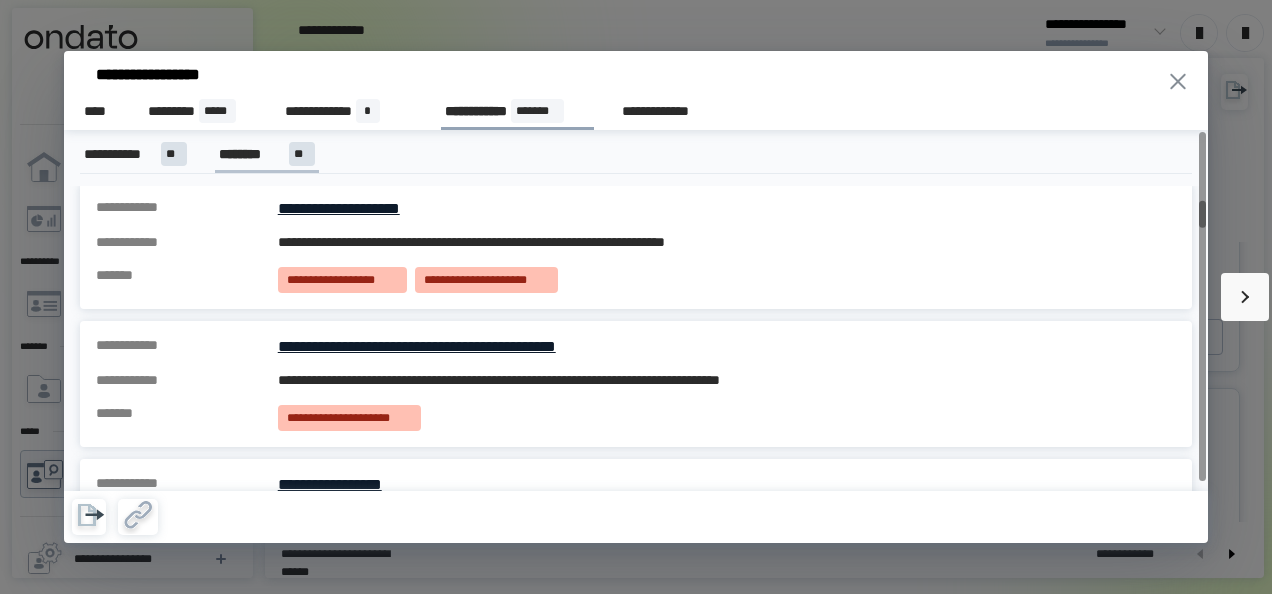 scroll, scrollTop: 155, scrollLeft: 0, axis: vertical 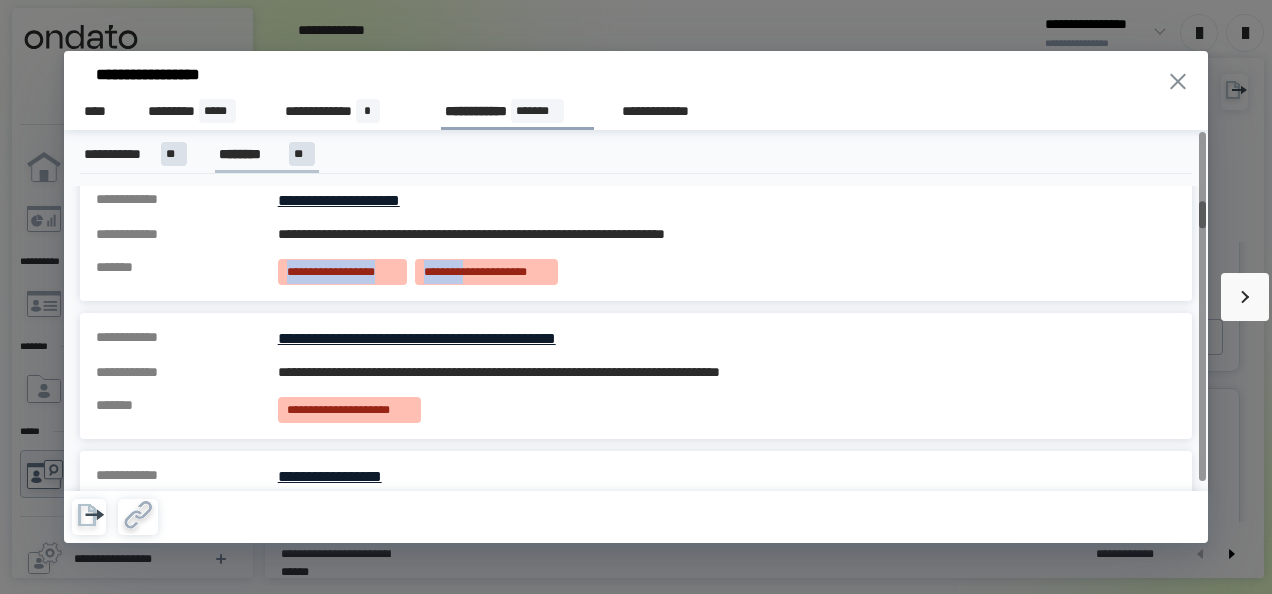 drag, startPoint x: 282, startPoint y: 275, endPoint x: 524, endPoint y: 286, distance: 242.24988 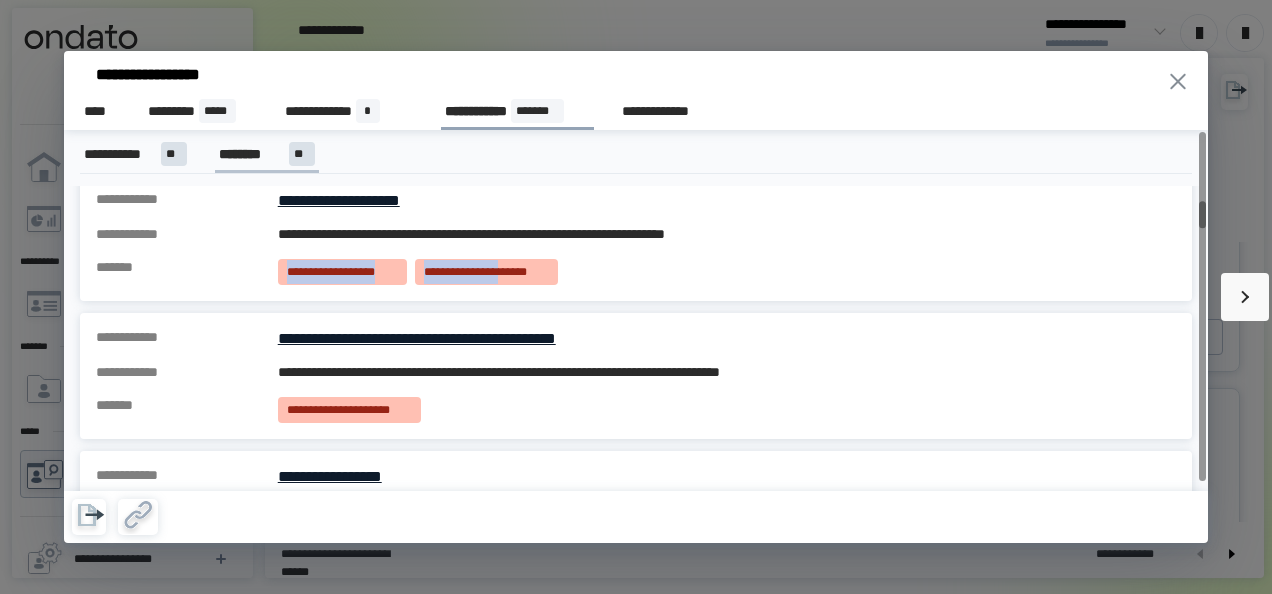 click on "**********" at bounding box center [727, 272] 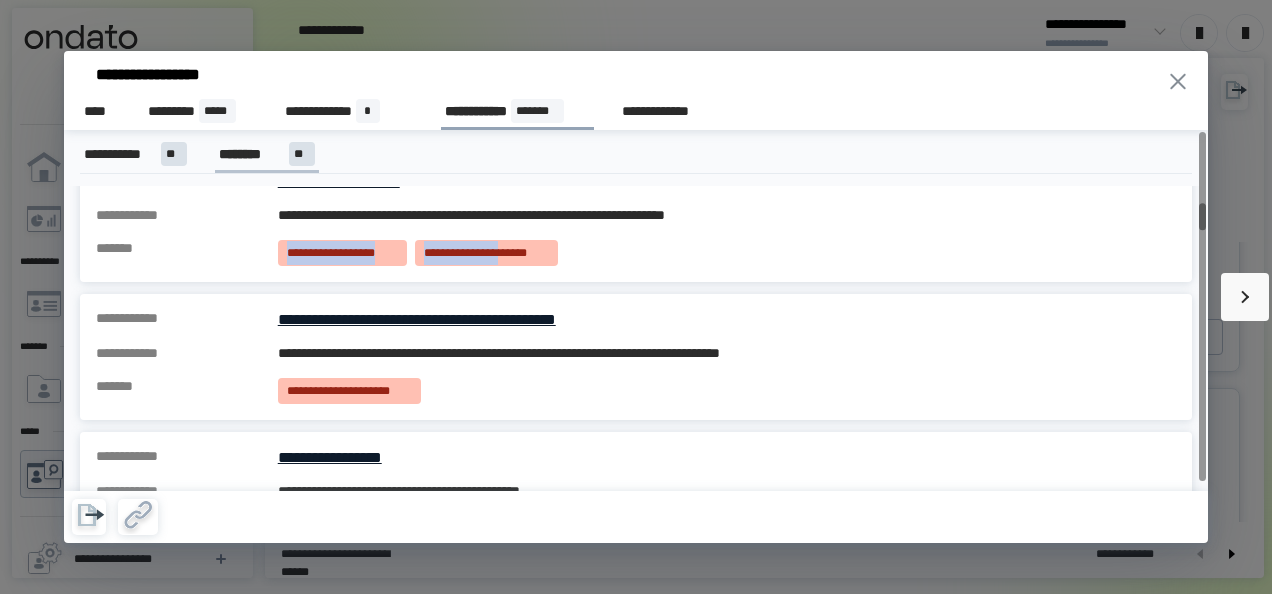 scroll, scrollTop: 180, scrollLeft: 0, axis: vertical 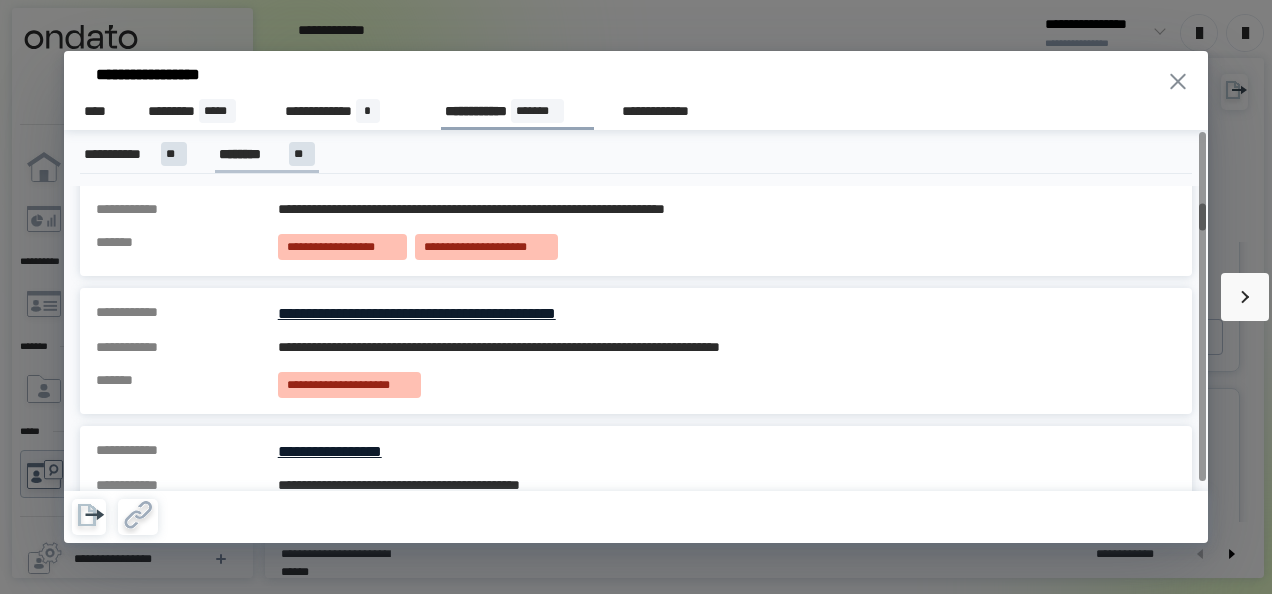 click on "**********" at bounding box center (727, 385) 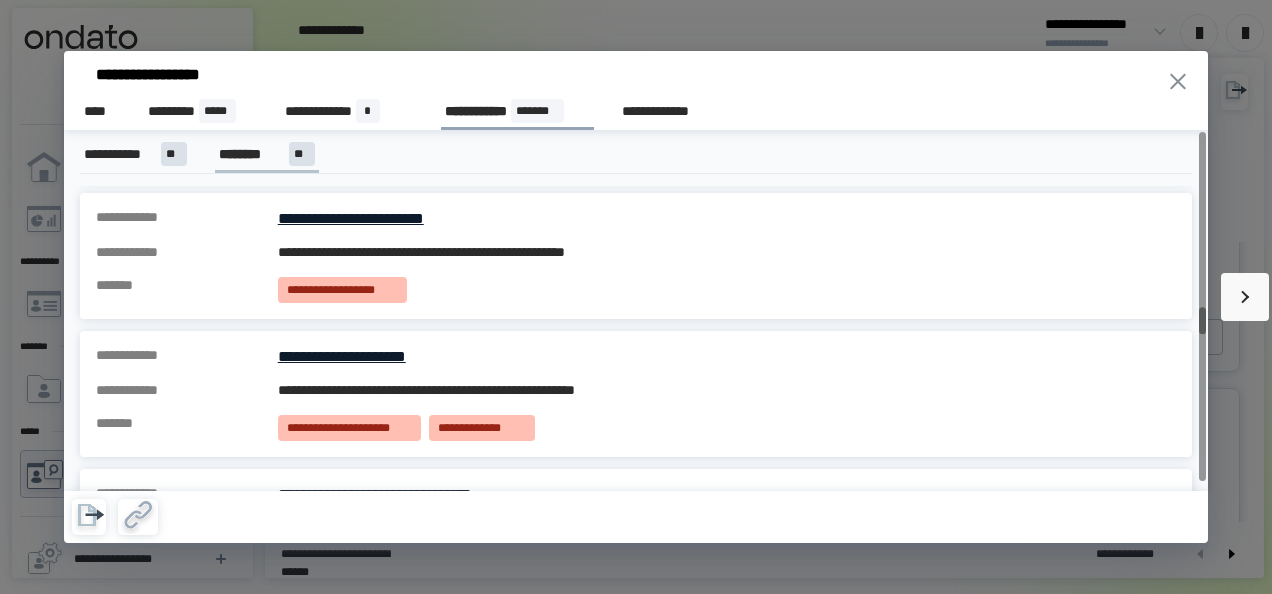 scroll, scrollTop: 1395, scrollLeft: 0, axis: vertical 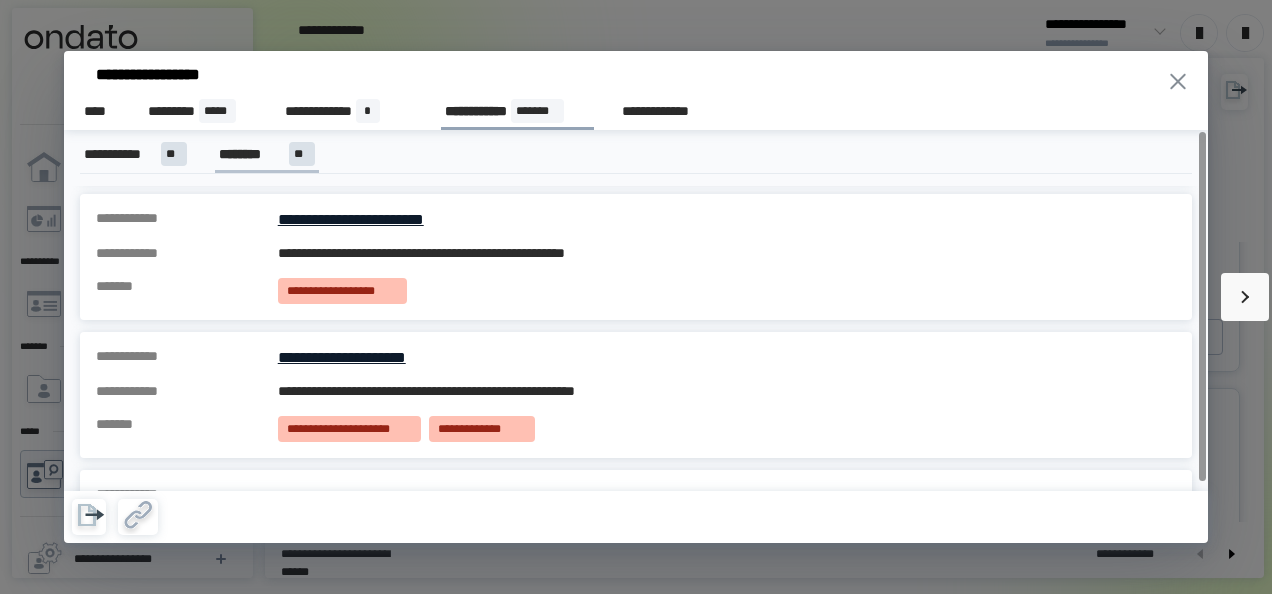 click 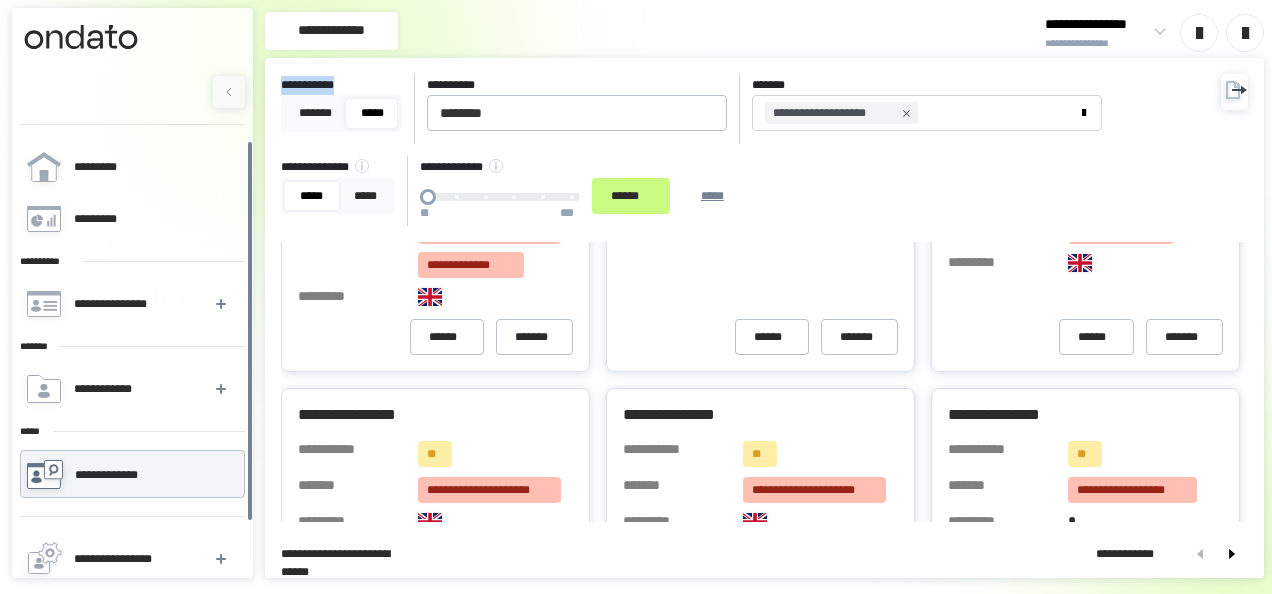 drag, startPoint x: 282, startPoint y: 85, endPoint x: 364, endPoint y: 83, distance: 82.02438 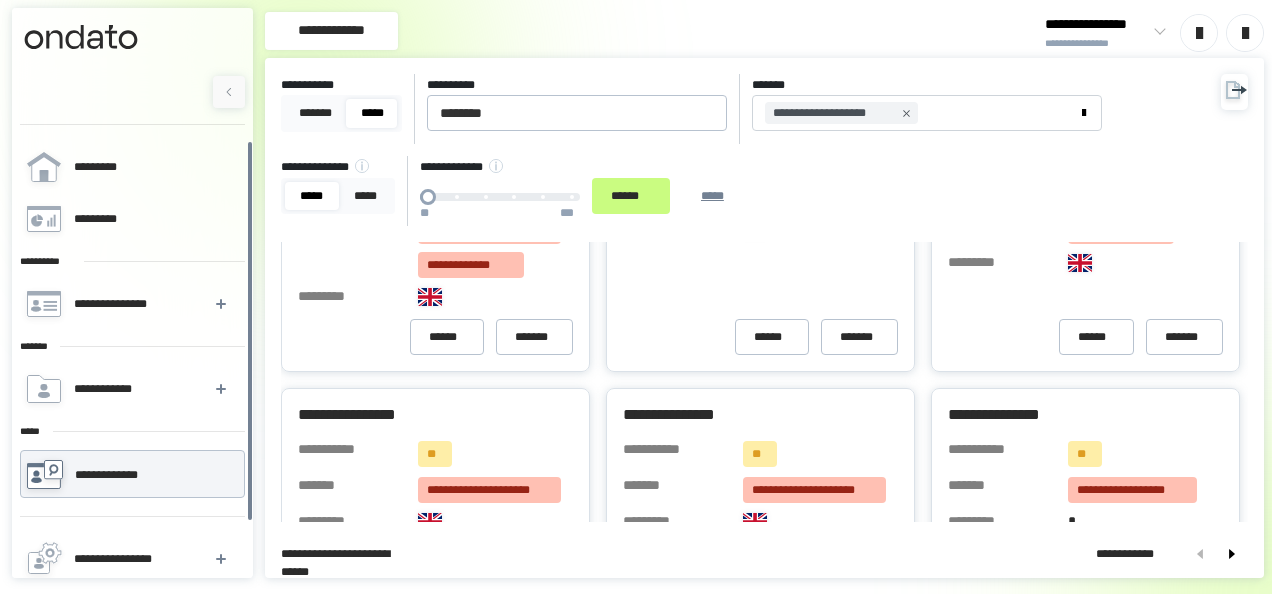 click on "**********" at bounding box center [341, 103] 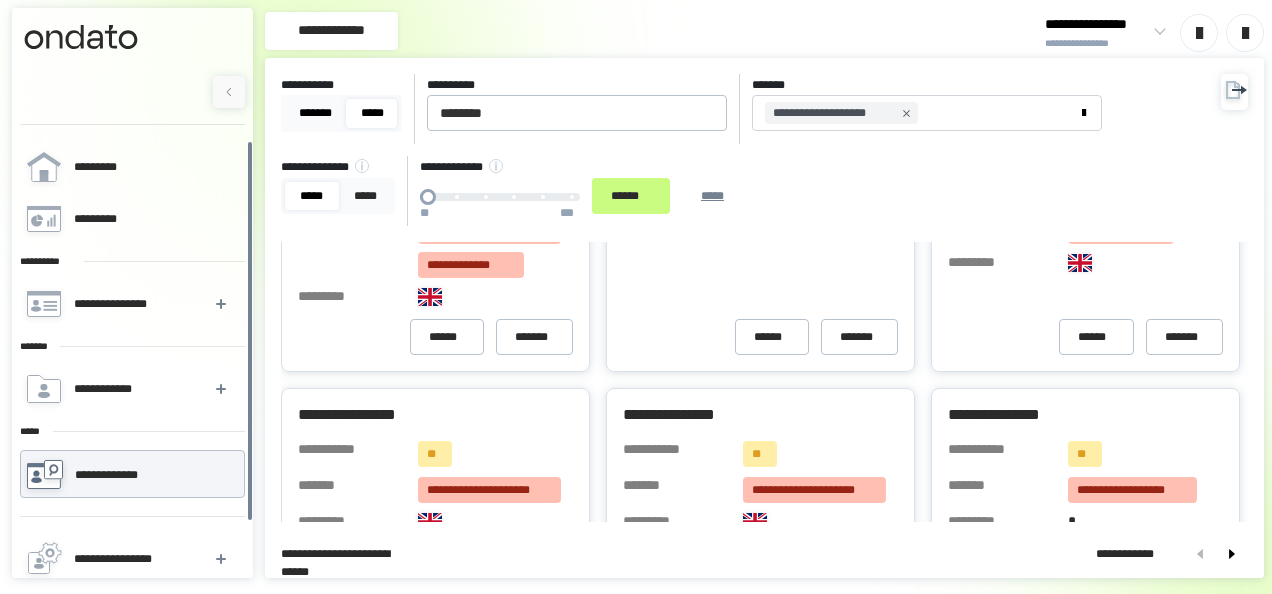 click on "*******" at bounding box center [315, 113] 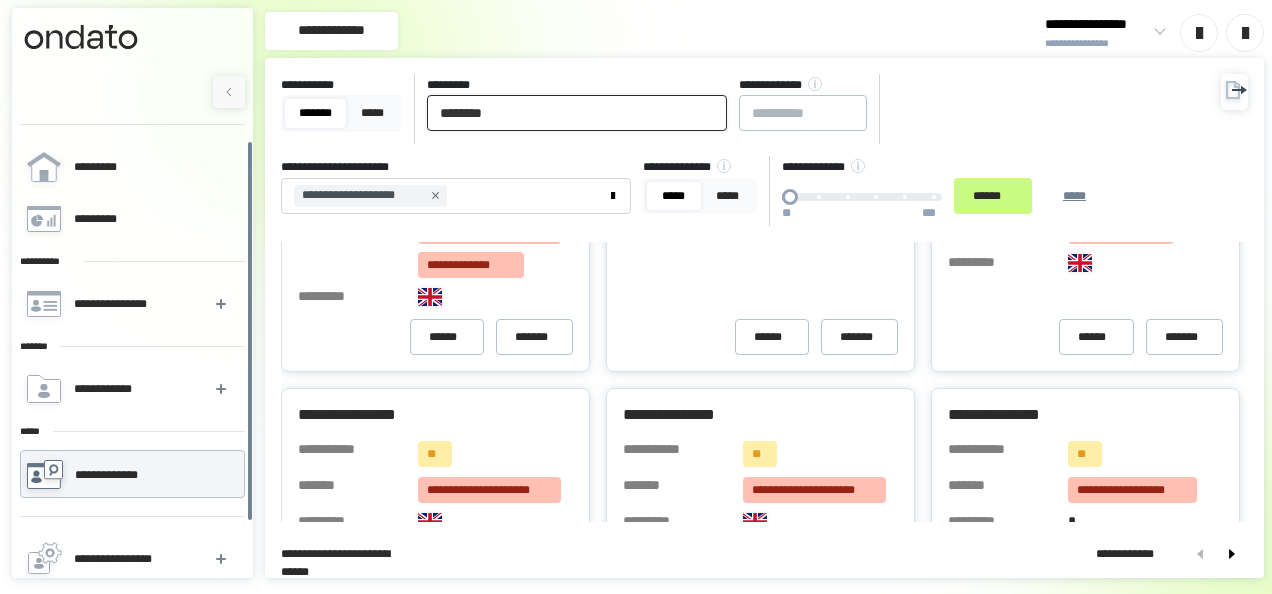 drag, startPoint x: 541, startPoint y: 116, endPoint x: 422, endPoint y: 122, distance: 119.15116 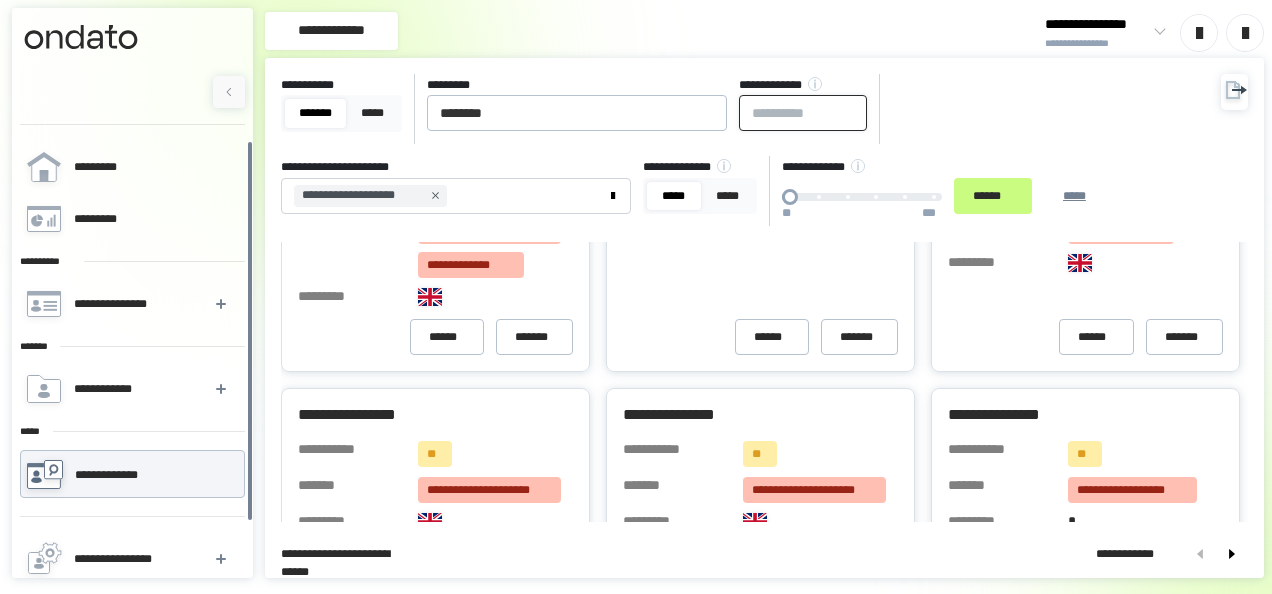click at bounding box center [803, 113] 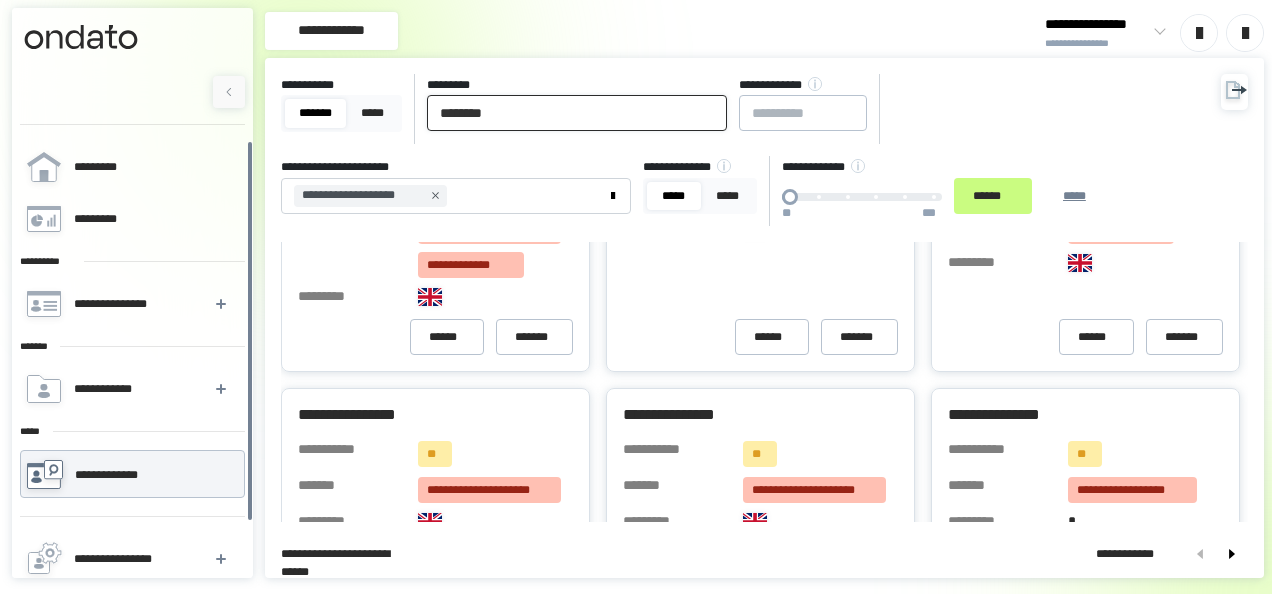 drag, startPoint x: 586, startPoint y: 98, endPoint x: 352, endPoint y: 93, distance: 234.0534 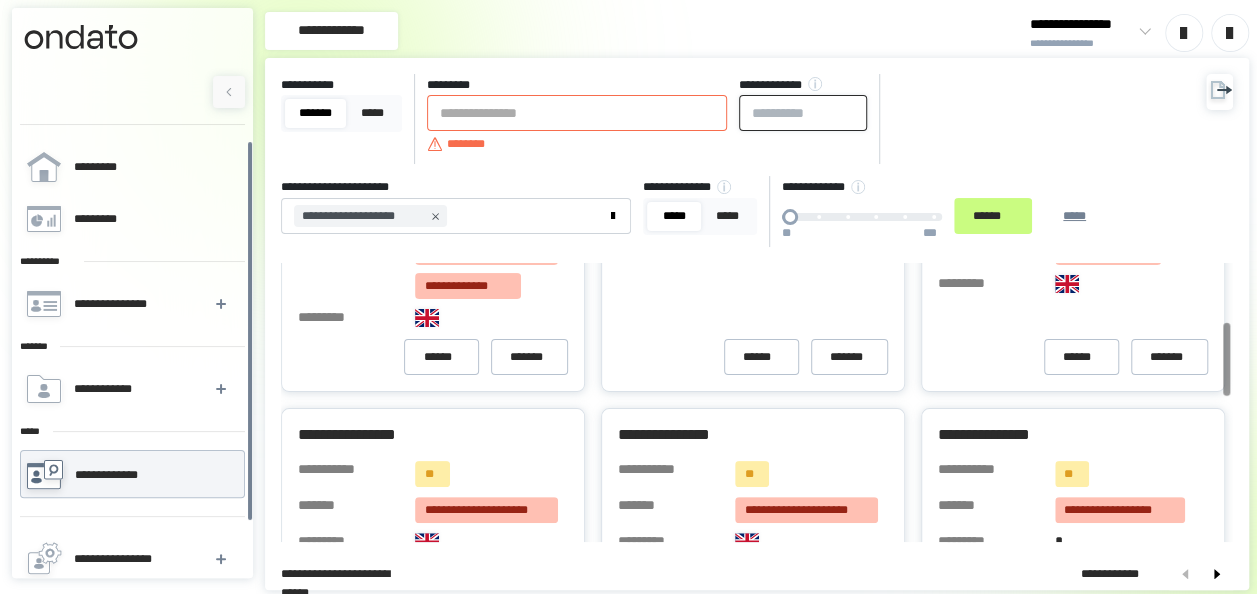 click at bounding box center (803, 113) 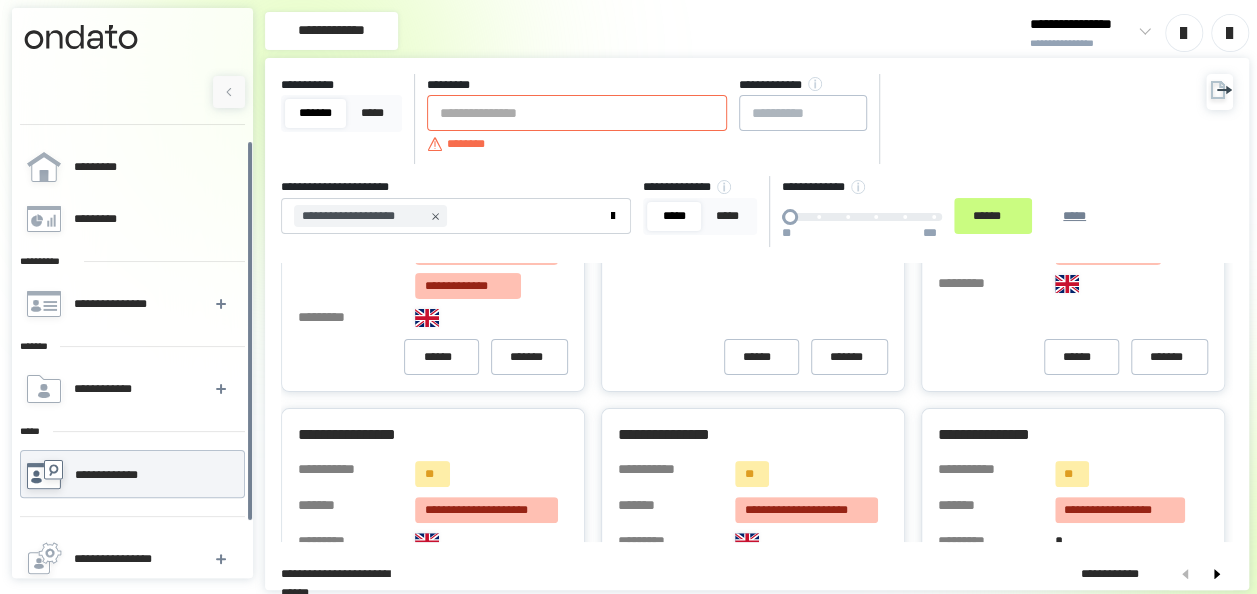 click on "**********" at bounding box center [737, 160] 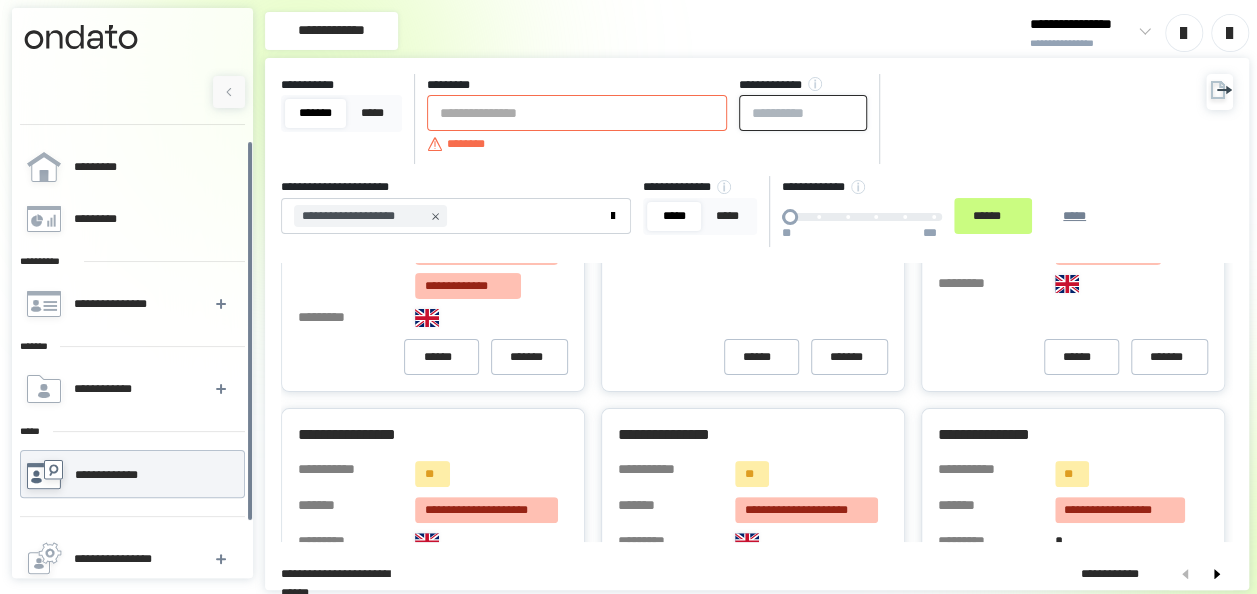 click at bounding box center (803, 113) 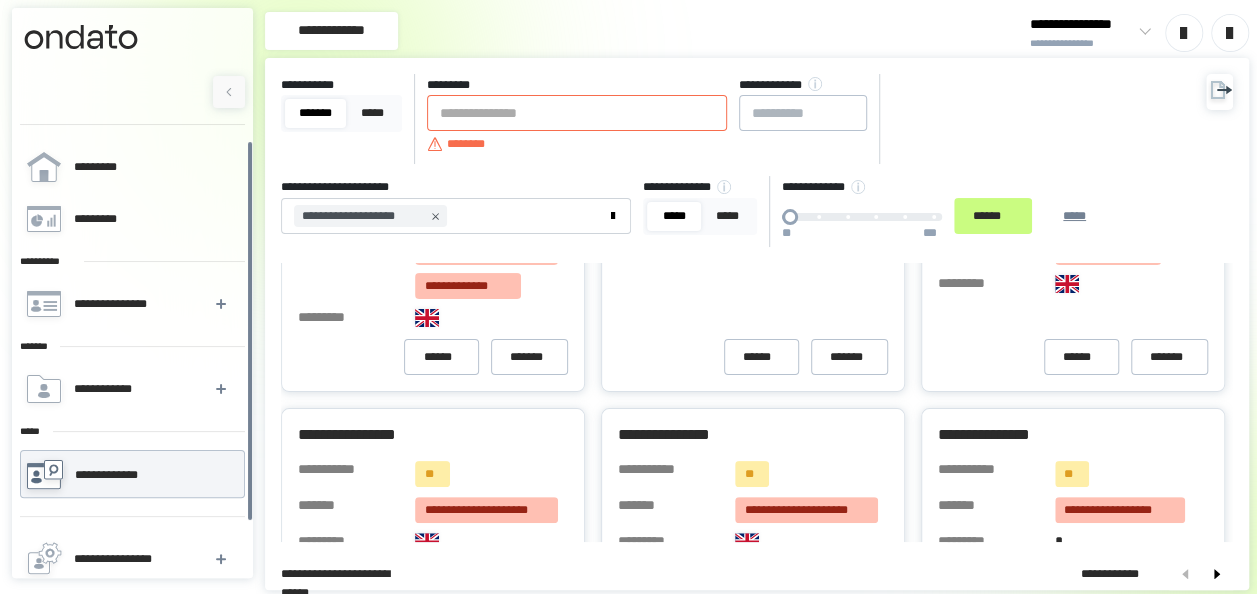 click on "**********" at bounding box center [737, 160] 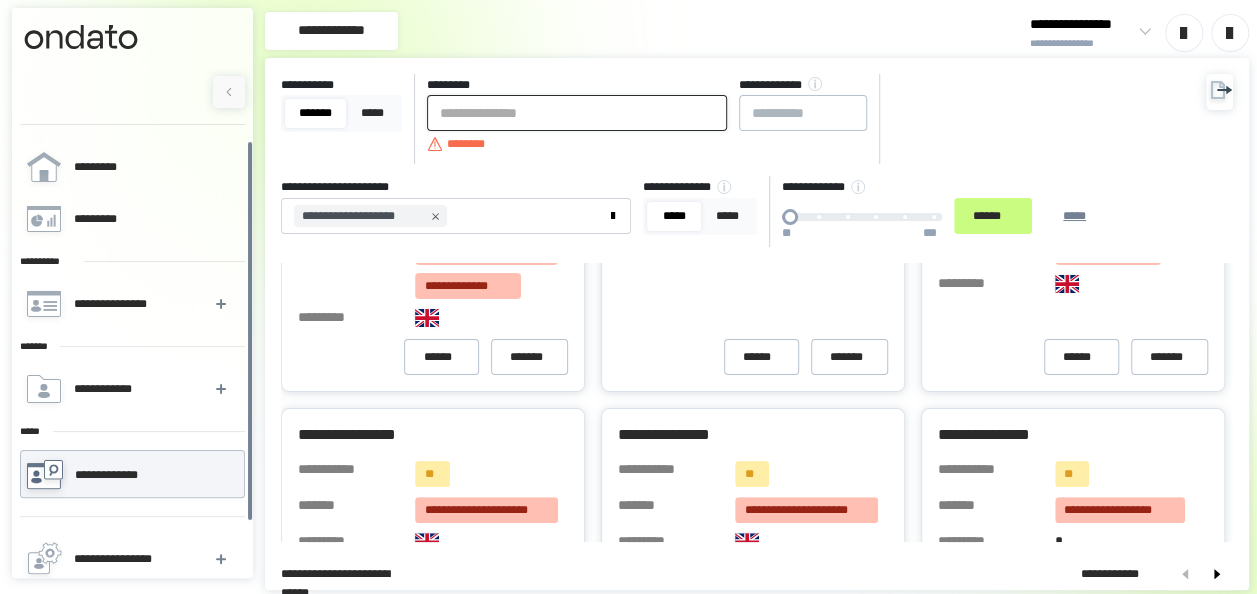 click at bounding box center (577, 113) 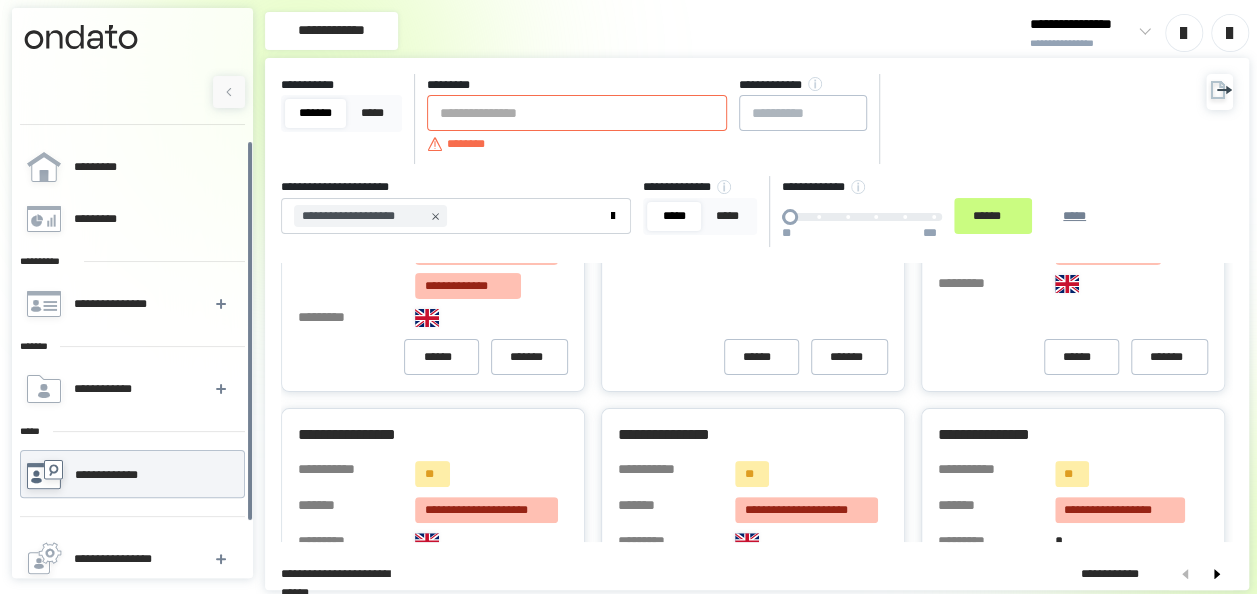 click on "**********" at bounding box center [737, 160] 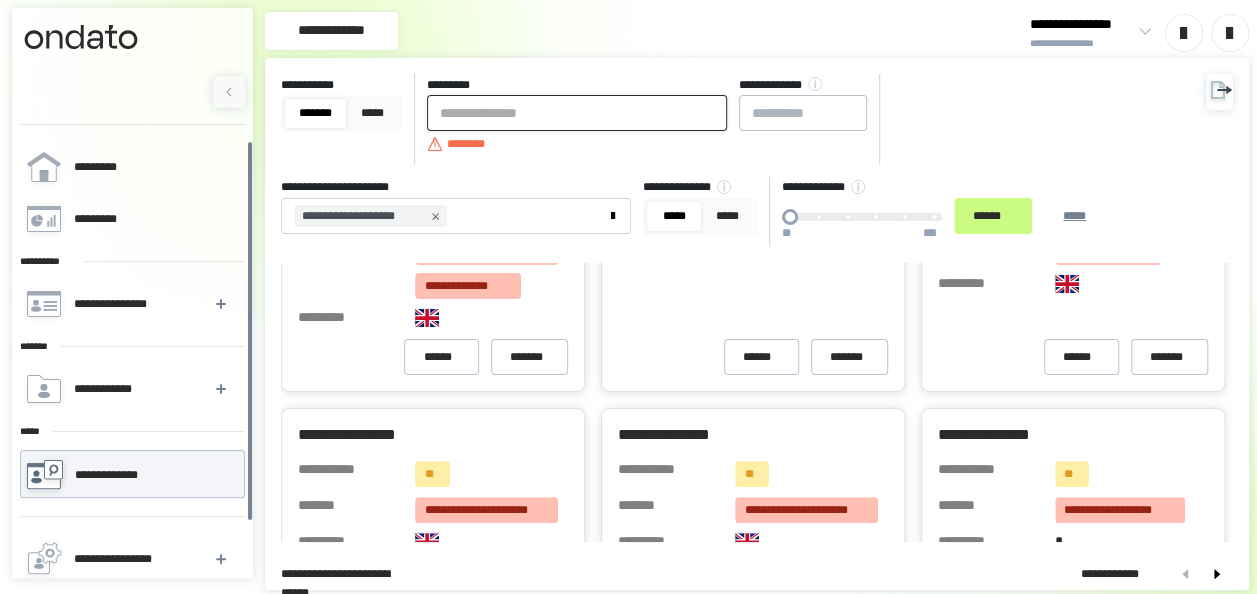 click at bounding box center [577, 113] 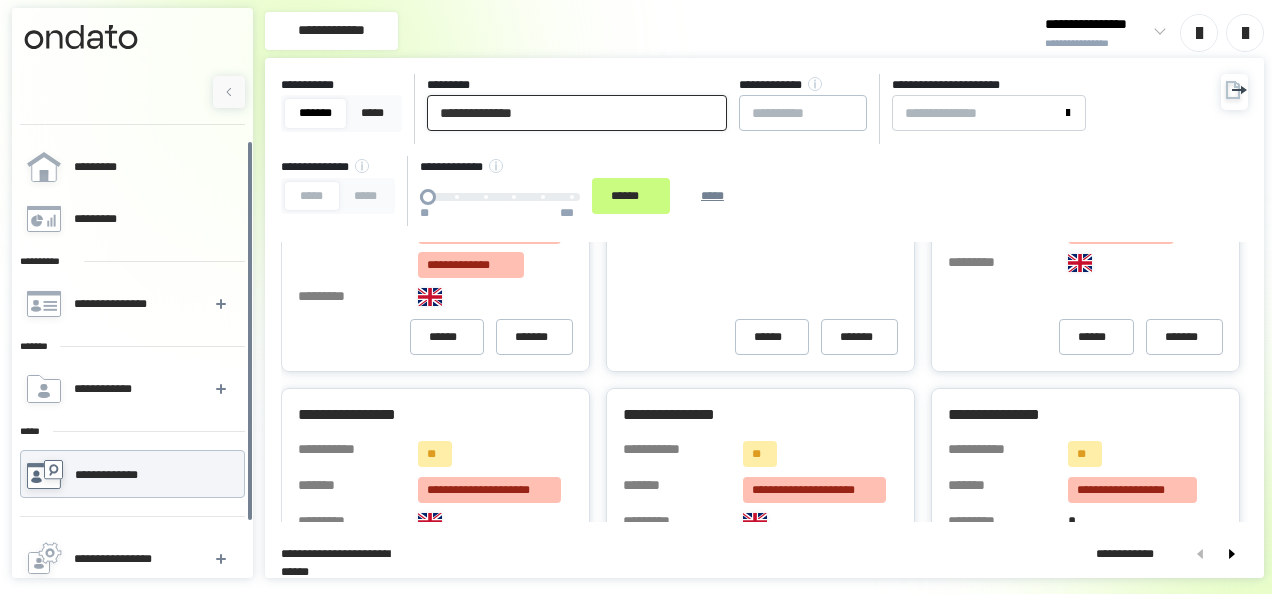 type on "**********" 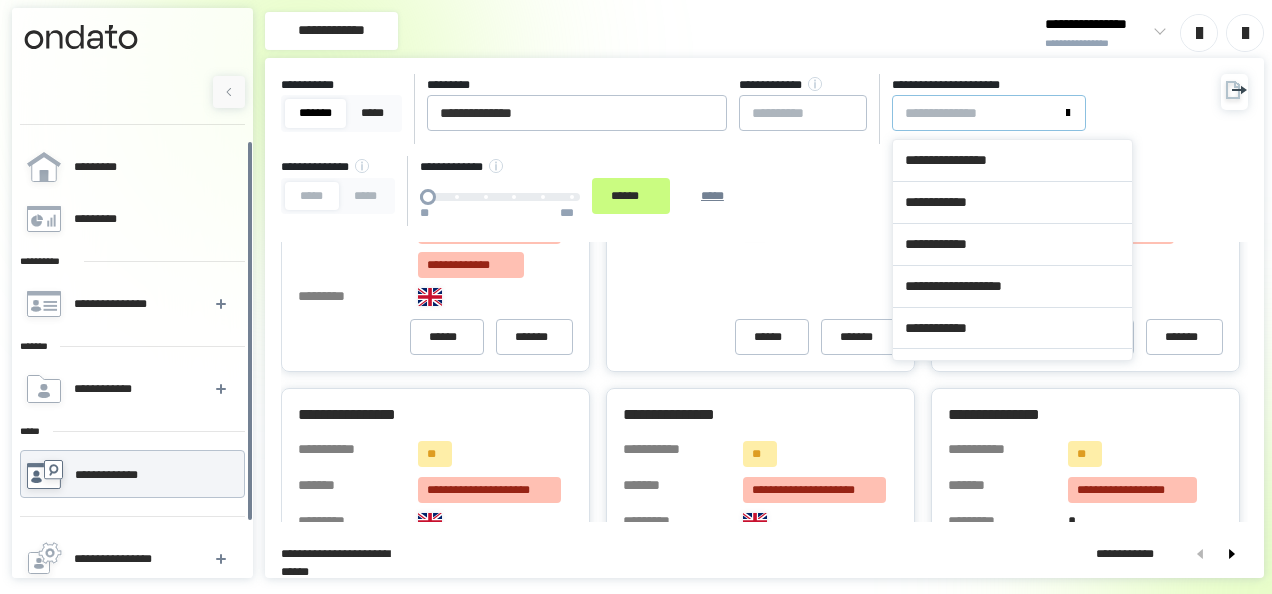 click on "**********" at bounding box center (977, 113) 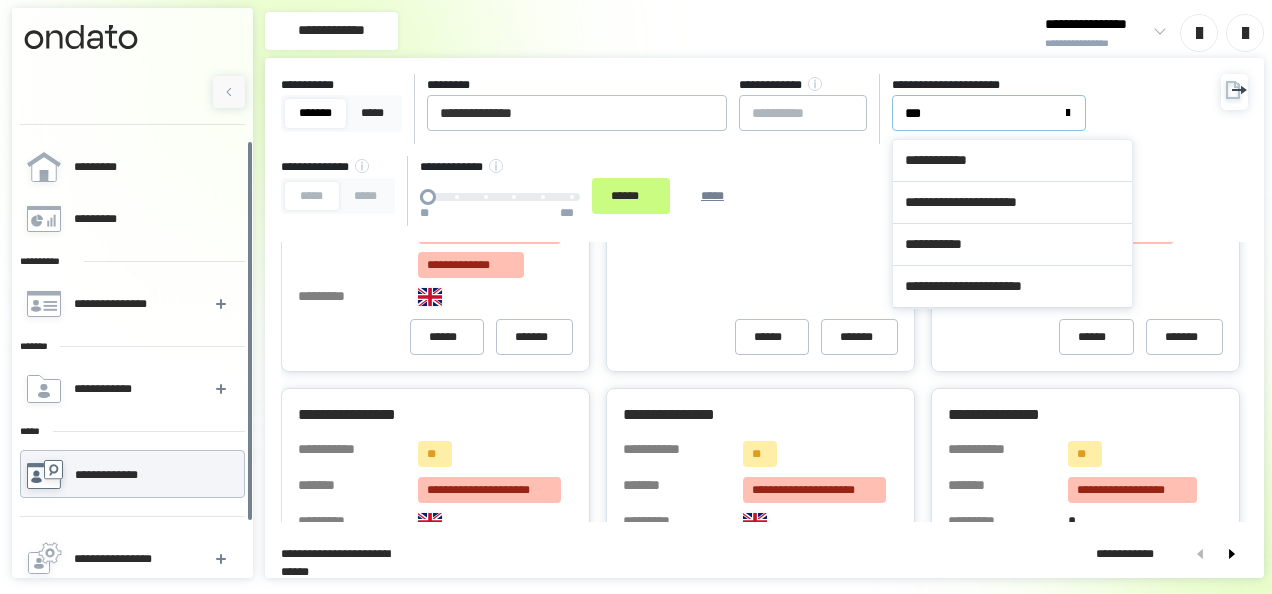 type on "****" 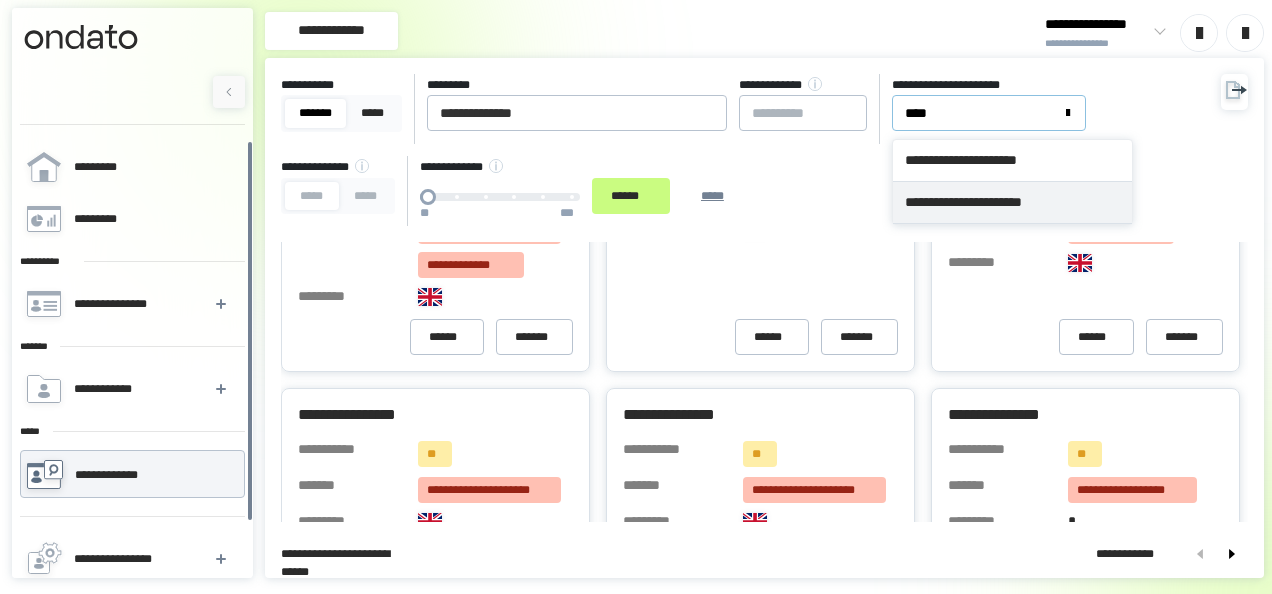 type 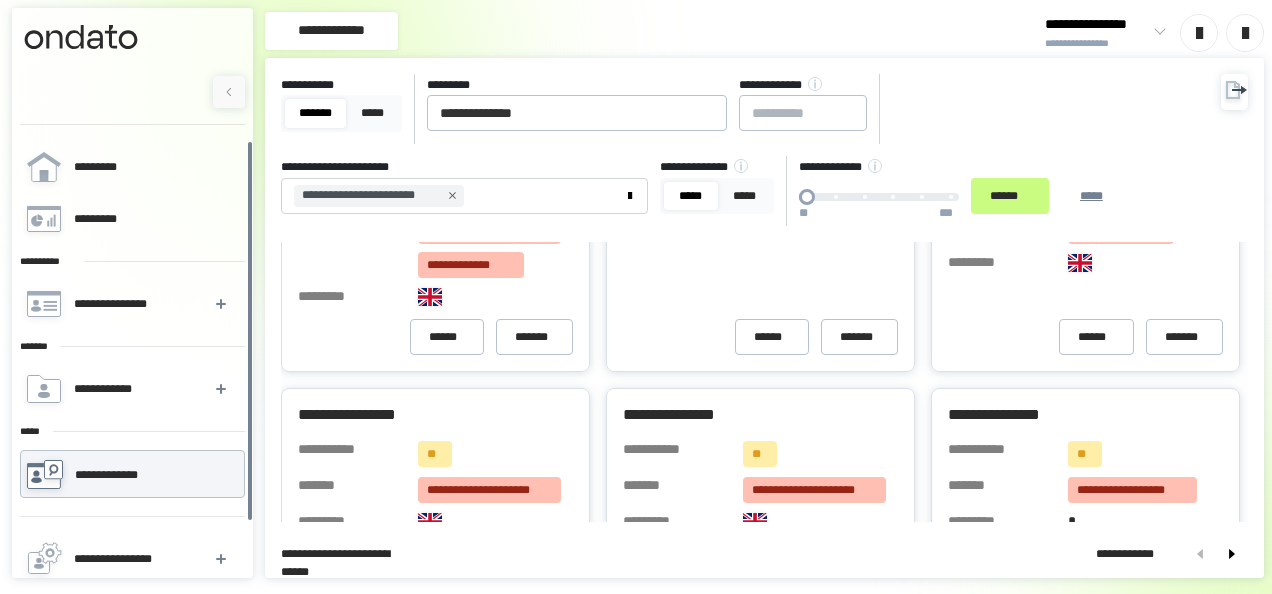 click on "**********" at bounding box center (745, 150) 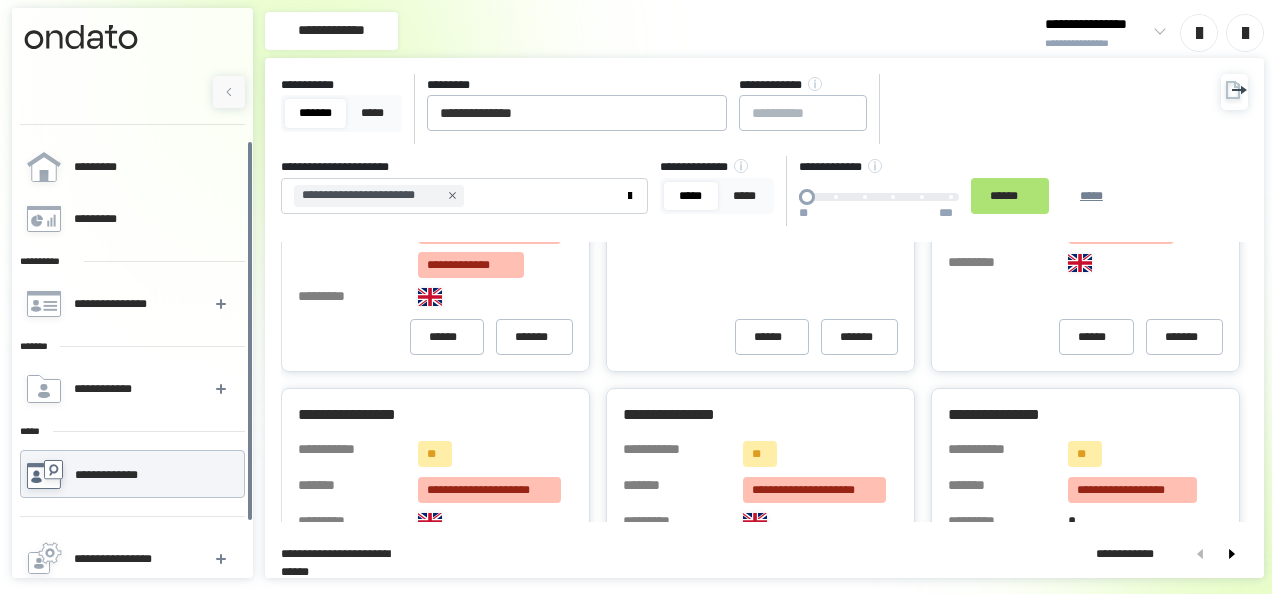 click on "******" at bounding box center [1010, 196] 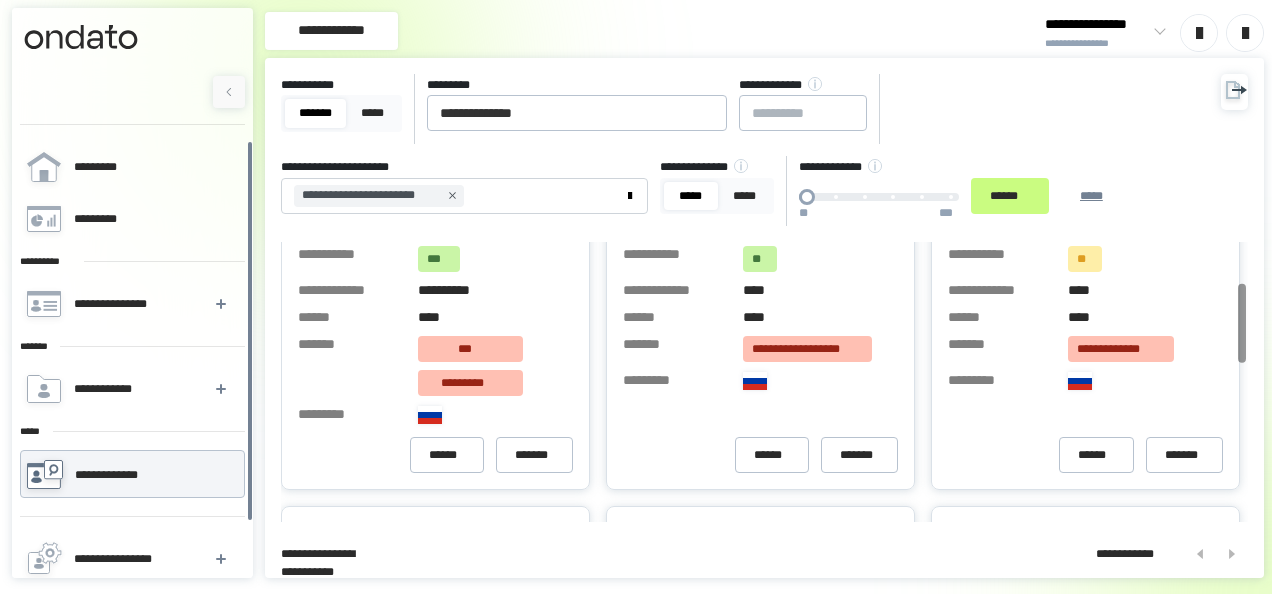 scroll, scrollTop: 136, scrollLeft: 0, axis: vertical 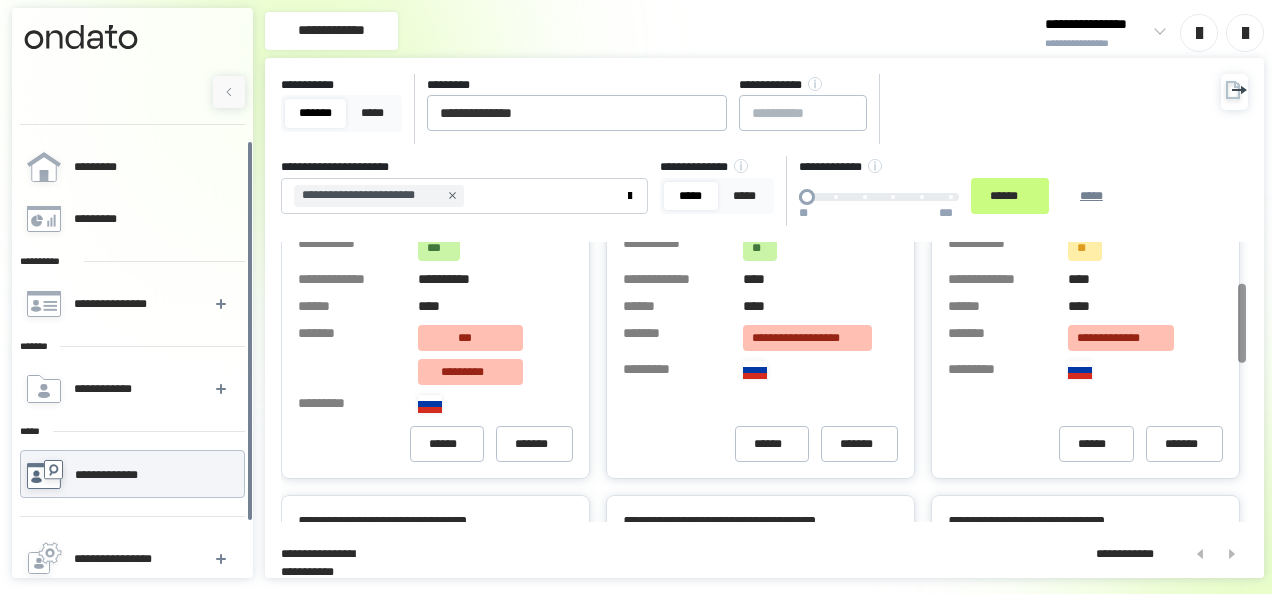click on "****" at bounding box center [496, 306] 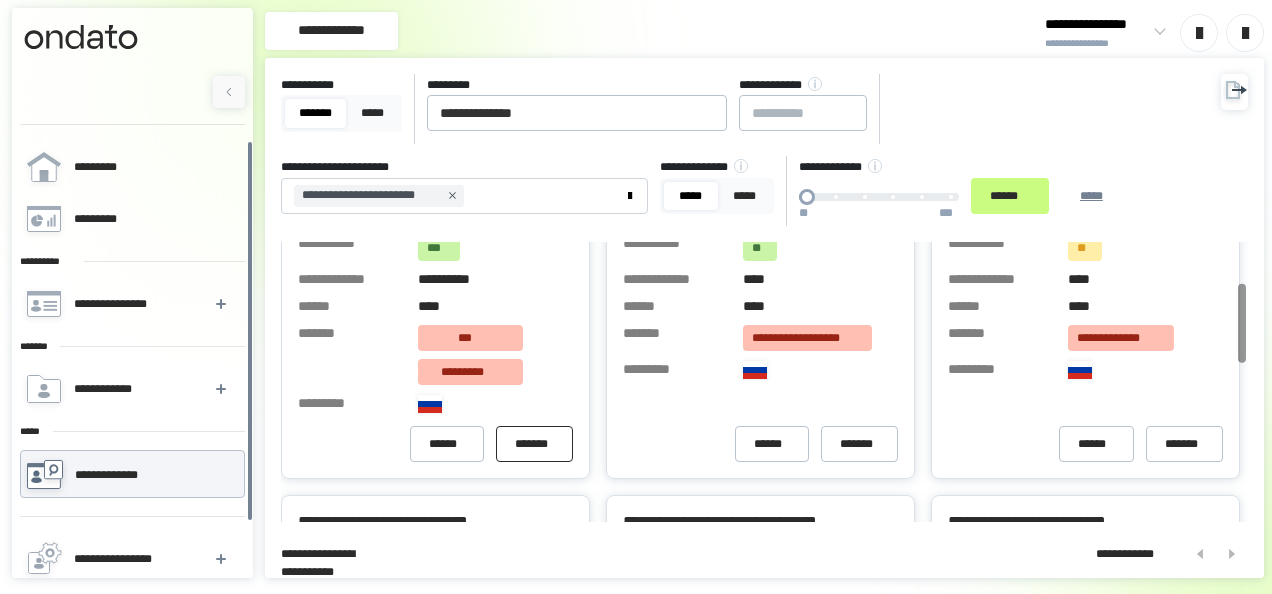 click on "*******" at bounding box center (534, 443) 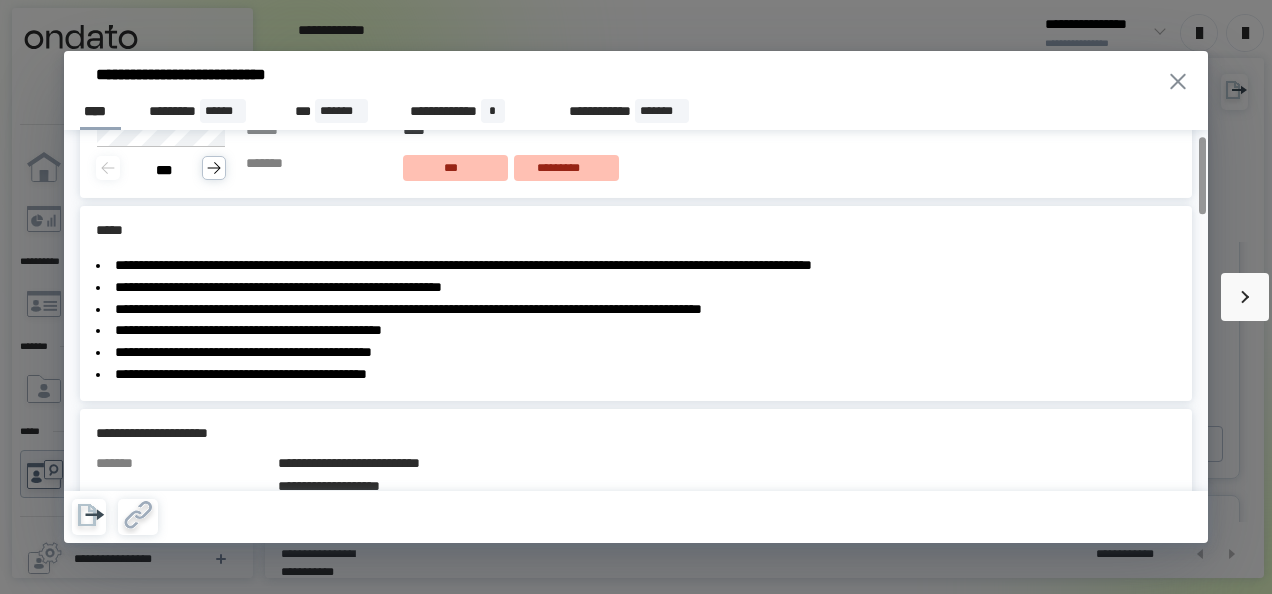 scroll, scrollTop: 0, scrollLeft: 0, axis: both 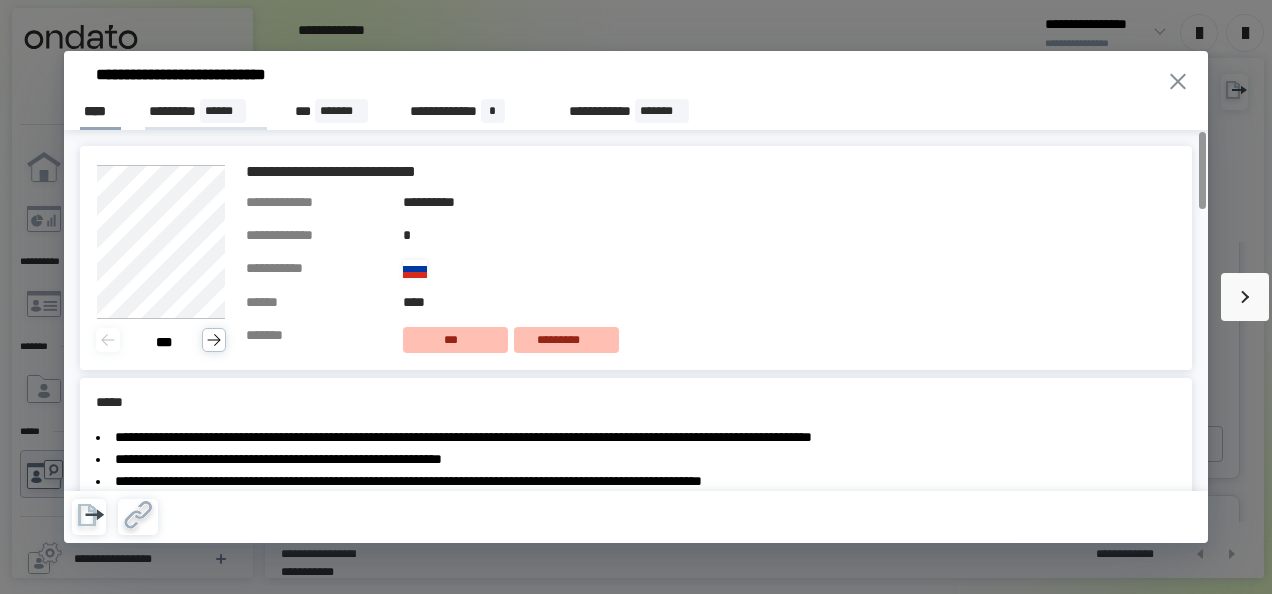 click on "********* ******" at bounding box center [206, 111] 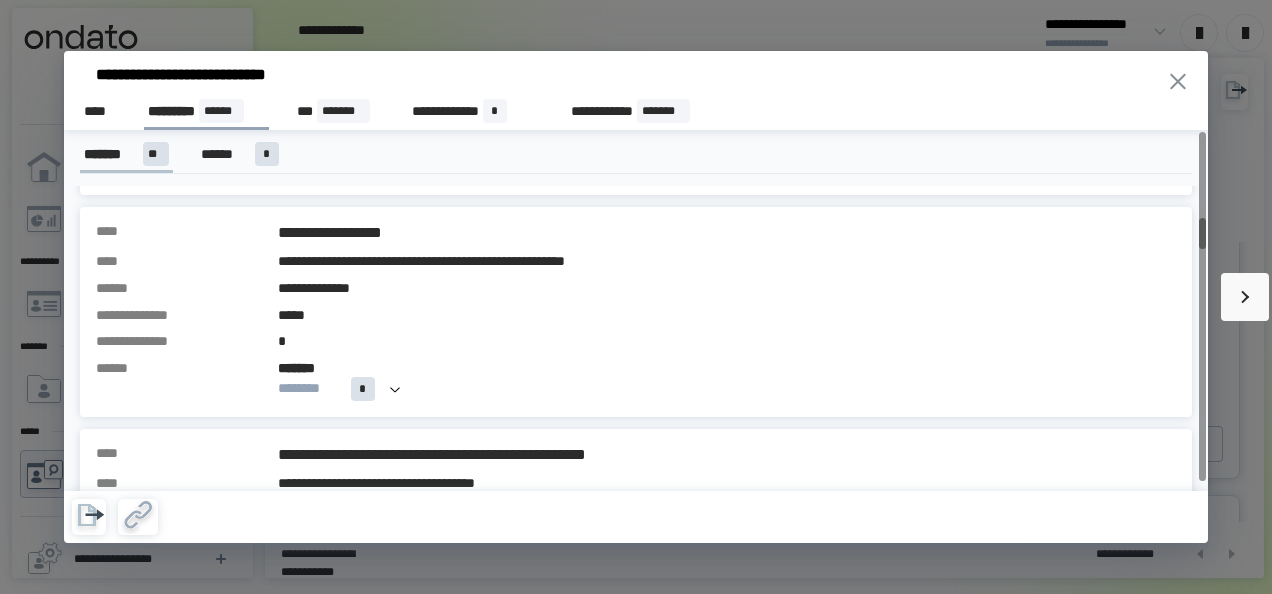 scroll, scrollTop: 322, scrollLeft: 0, axis: vertical 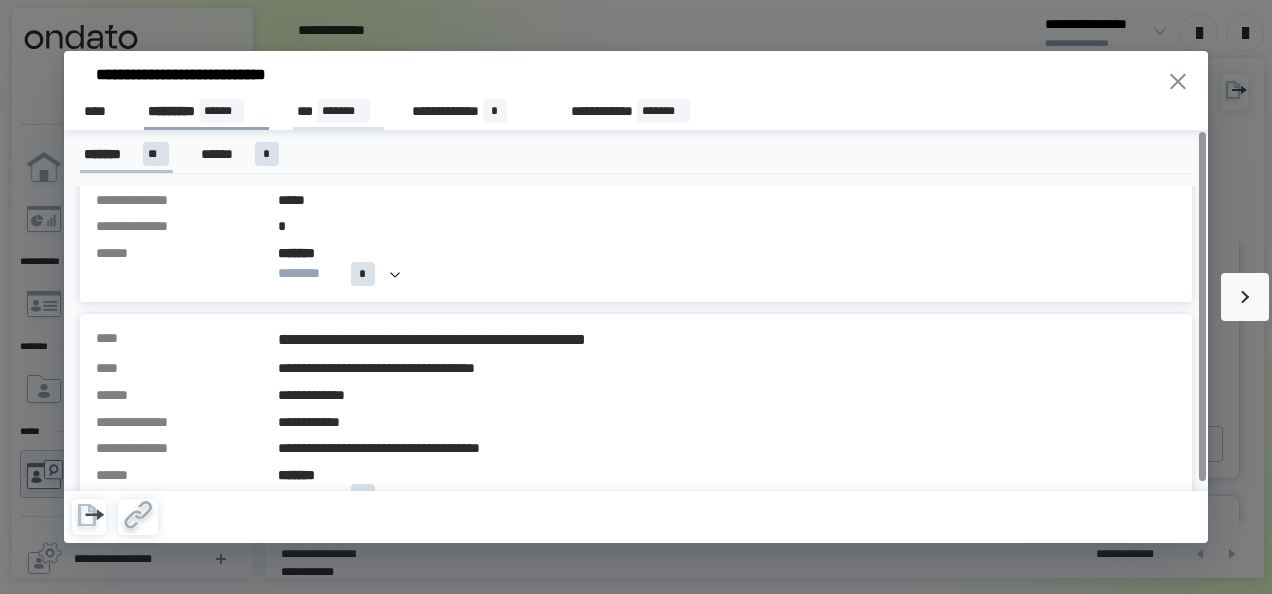 click on "*** *******" at bounding box center [338, 111] 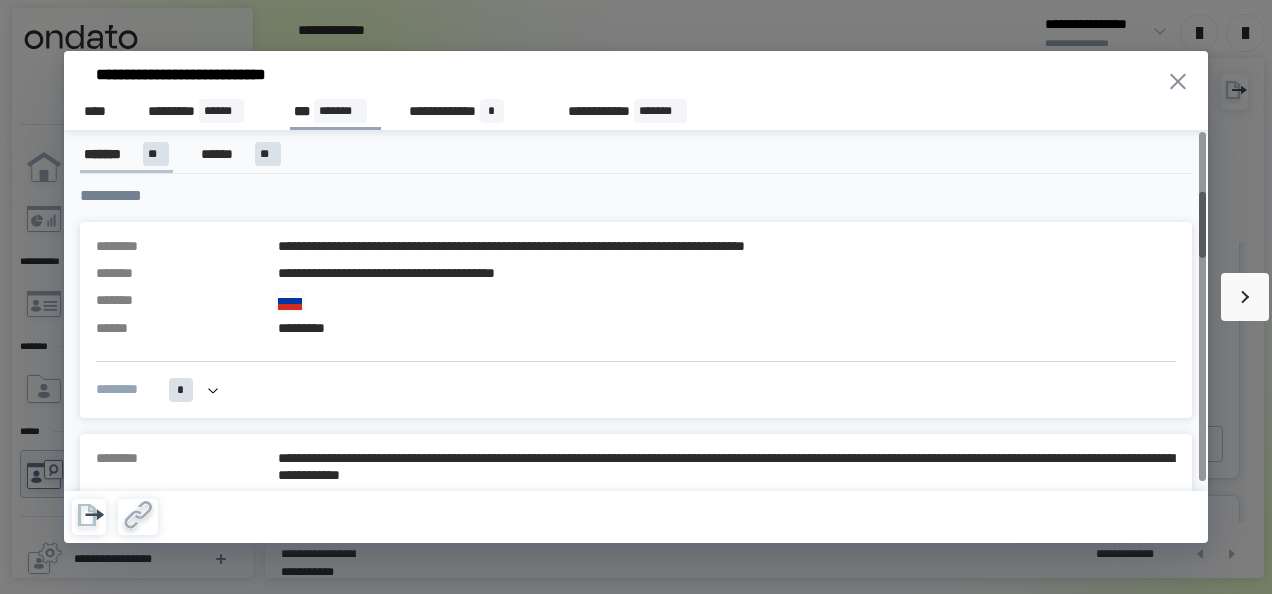 scroll, scrollTop: 0, scrollLeft: 0, axis: both 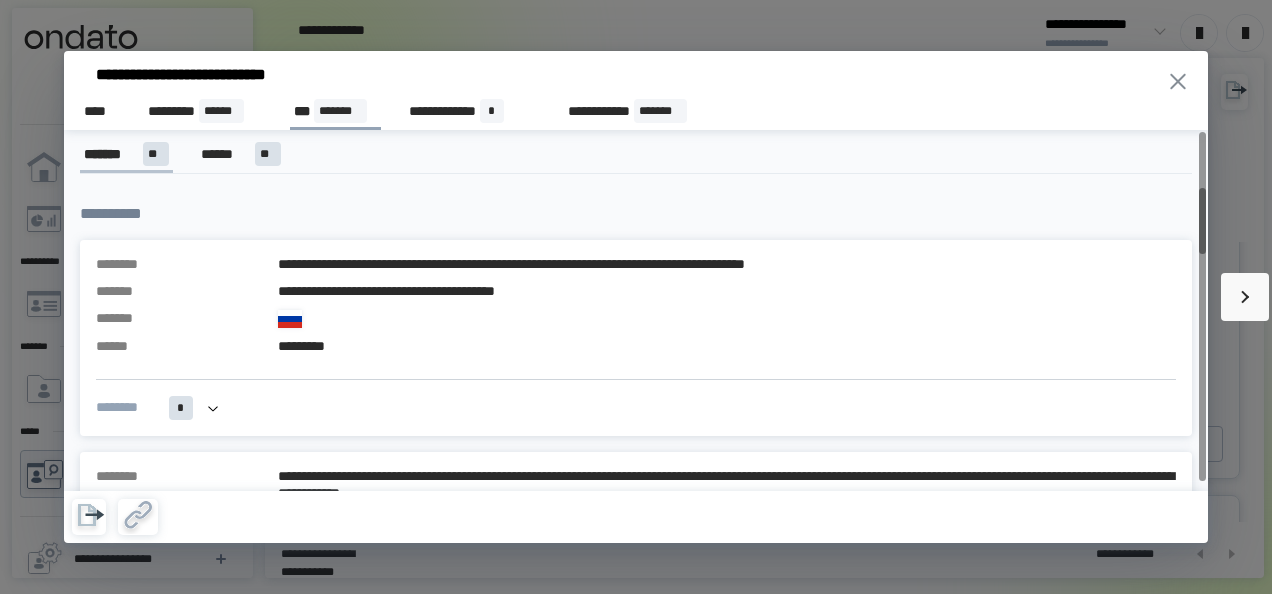 click on "******* ** ****** **" at bounding box center [636, 156] 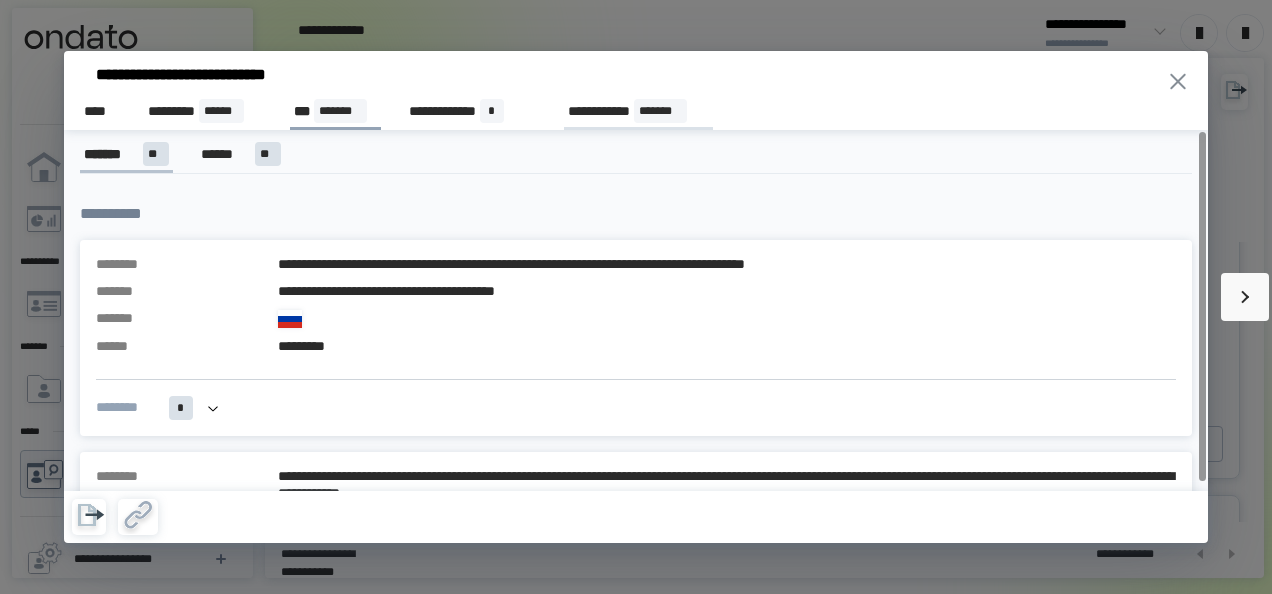 click on "**********" at bounding box center (638, 111) 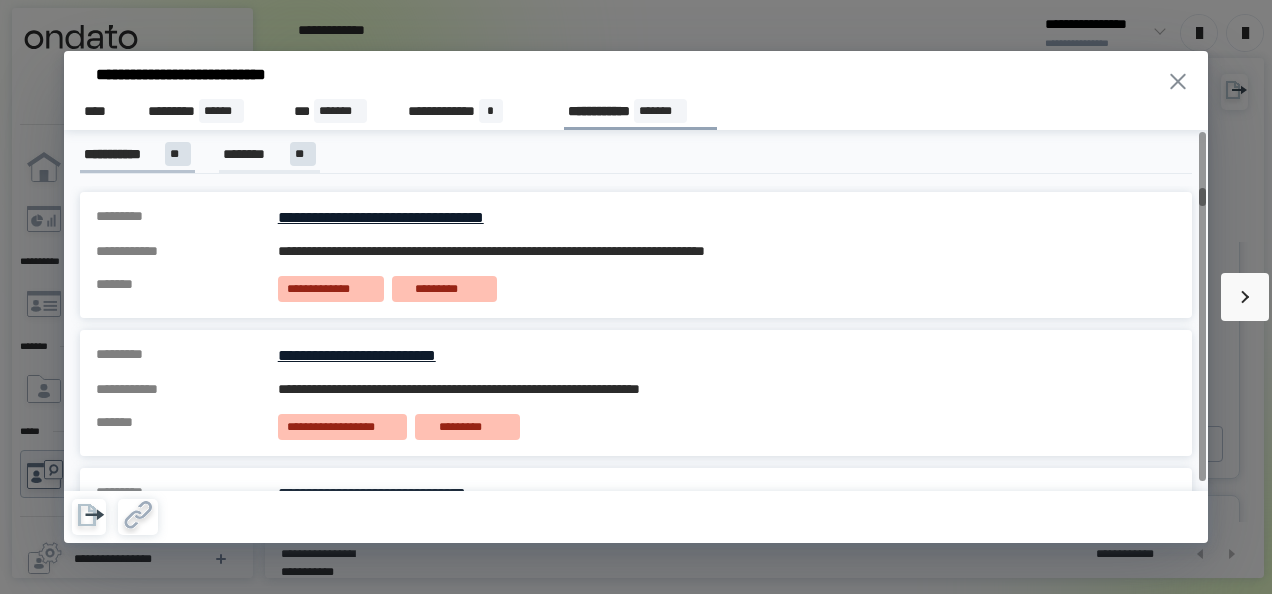 click on "********" at bounding box center (252, 154) 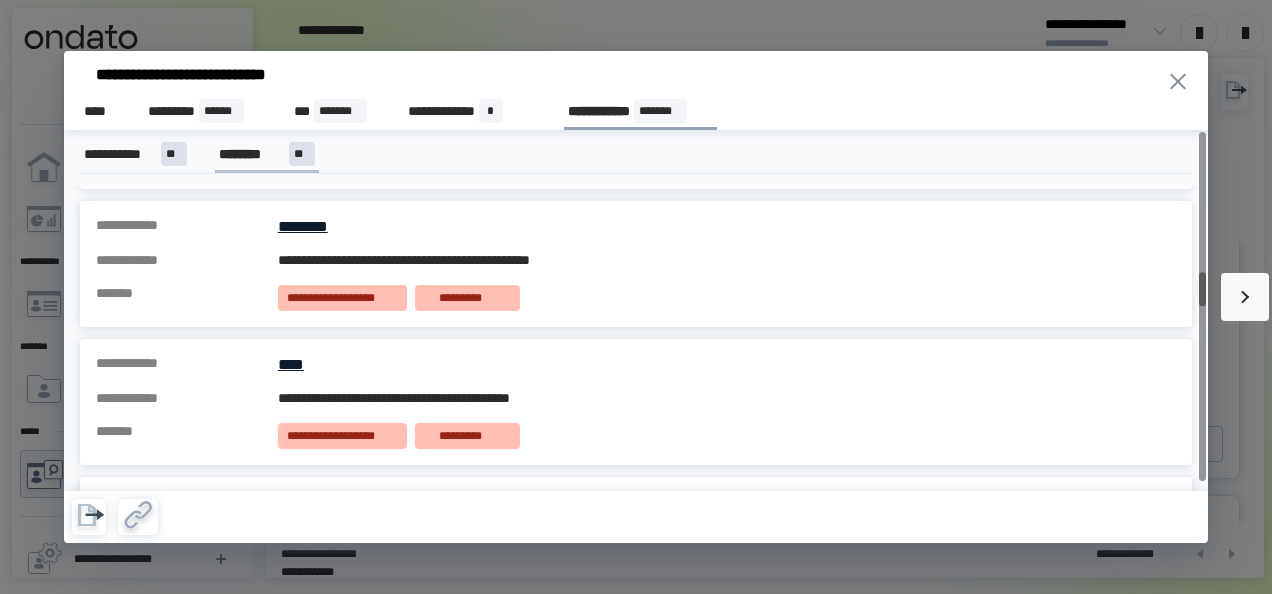 scroll, scrollTop: 804, scrollLeft: 0, axis: vertical 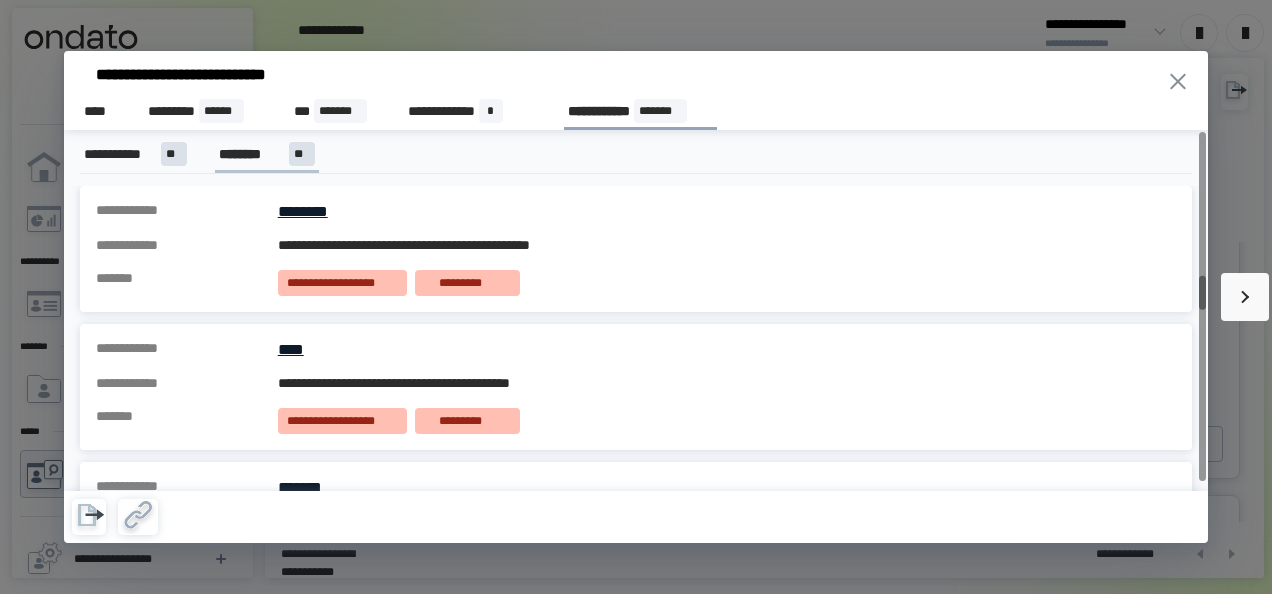 click 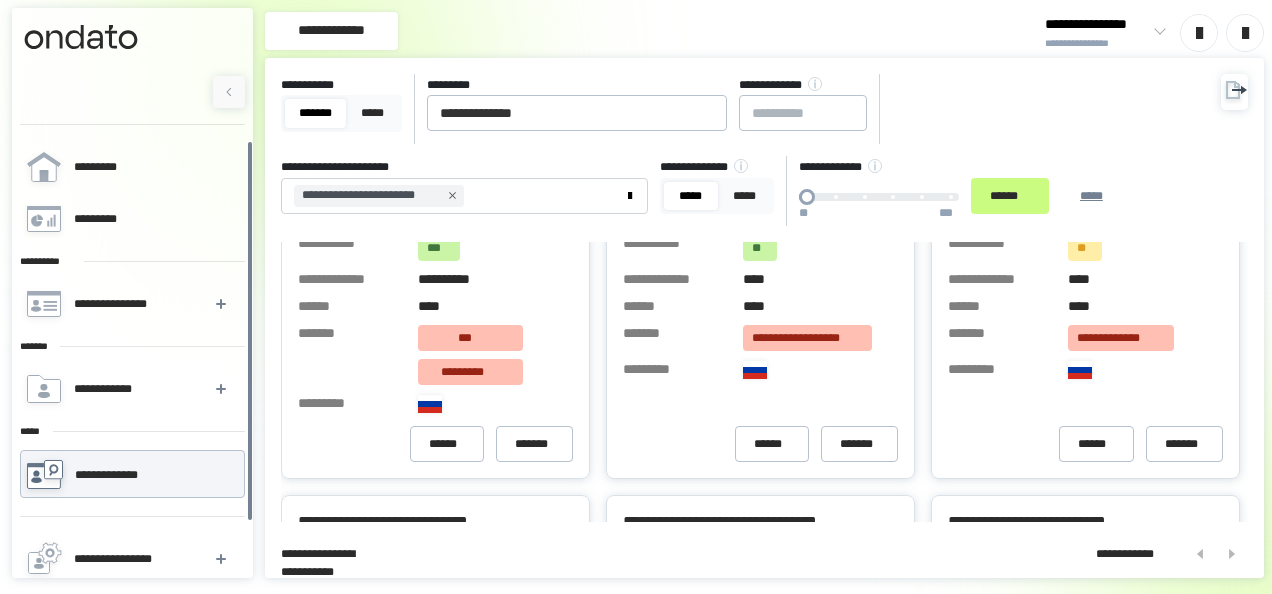 click on "**********" at bounding box center (745, 150) 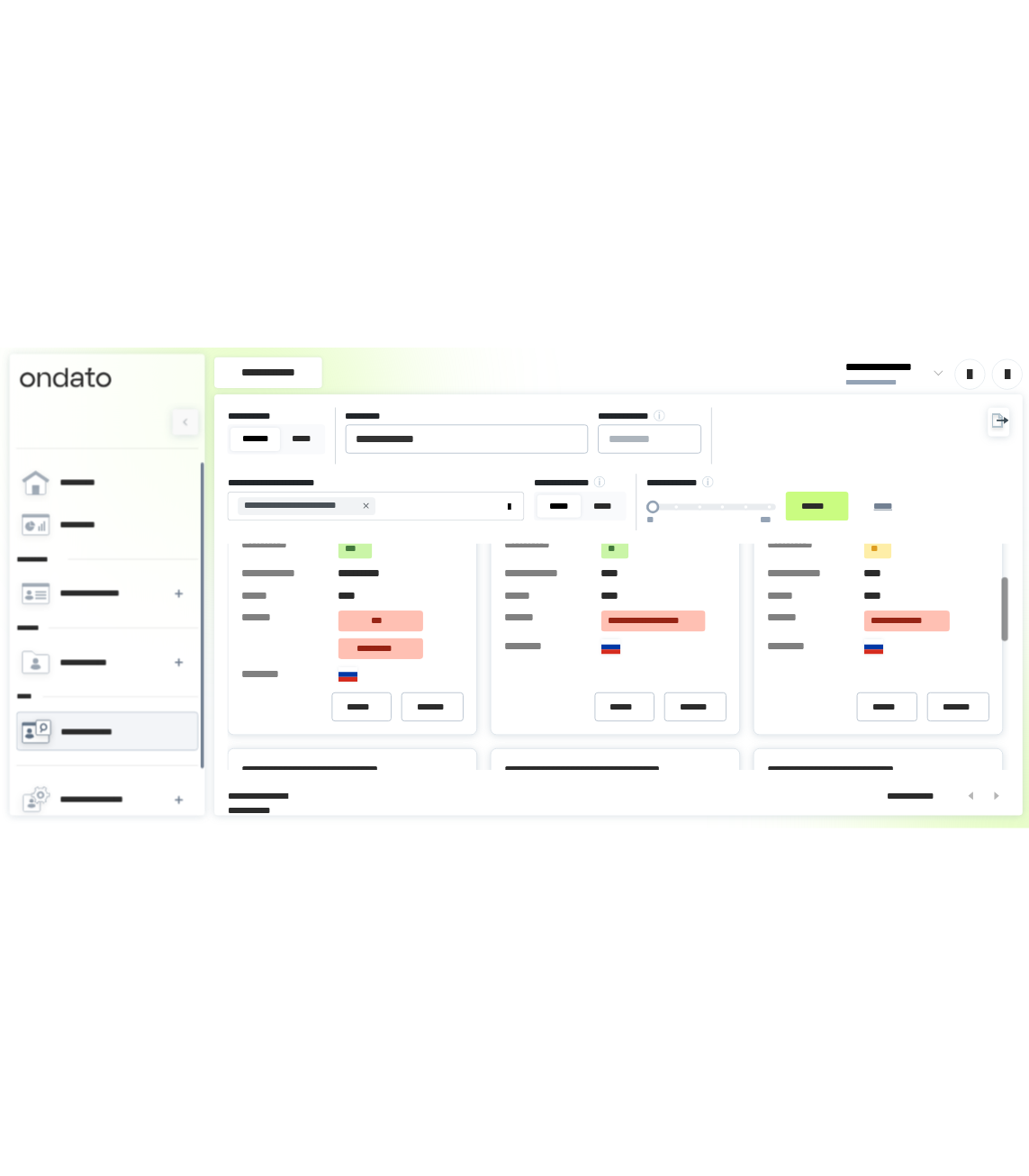 scroll, scrollTop: 0, scrollLeft: 0, axis: both 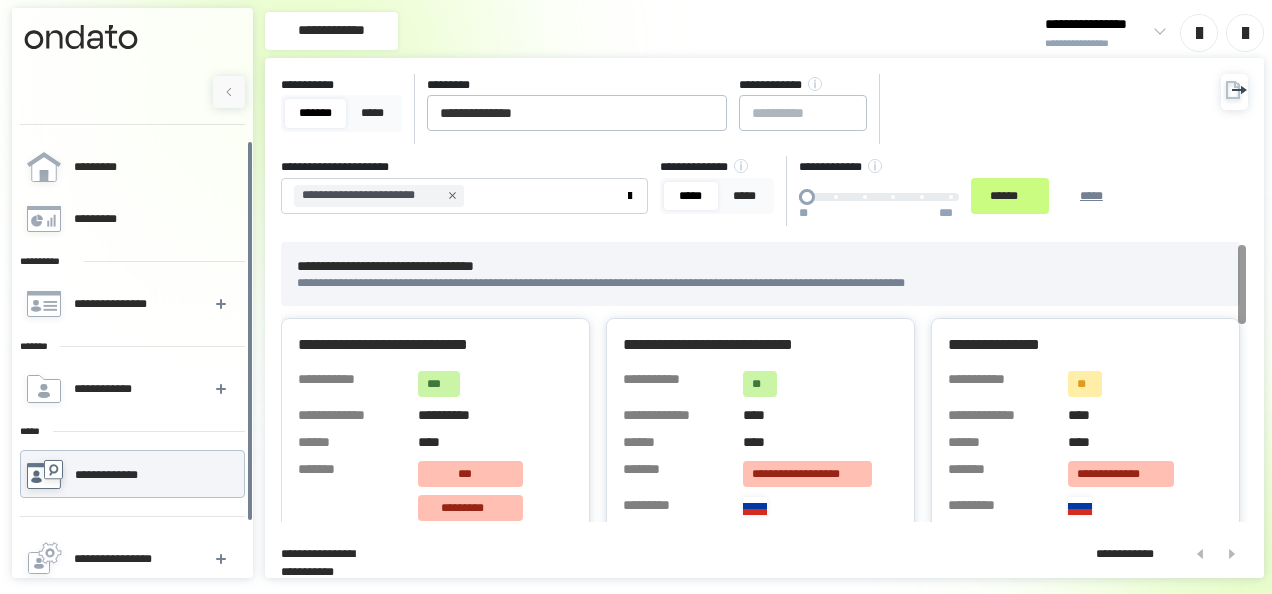 click on "**********" at bounding box center [745, 150] 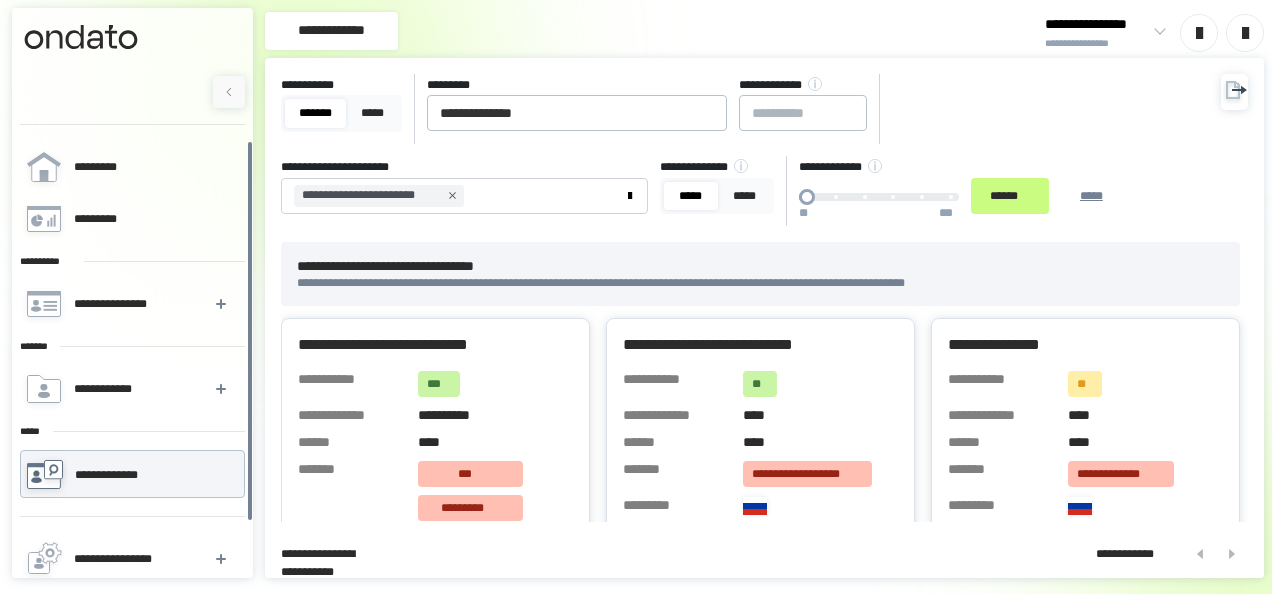 click on "**********" at bounding box center [764, 33] 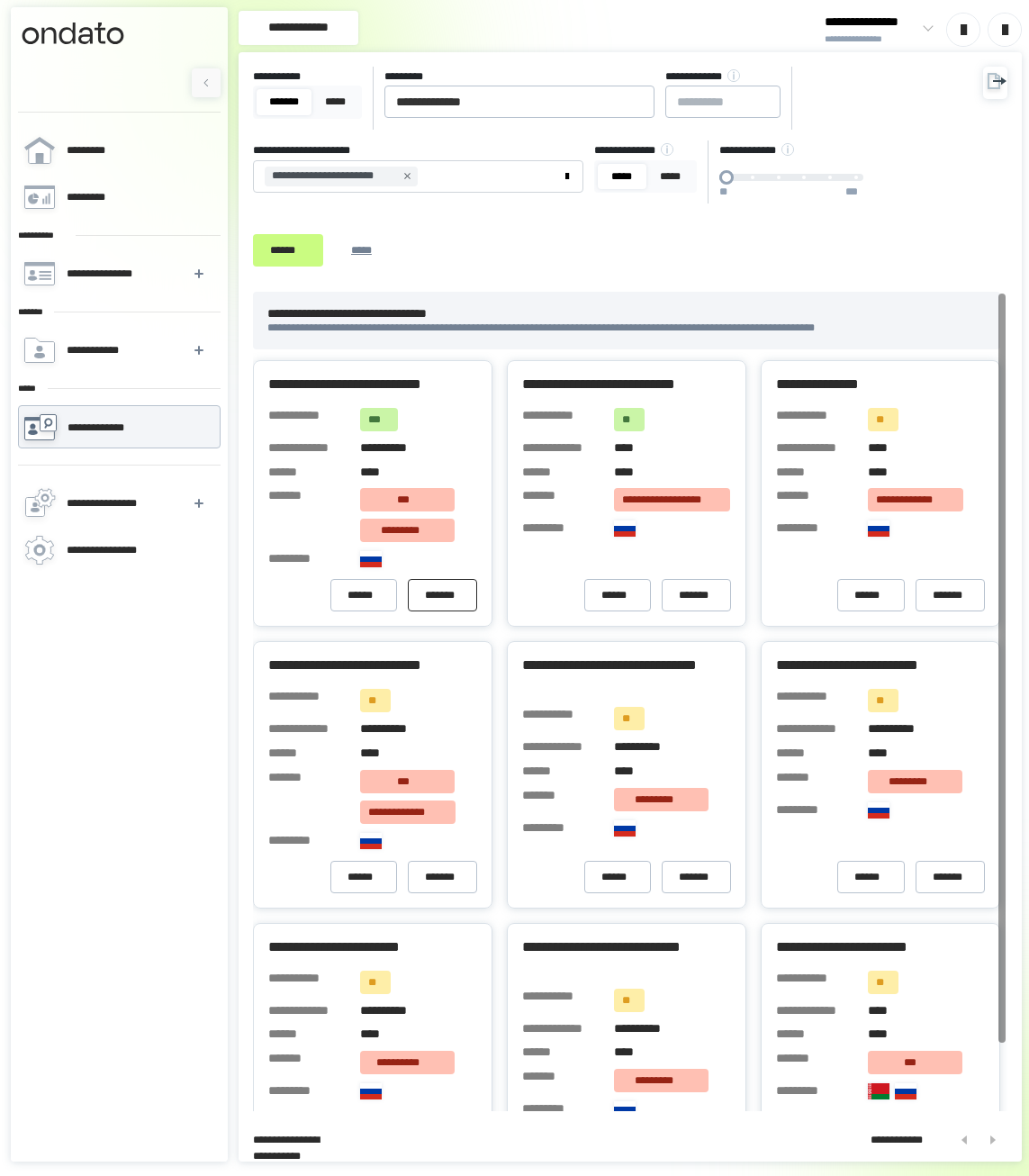 click on "*******" at bounding box center (442, 595) 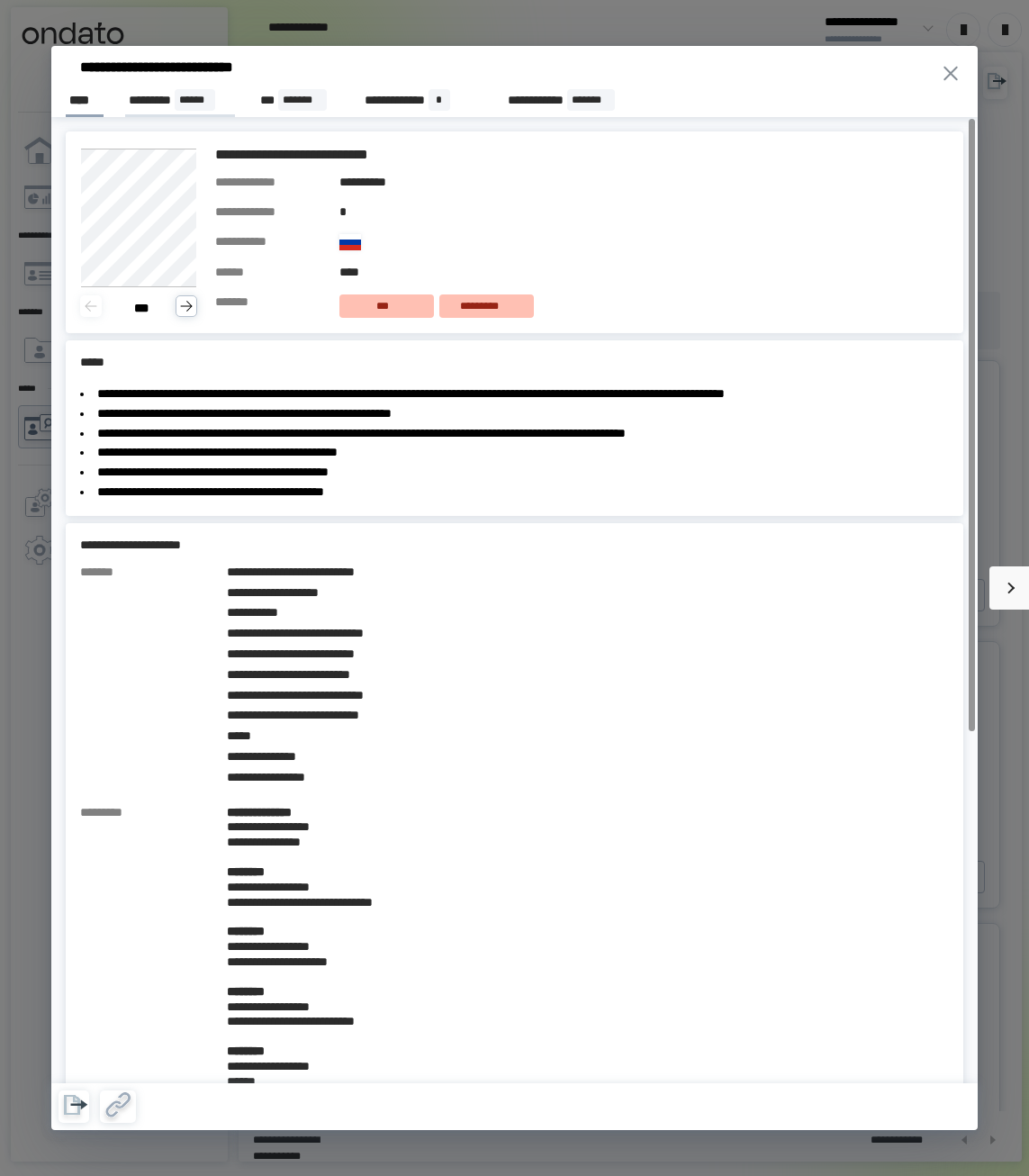 click on "********* ******" at bounding box center [180, 100] 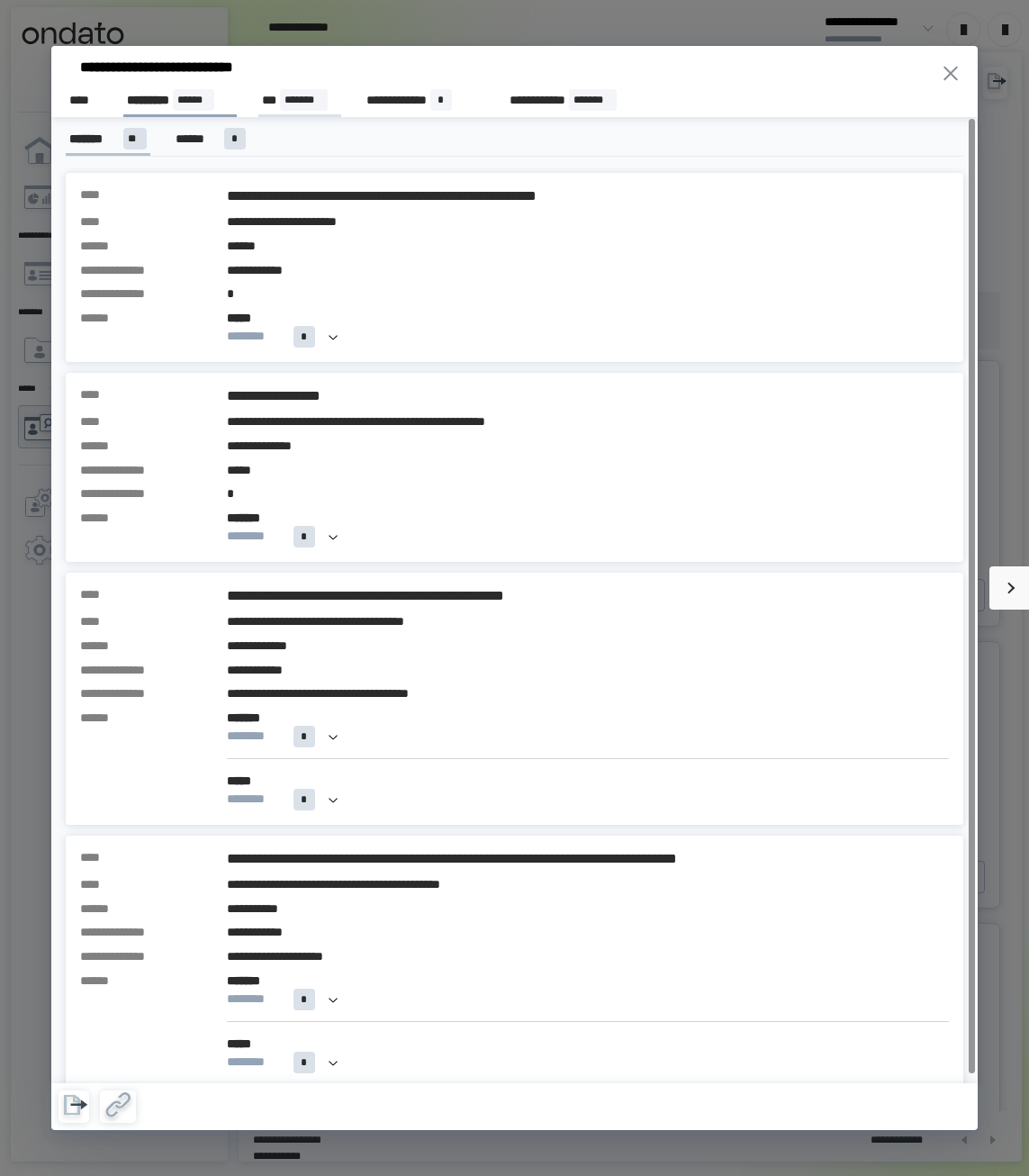 click on "*** *******" at bounding box center (300, 100) 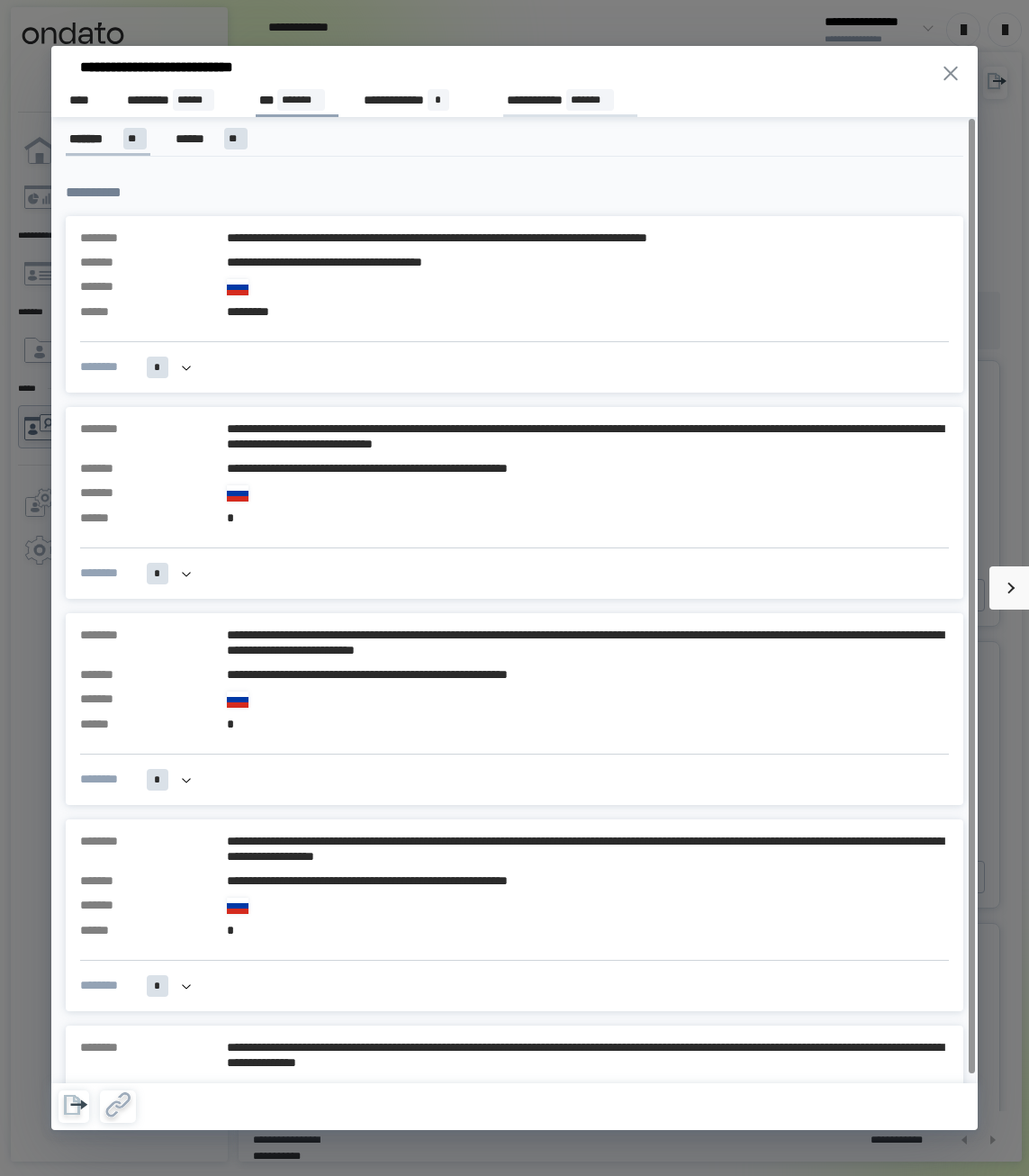 click on "**********" at bounding box center (570, 100) 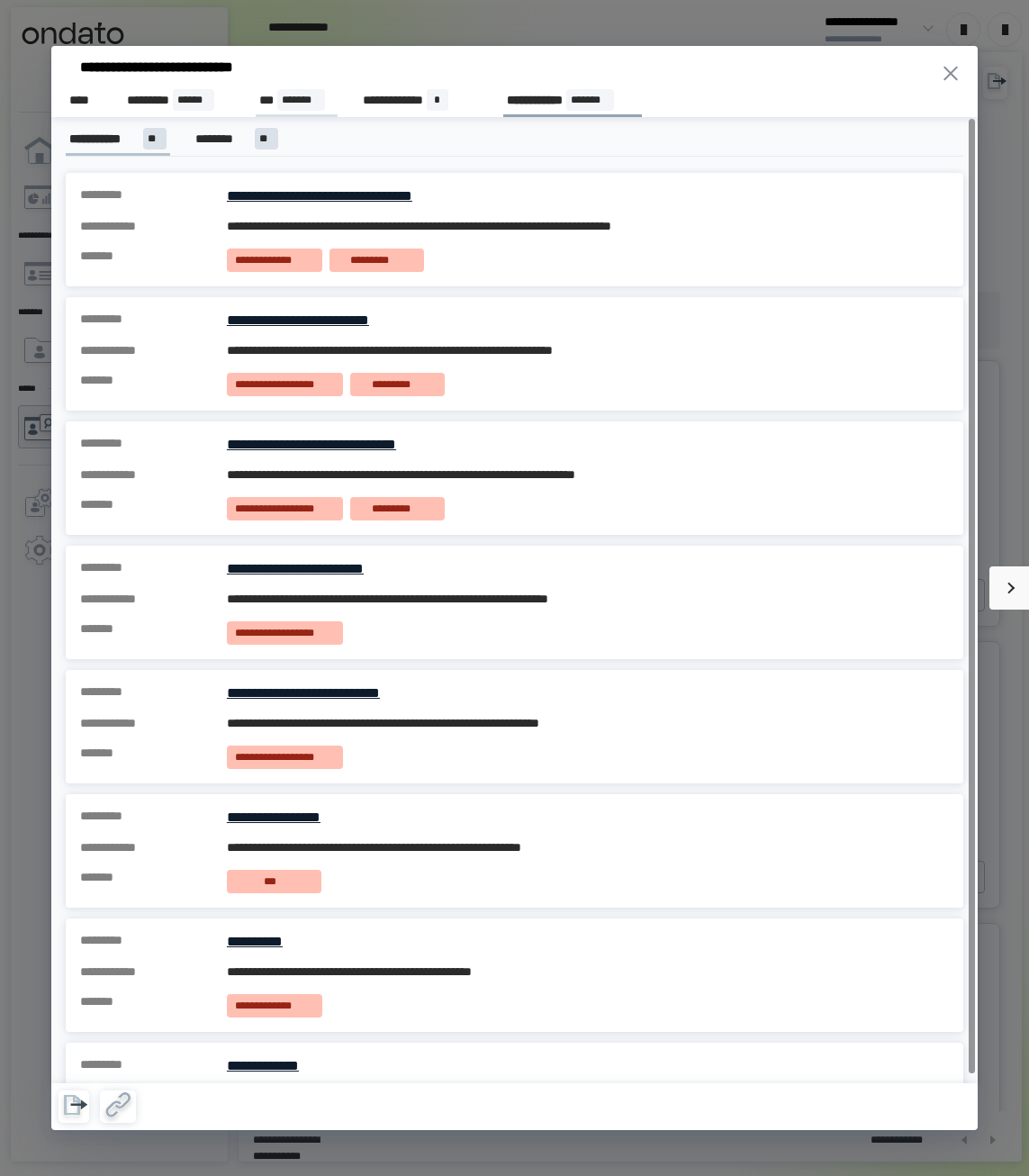 click on "*******" at bounding box center (301, 100) 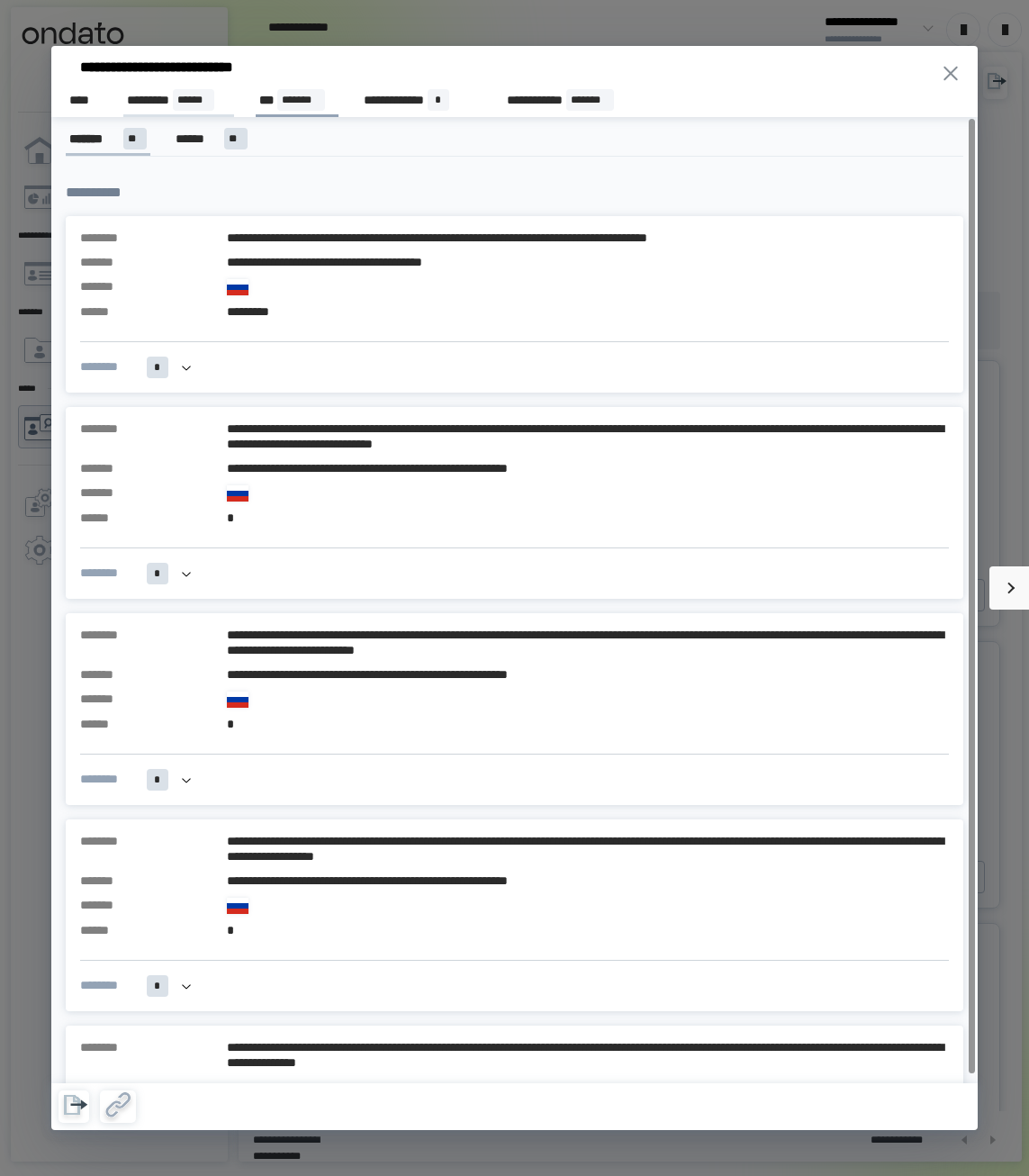 click on "********* ******" at bounding box center (178, 100) 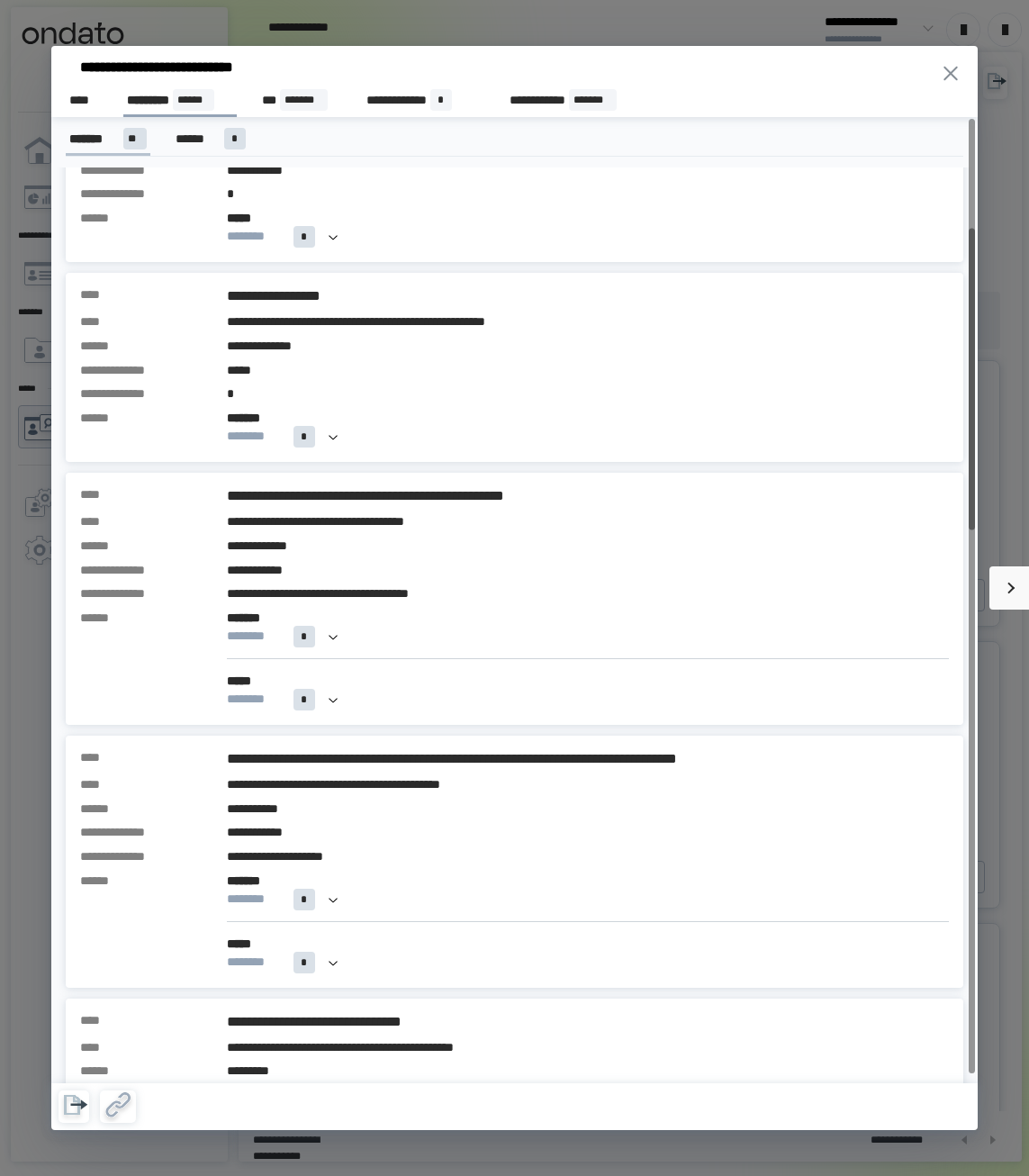 scroll, scrollTop: 180, scrollLeft: 0, axis: vertical 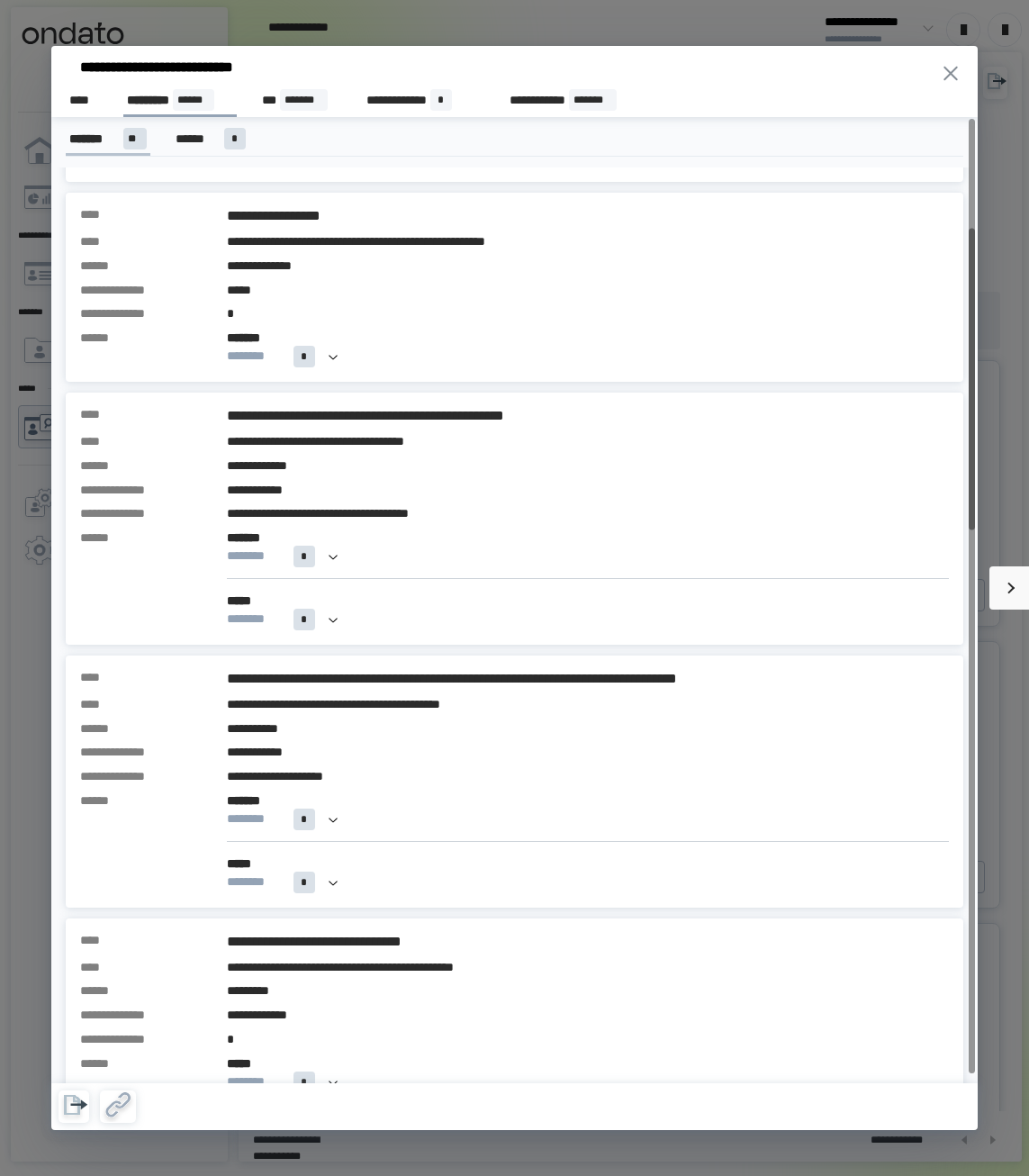 drag, startPoint x: 334, startPoint y: 360, endPoint x: 344, endPoint y: 364, distance: 10.7703296 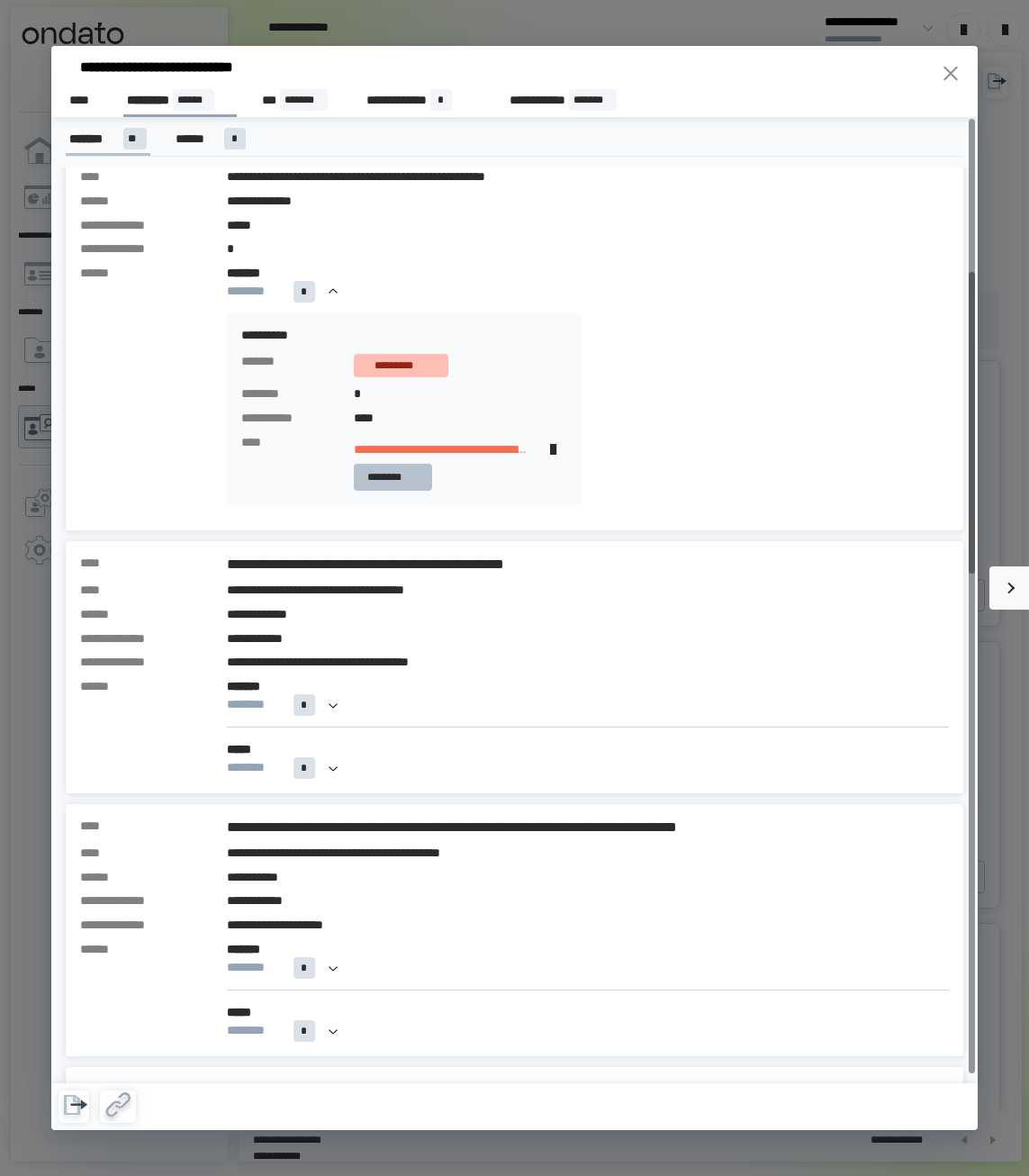 scroll, scrollTop: 360, scrollLeft: 0, axis: vertical 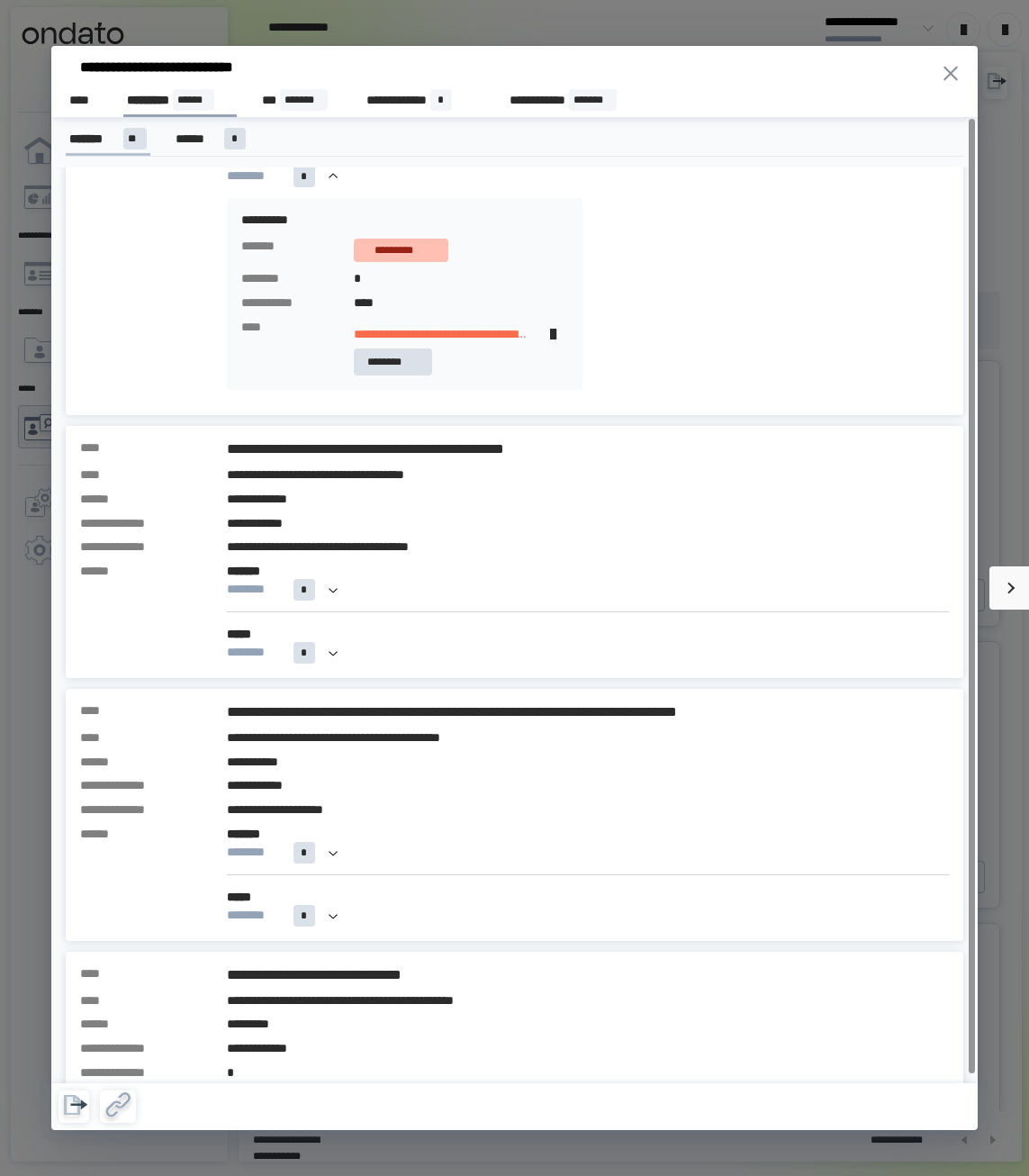 click 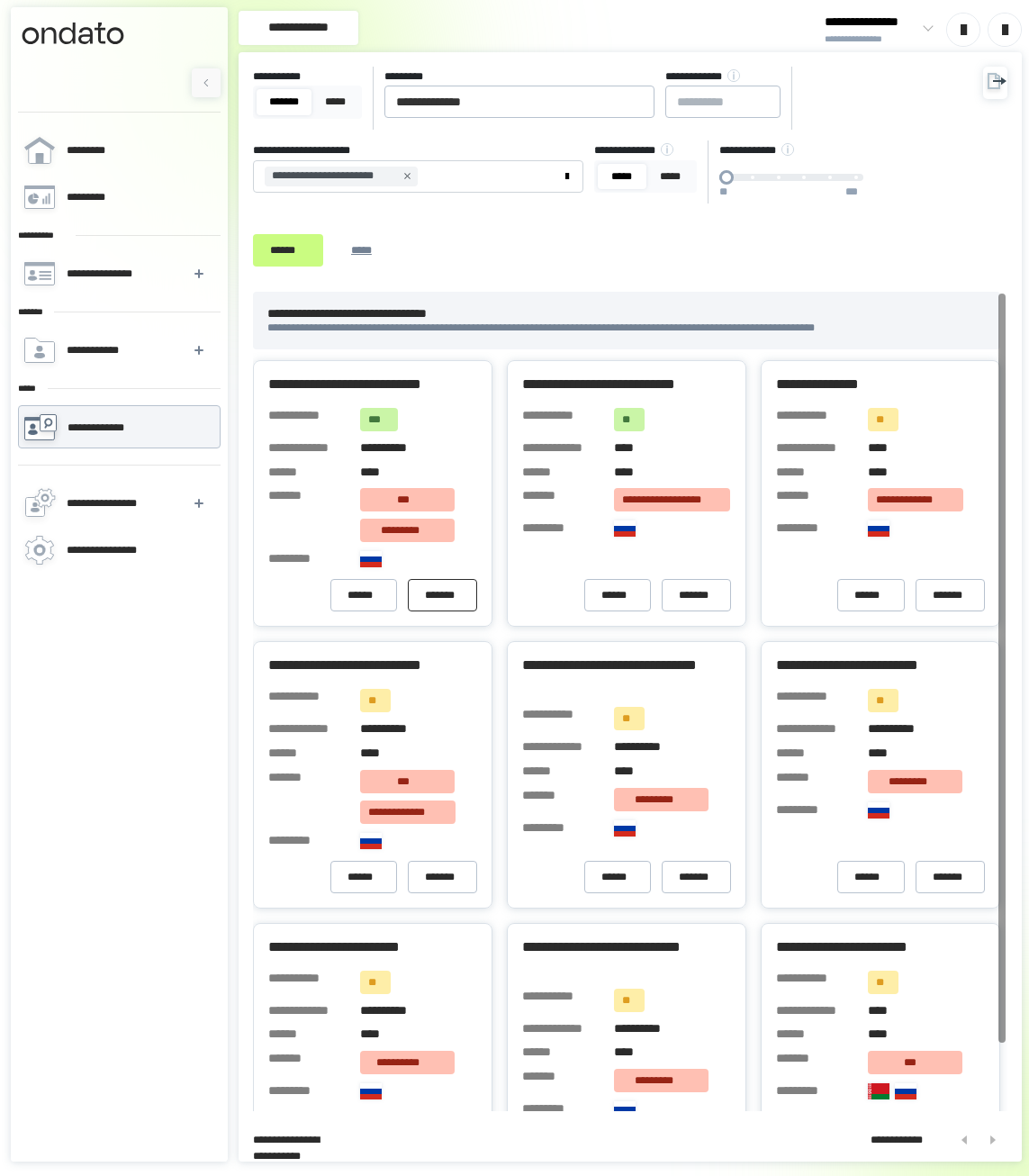 click on "*******" at bounding box center [442, 595] 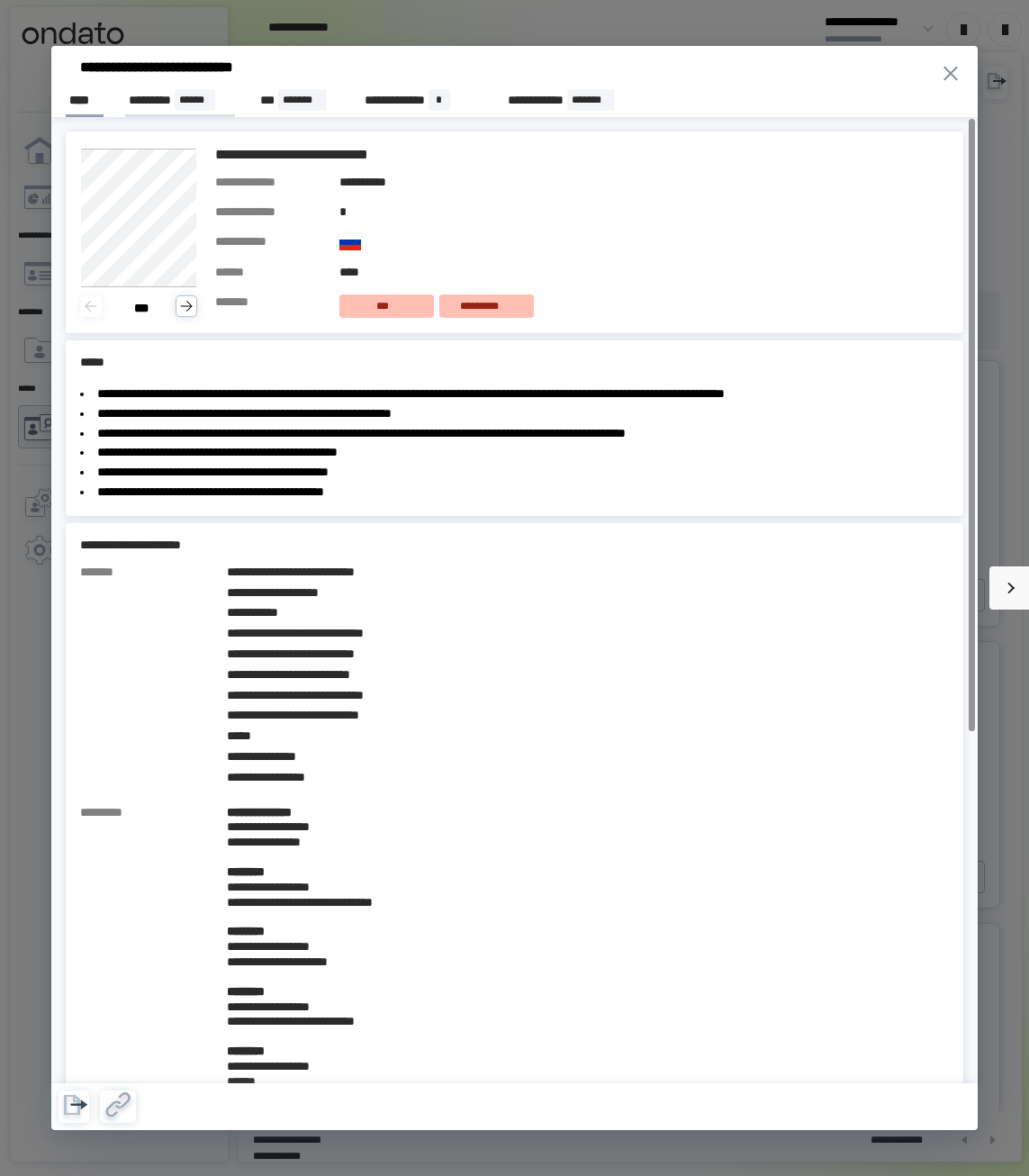 click on "********* ******" at bounding box center [180, 101] 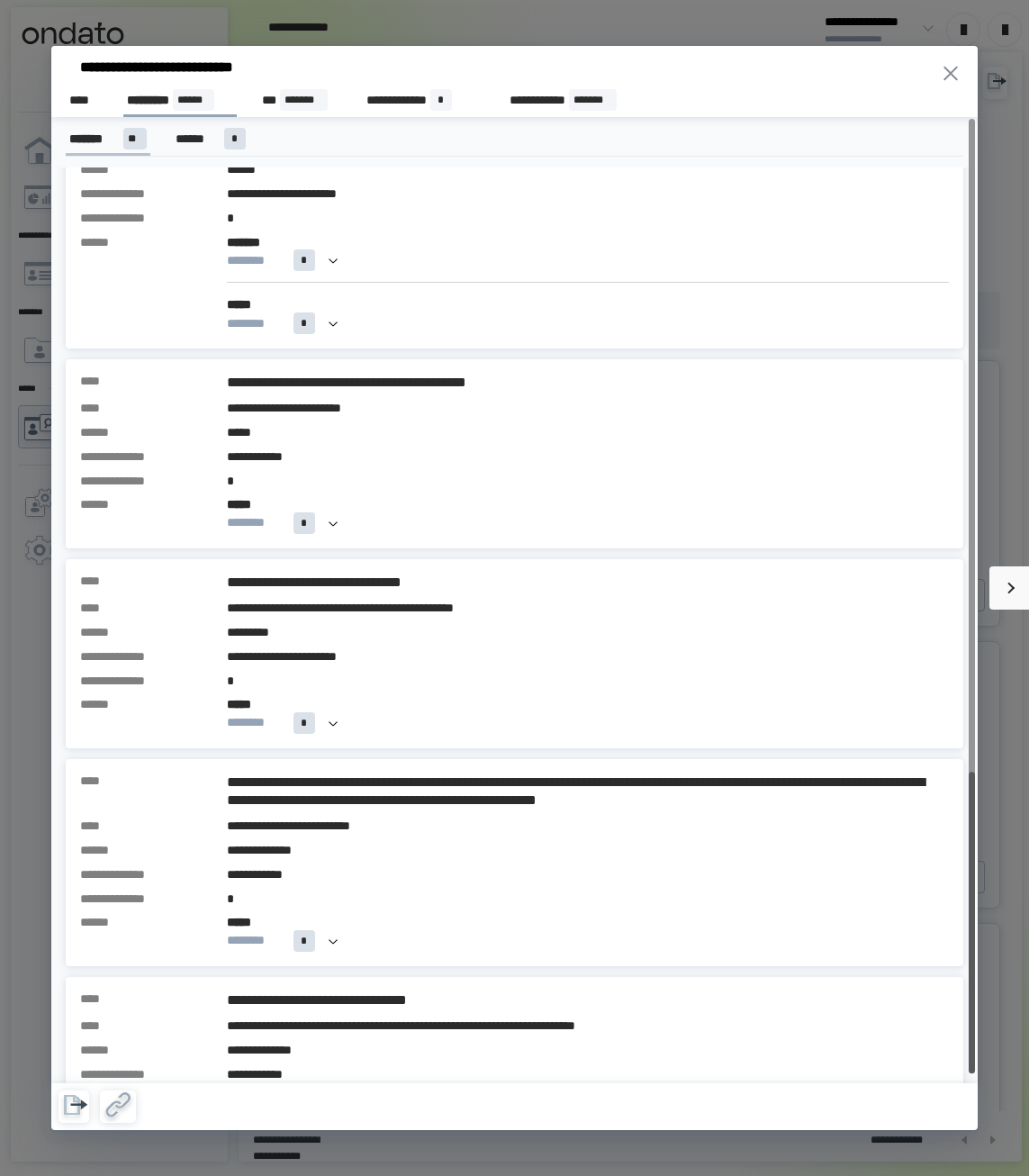 scroll, scrollTop: 1879, scrollLeft: 0, axis: vertical 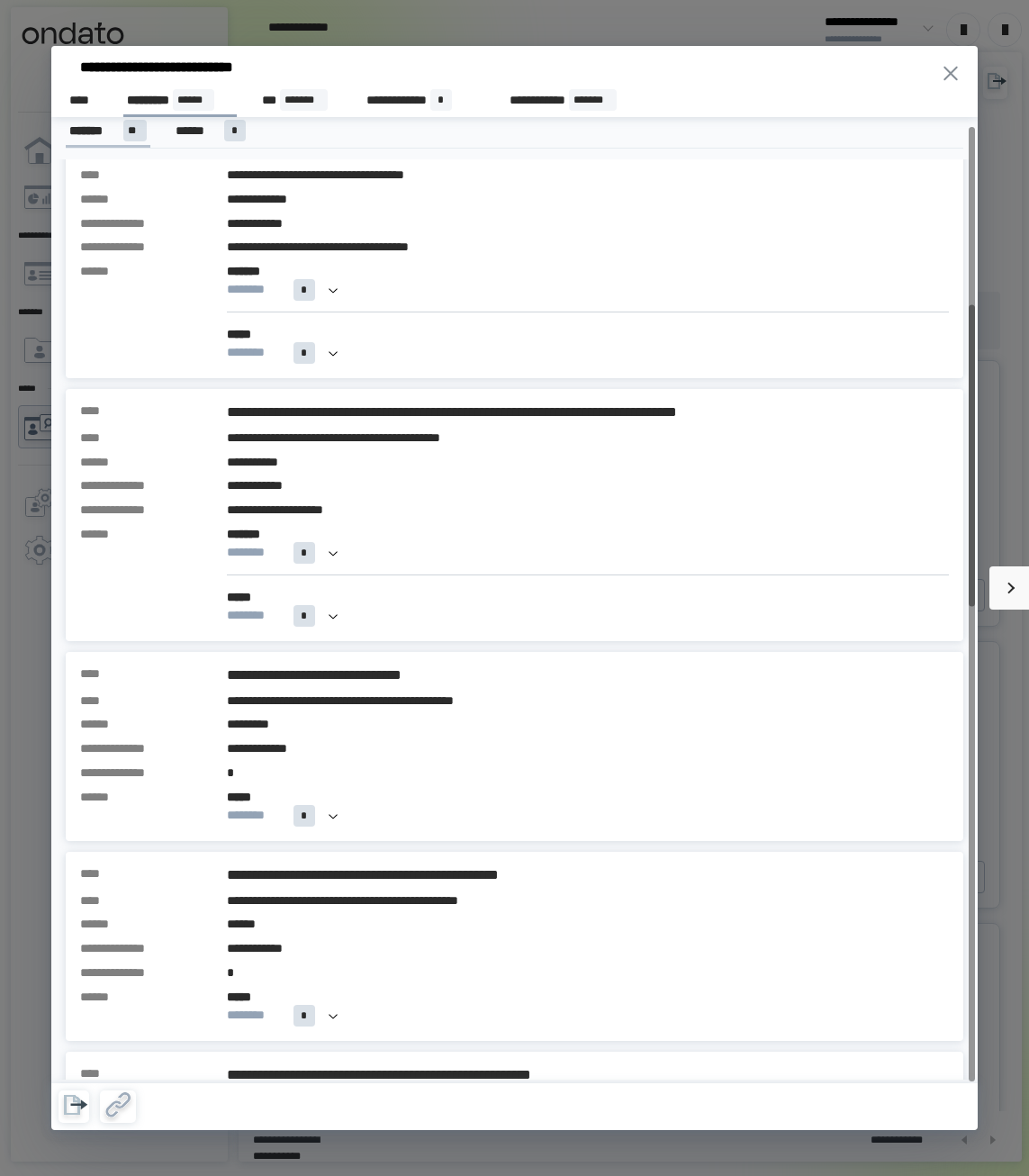 click 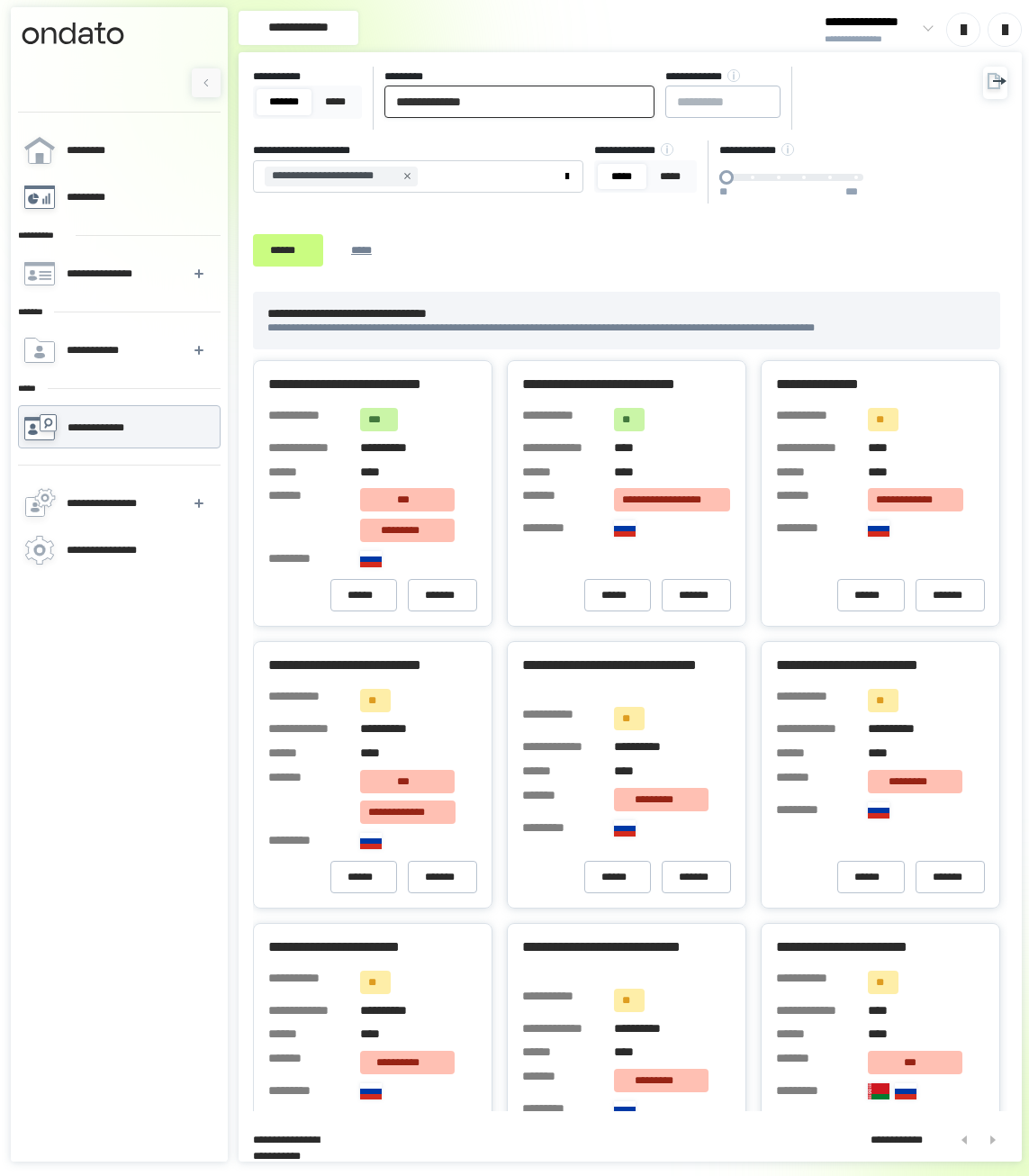 drag, startPoint x: 516, startPoint y: 104, endPoint x: 99, endPoint y: 207, distance: 429.5323 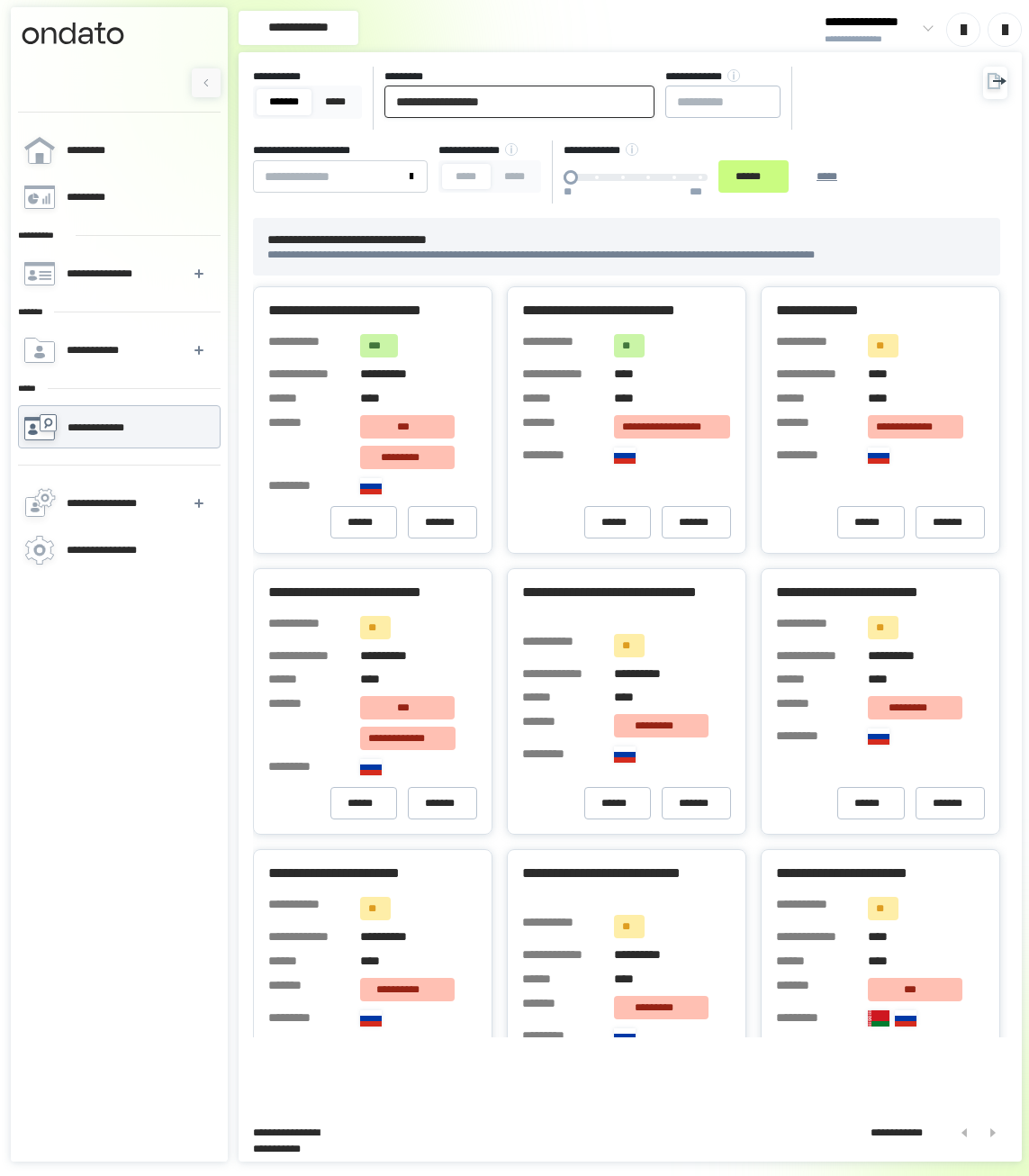 type on "**********" 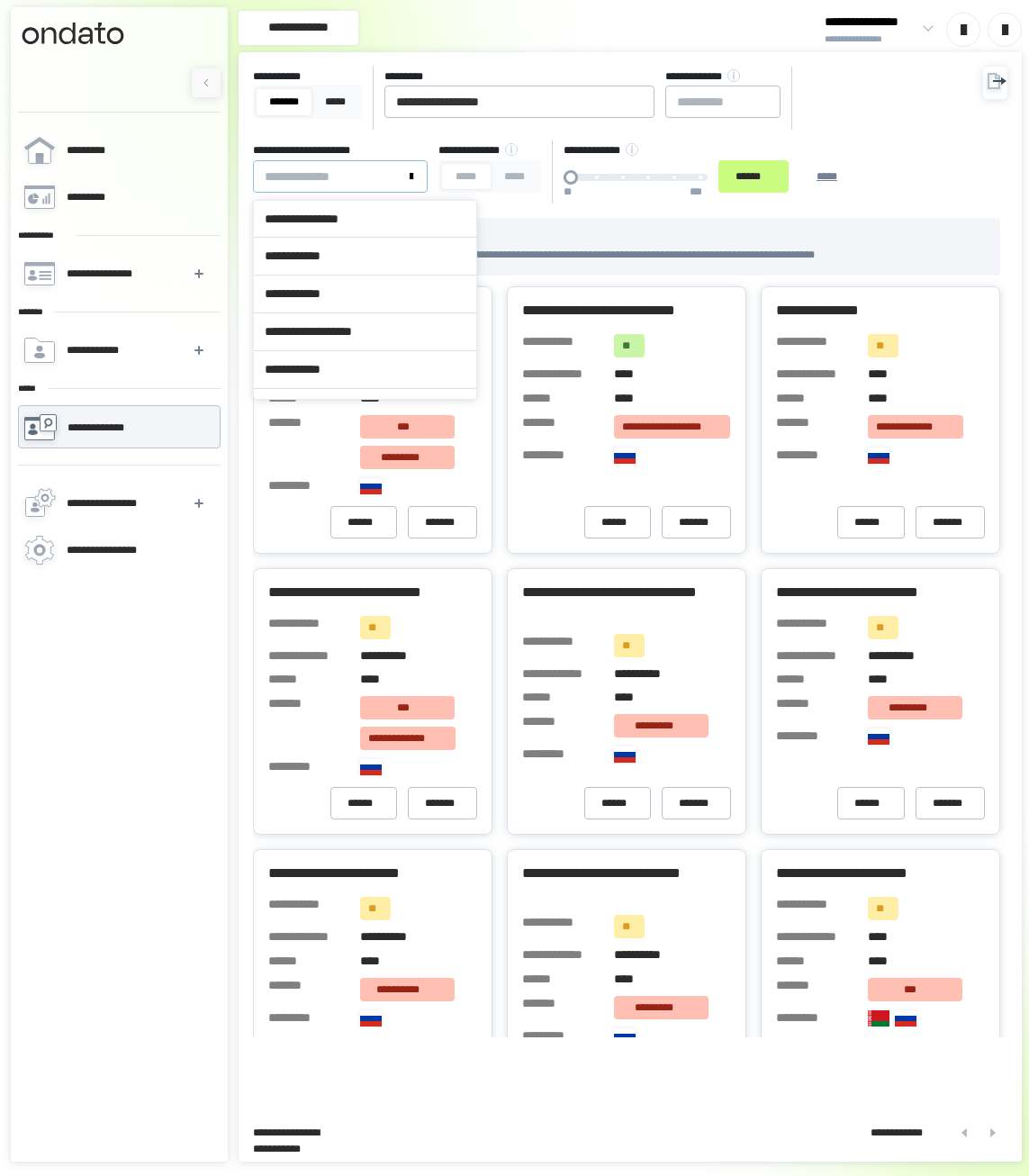 click on "**********" at bounding box center [329, 176] 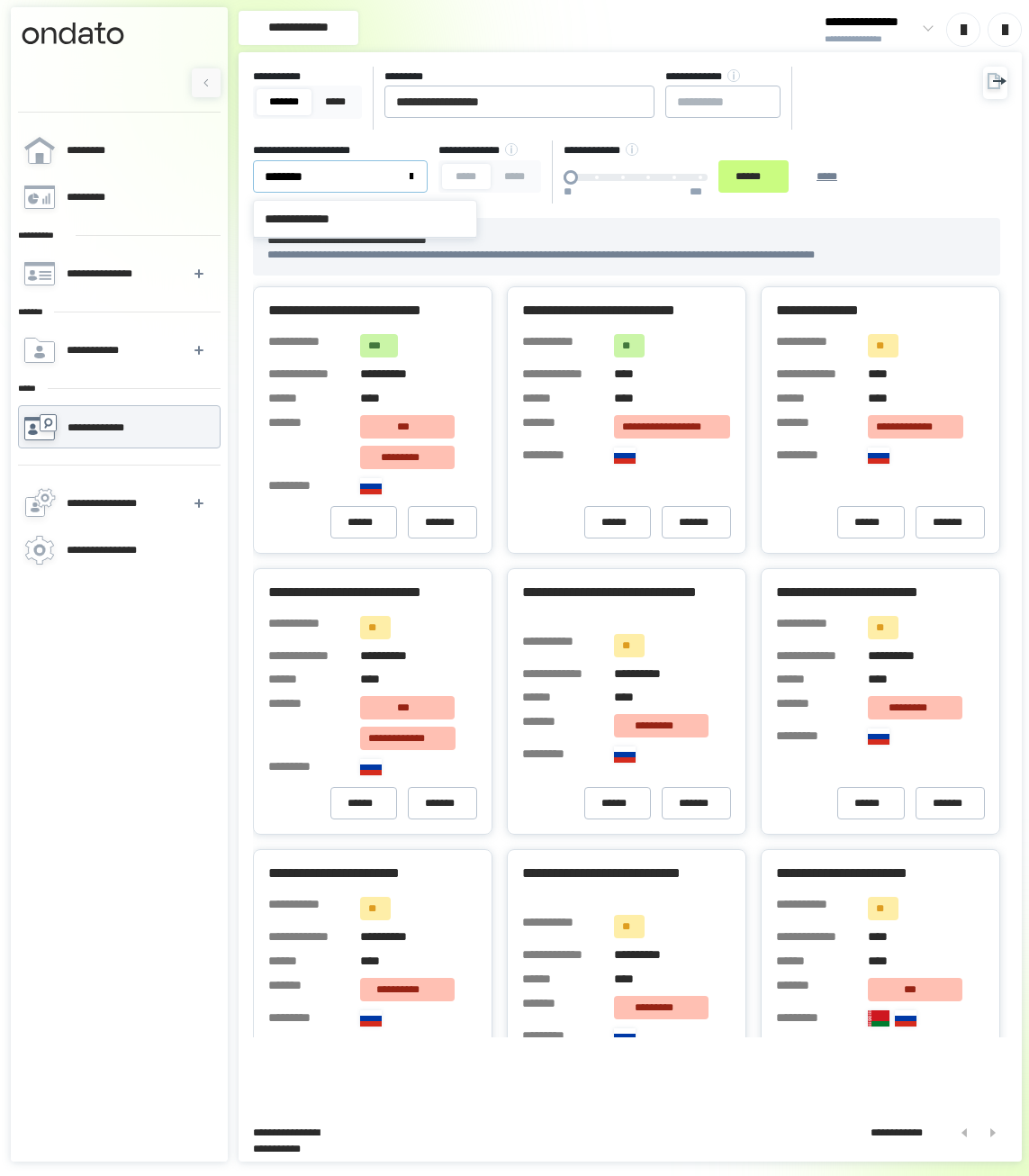 type on "*********" 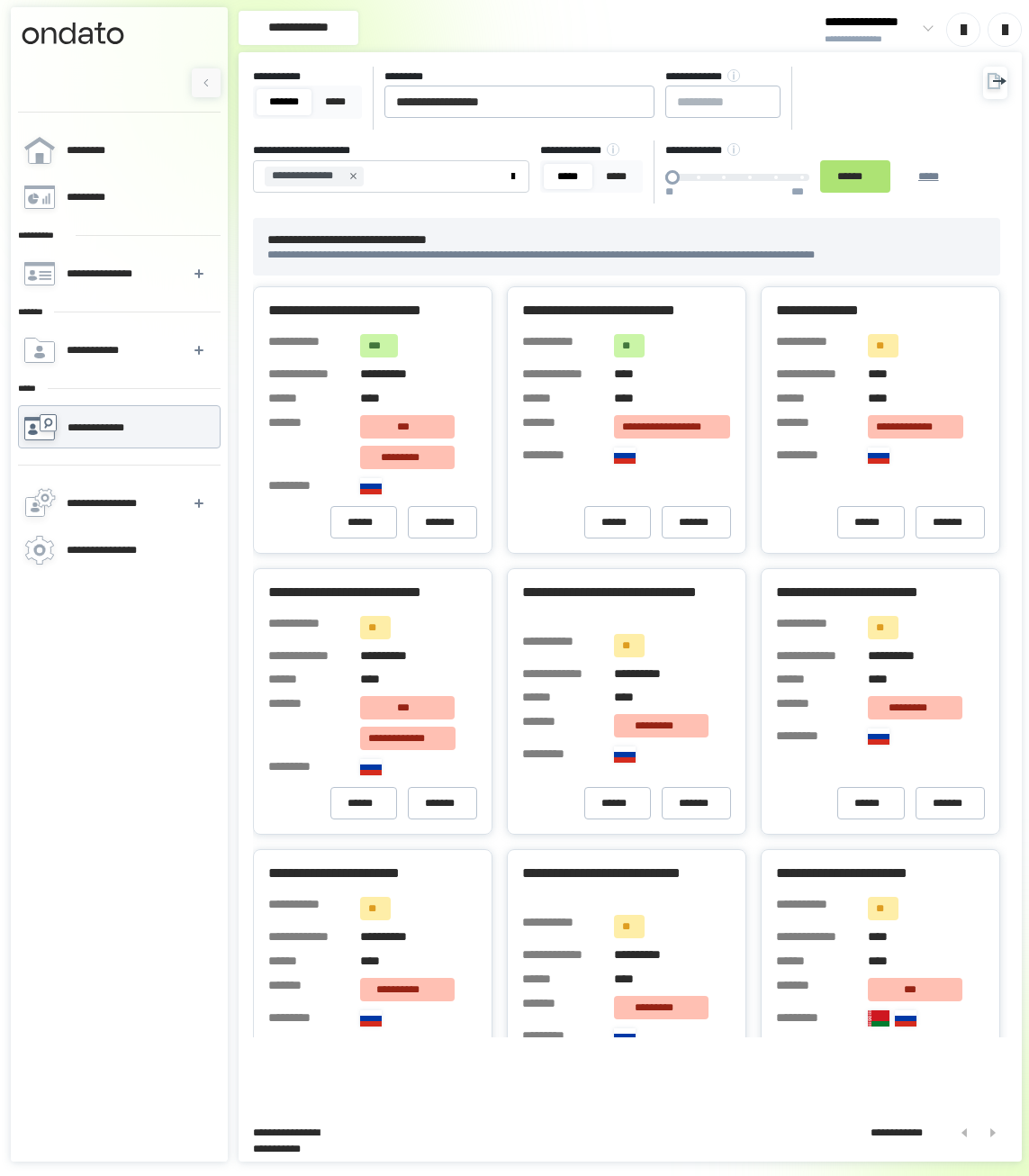 click on "******" at bounding box center (855, 176) 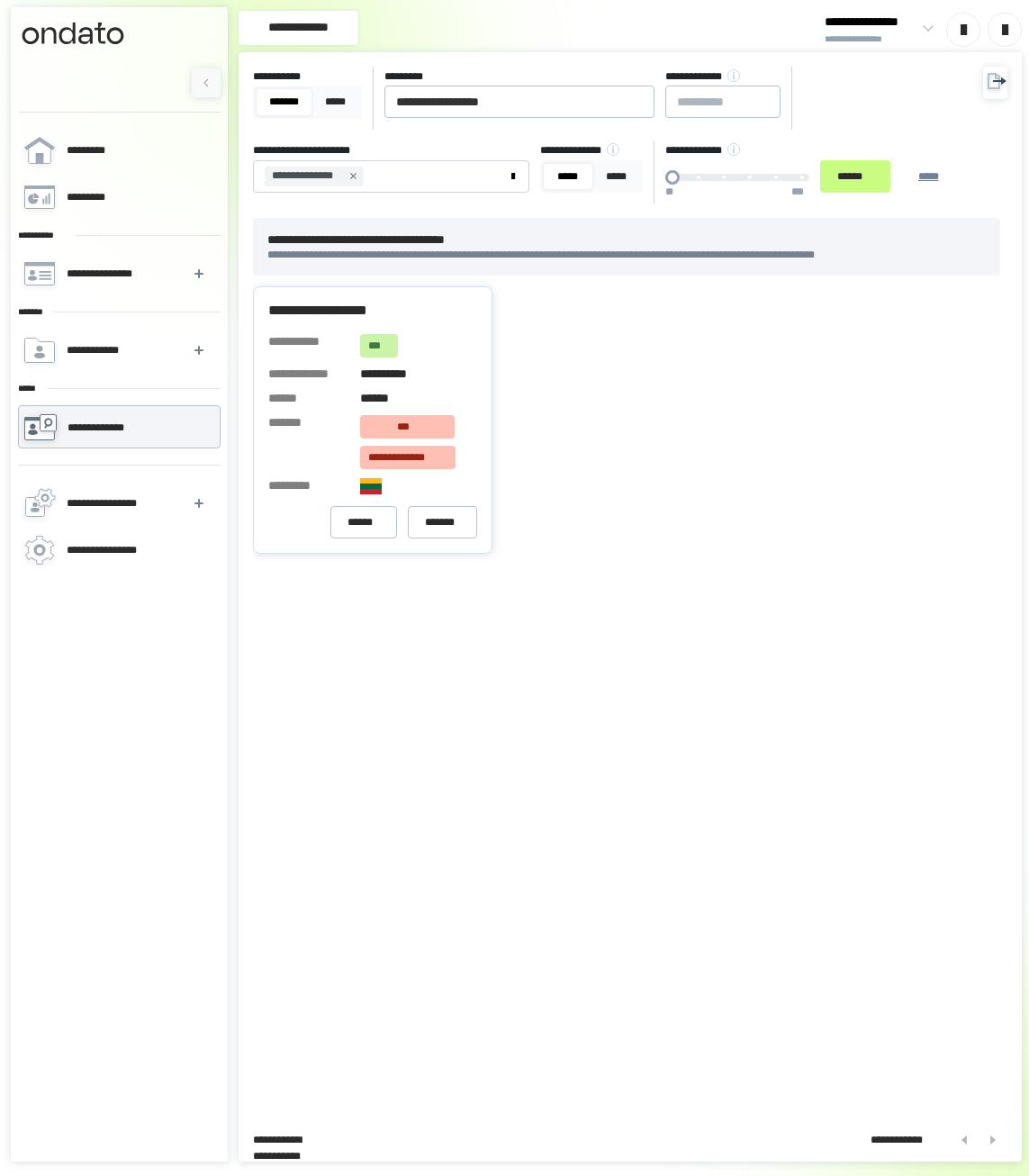 click on "**********" at bounding box center (419, 374) 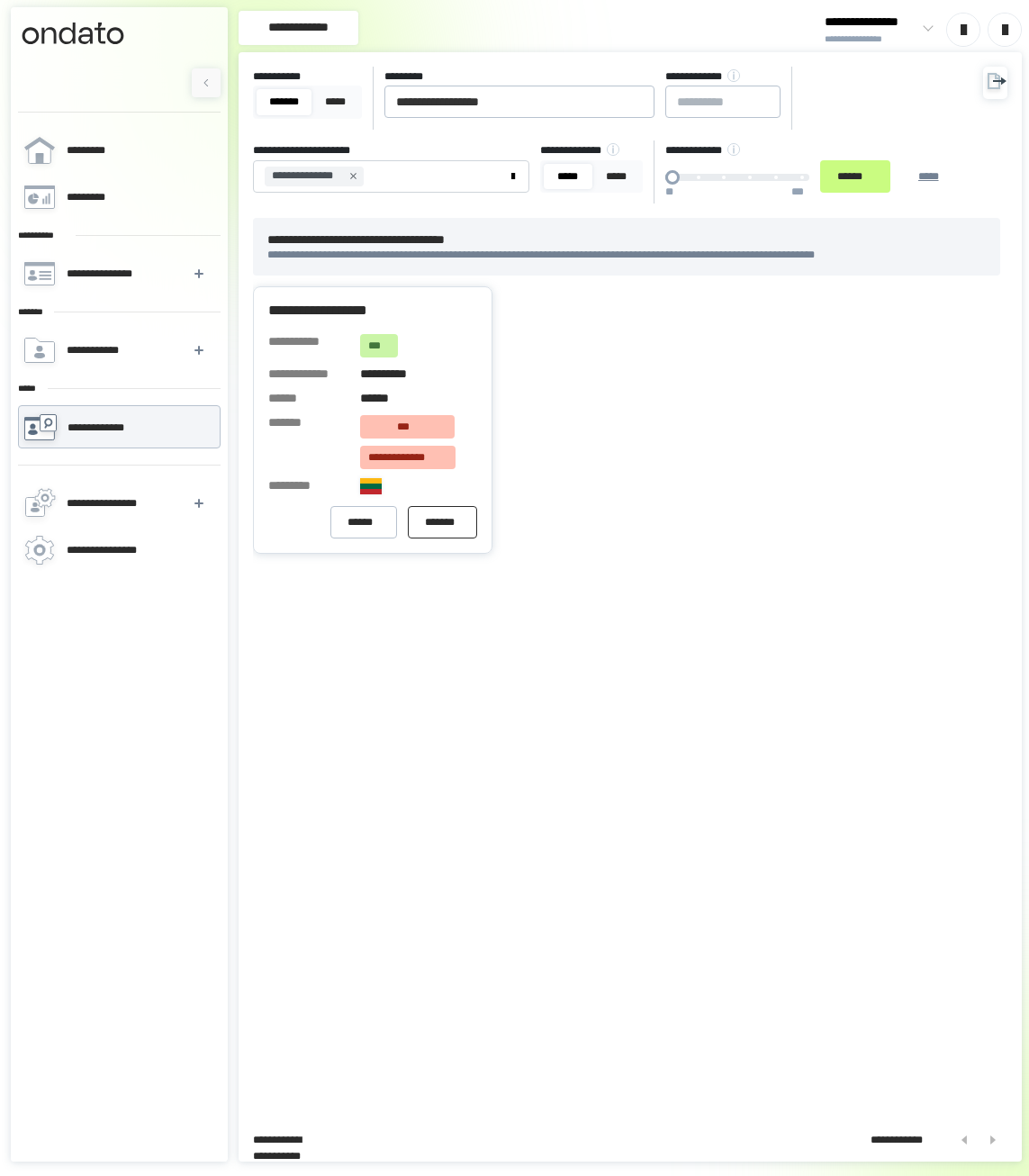 click on "*******" at bounding box center [442, 522] 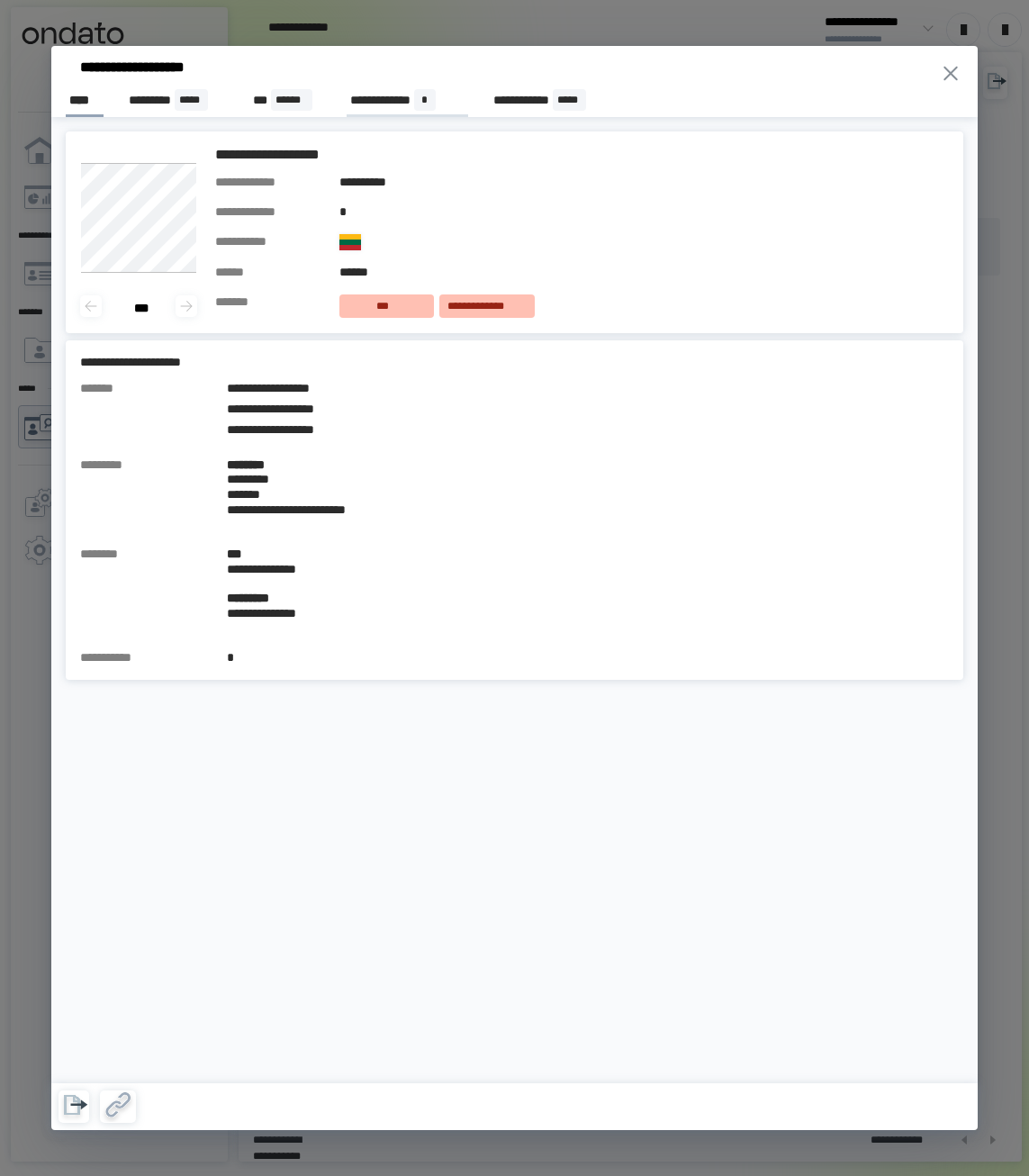 click on "**********" at bounding box center [407, 100] 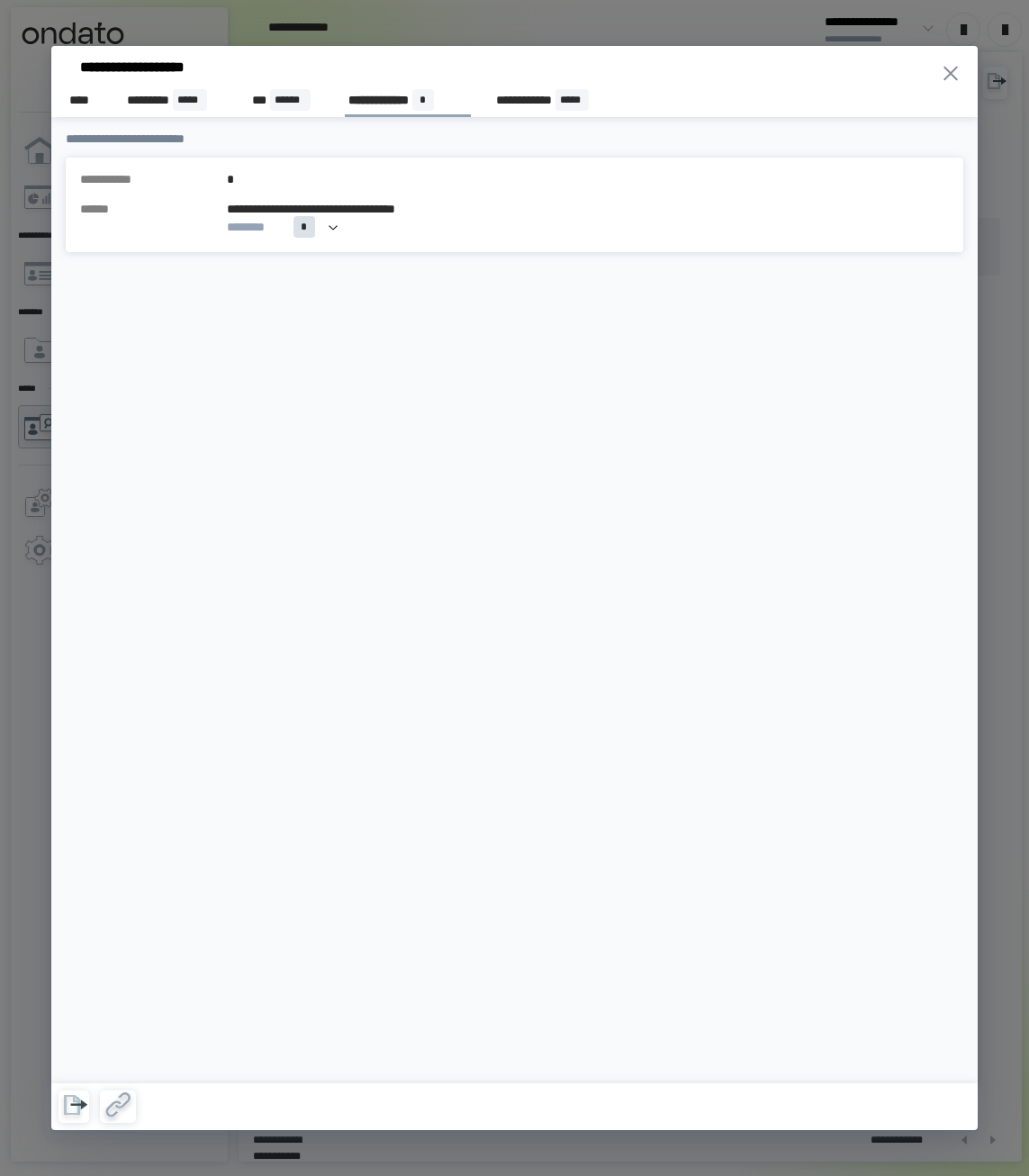click 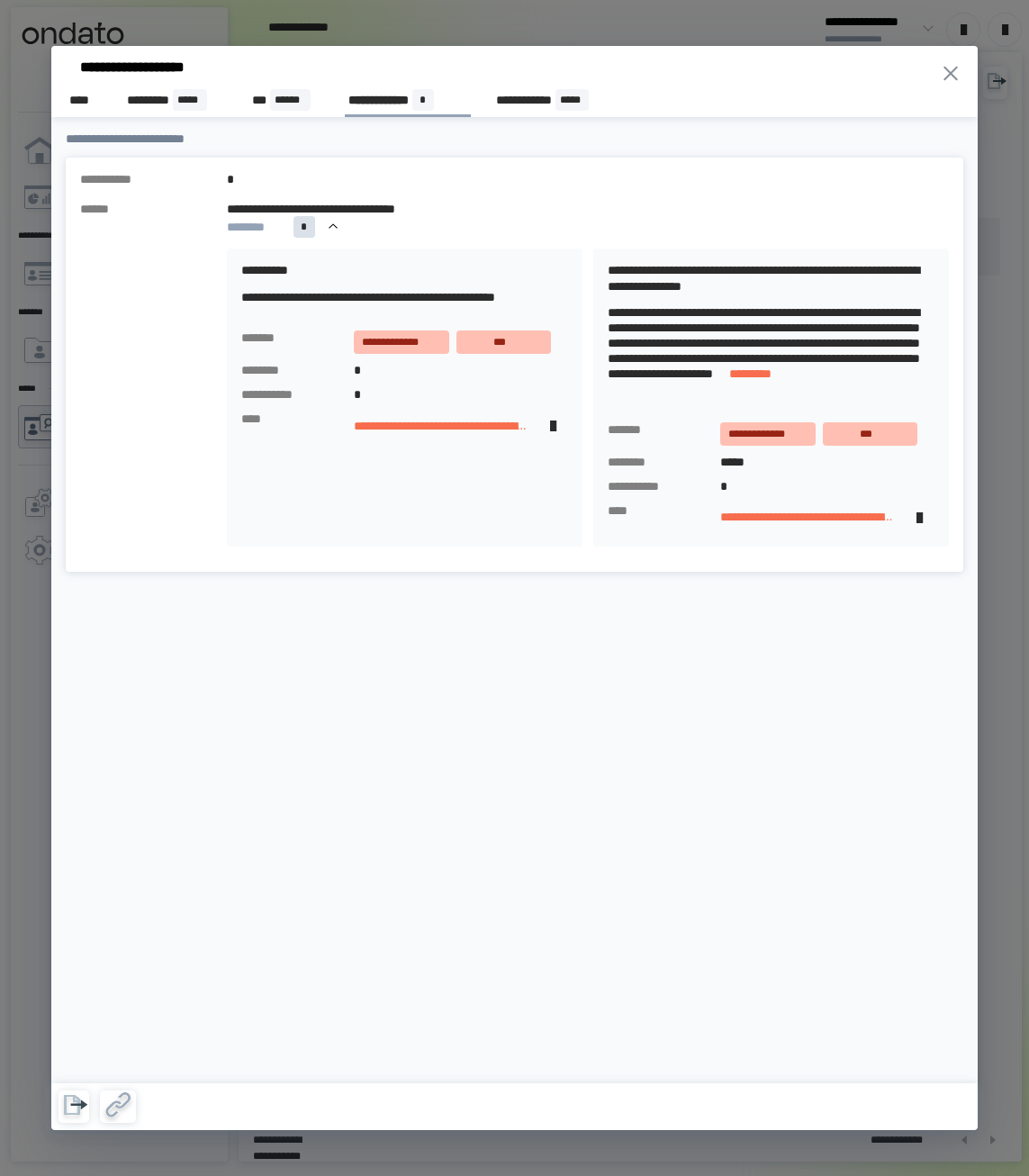 drag, startPoint x: 836, startPoint y: 334, endPoint x: 813, endPoint y: 394, distance: 64.2573 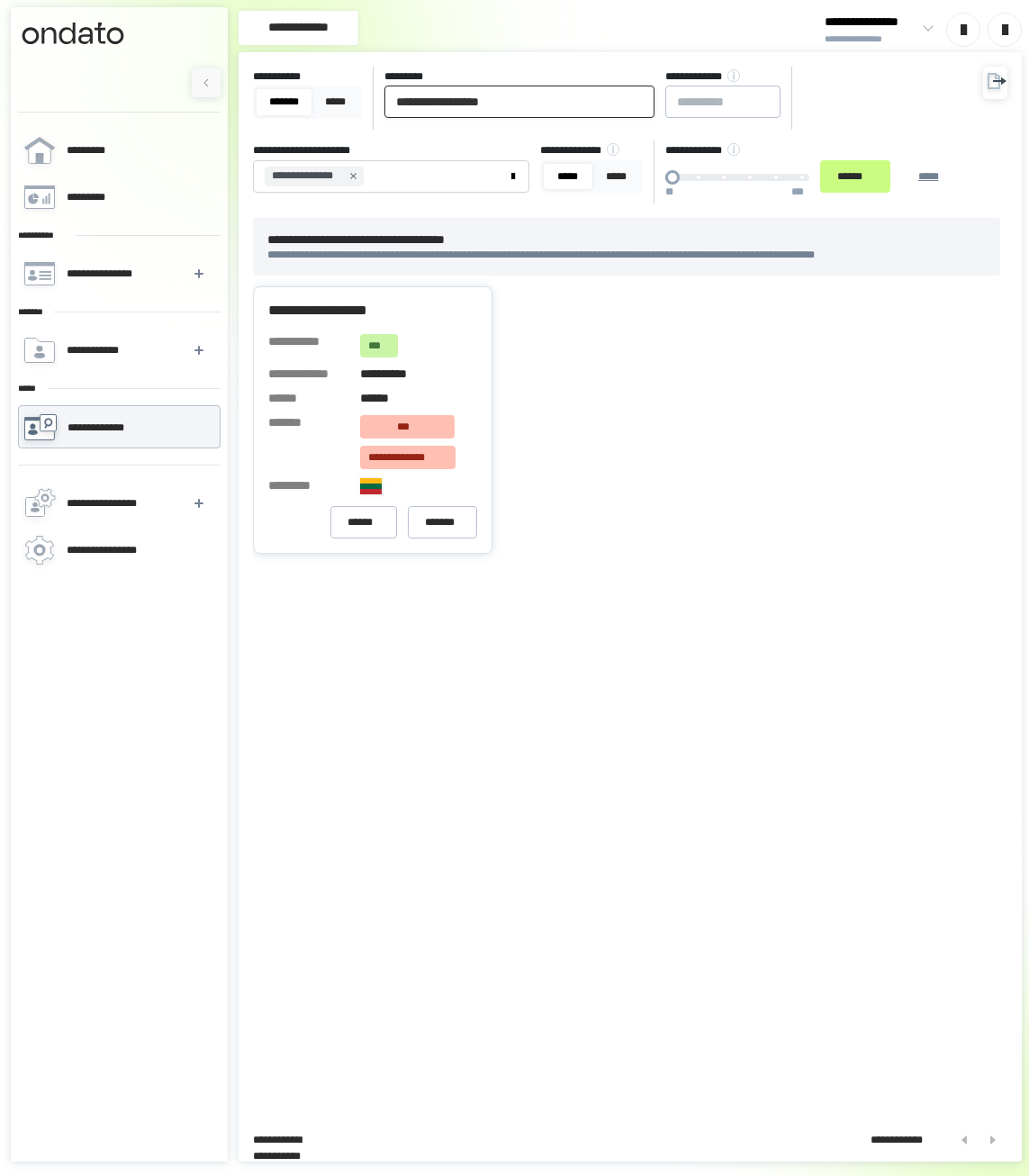 drag, startPoint x: 549, startPoint y: 91, endPoint x: 23, endPoint y: 108, distance: 526.2746 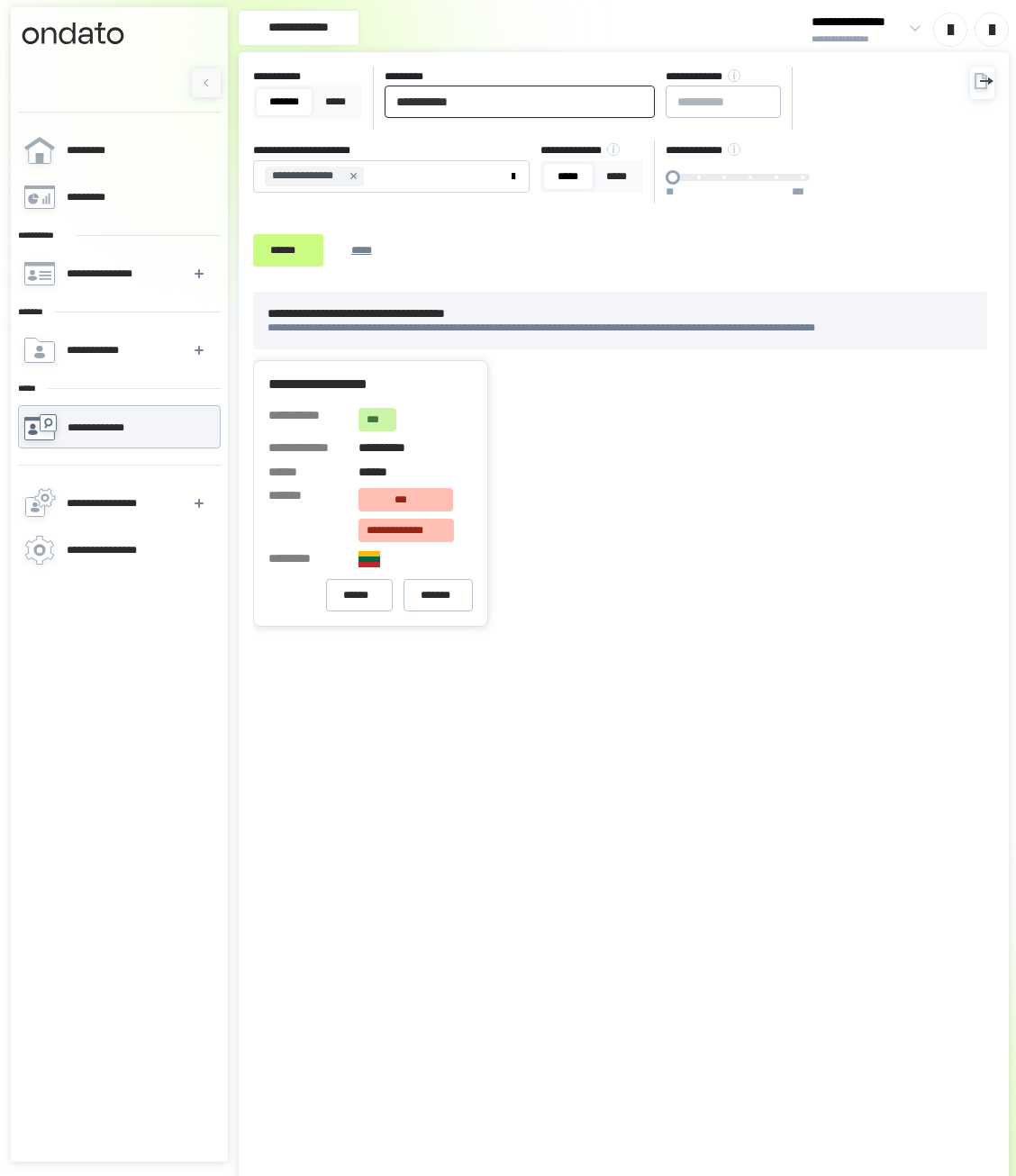 click on "**********" at bounding box center [520, 102] 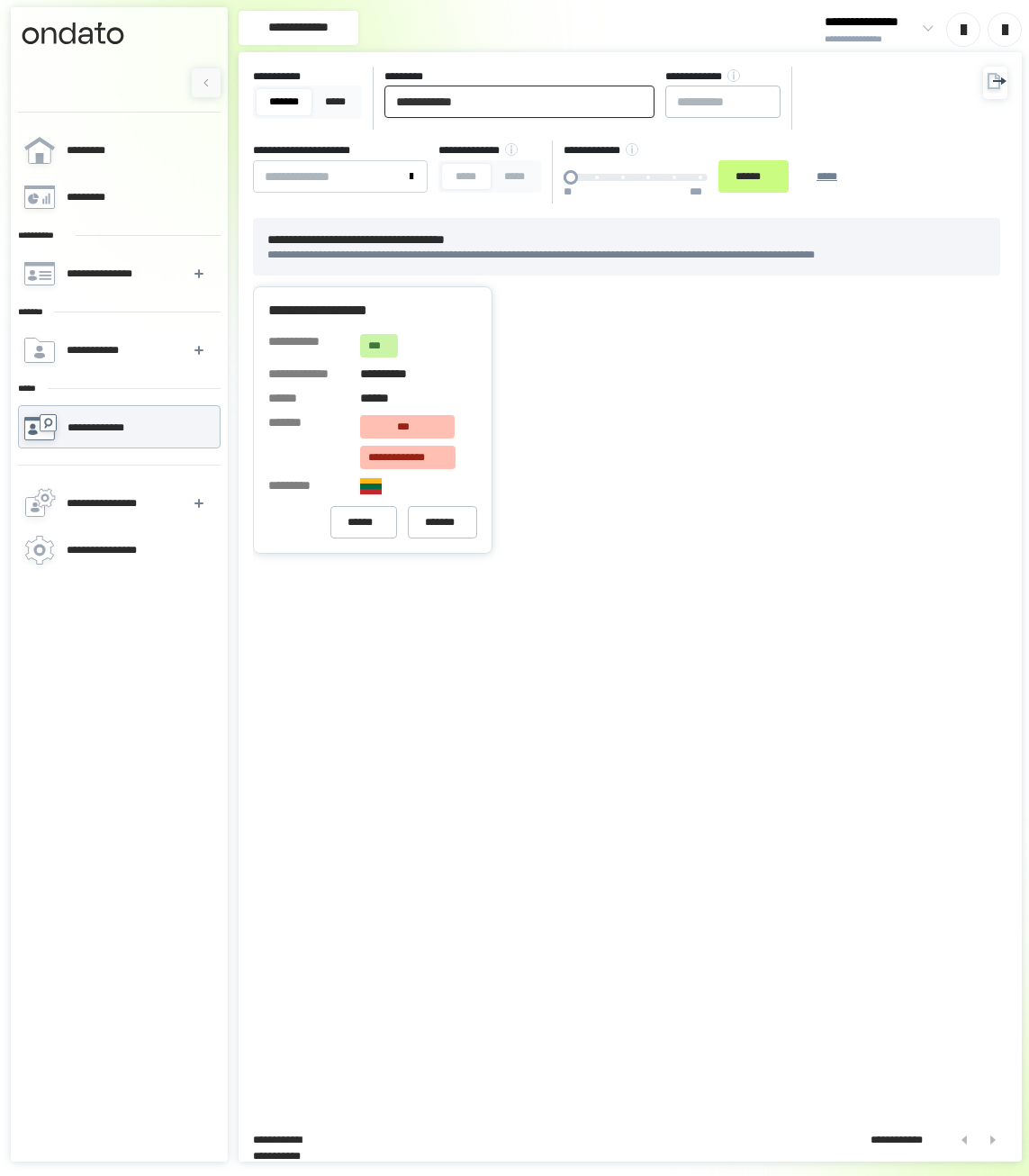 type on "**********" 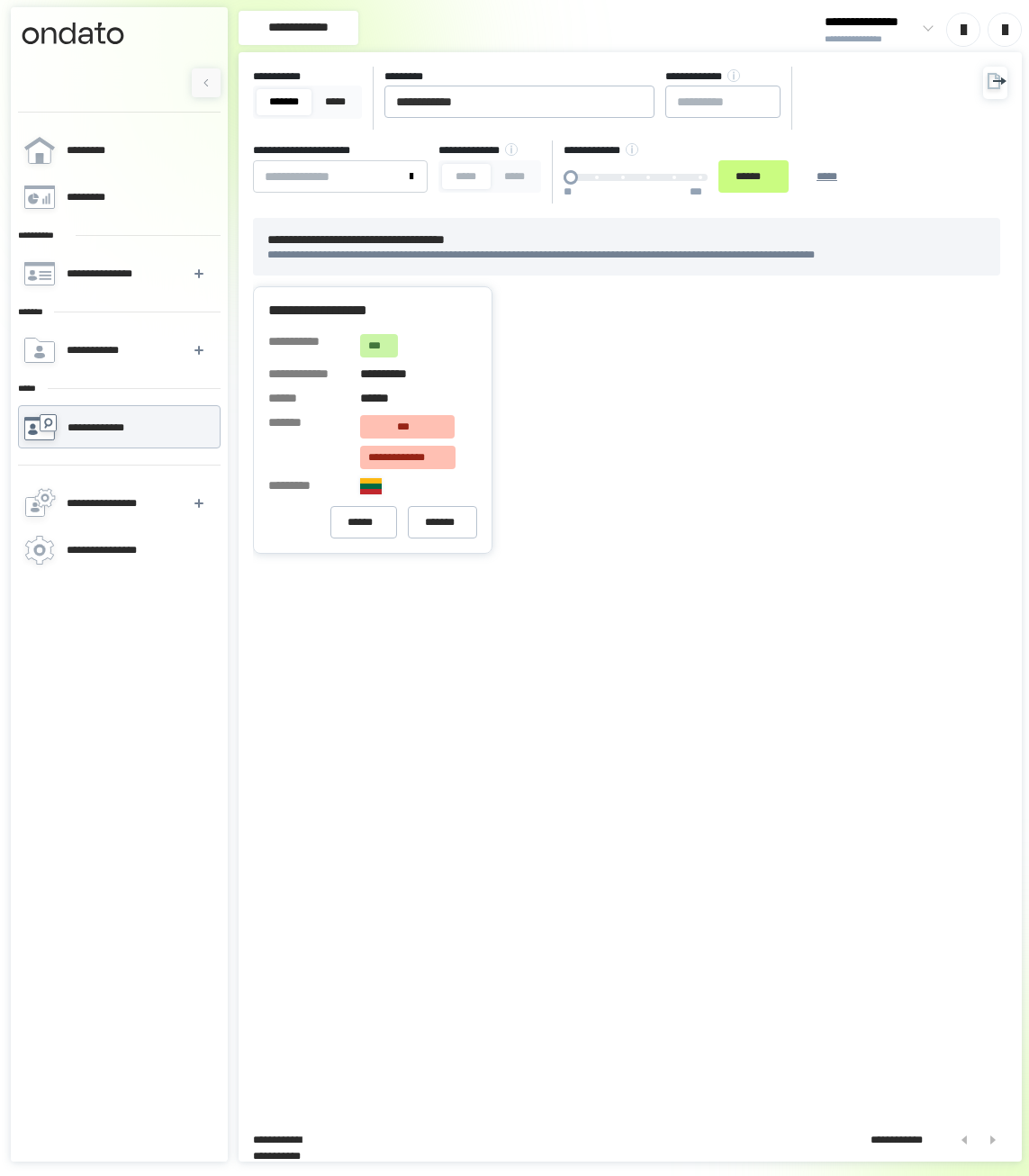 click on "**********" at bounding box center [612, 135] 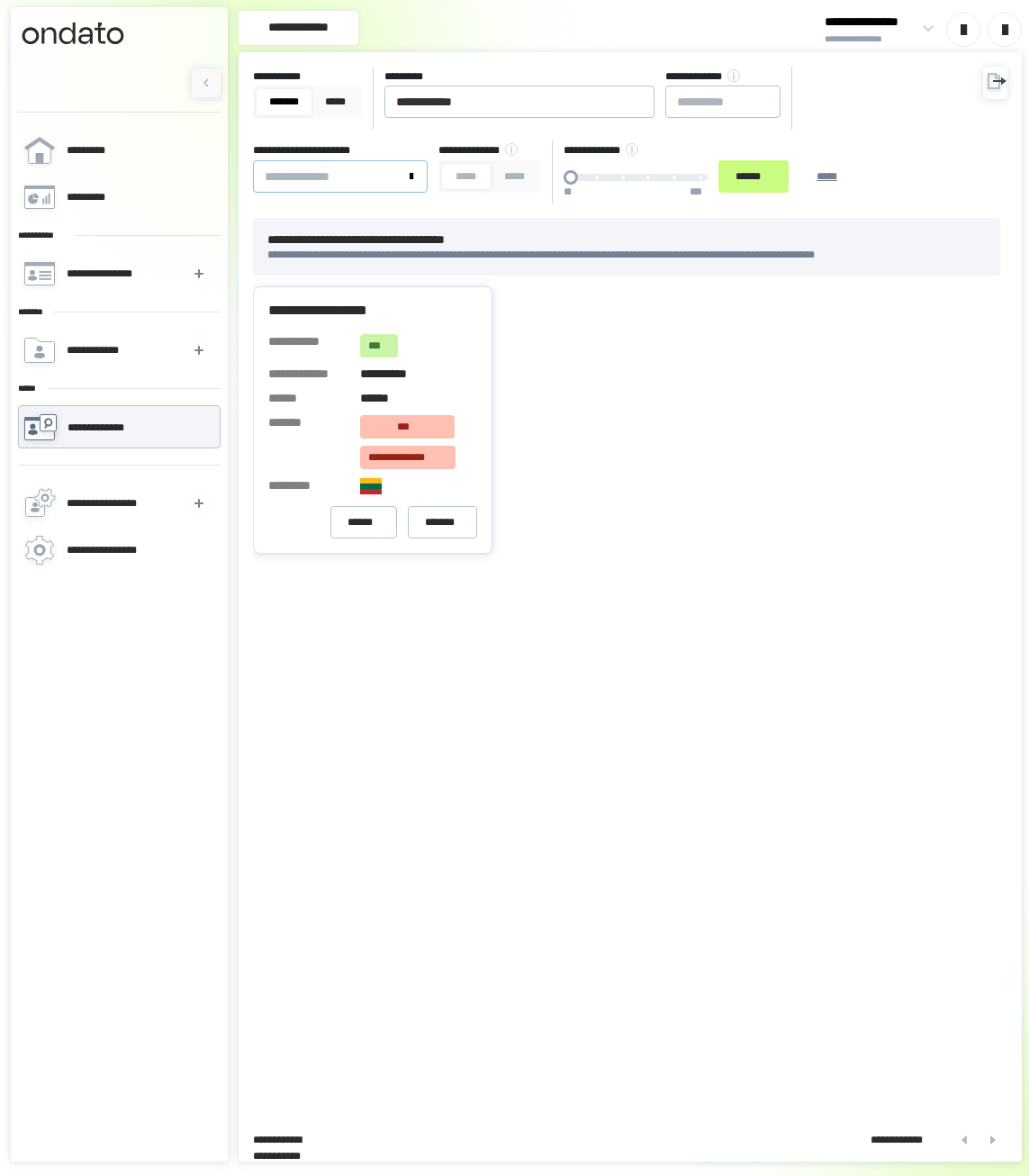 click on "**********" at bounding box center (329, 176) 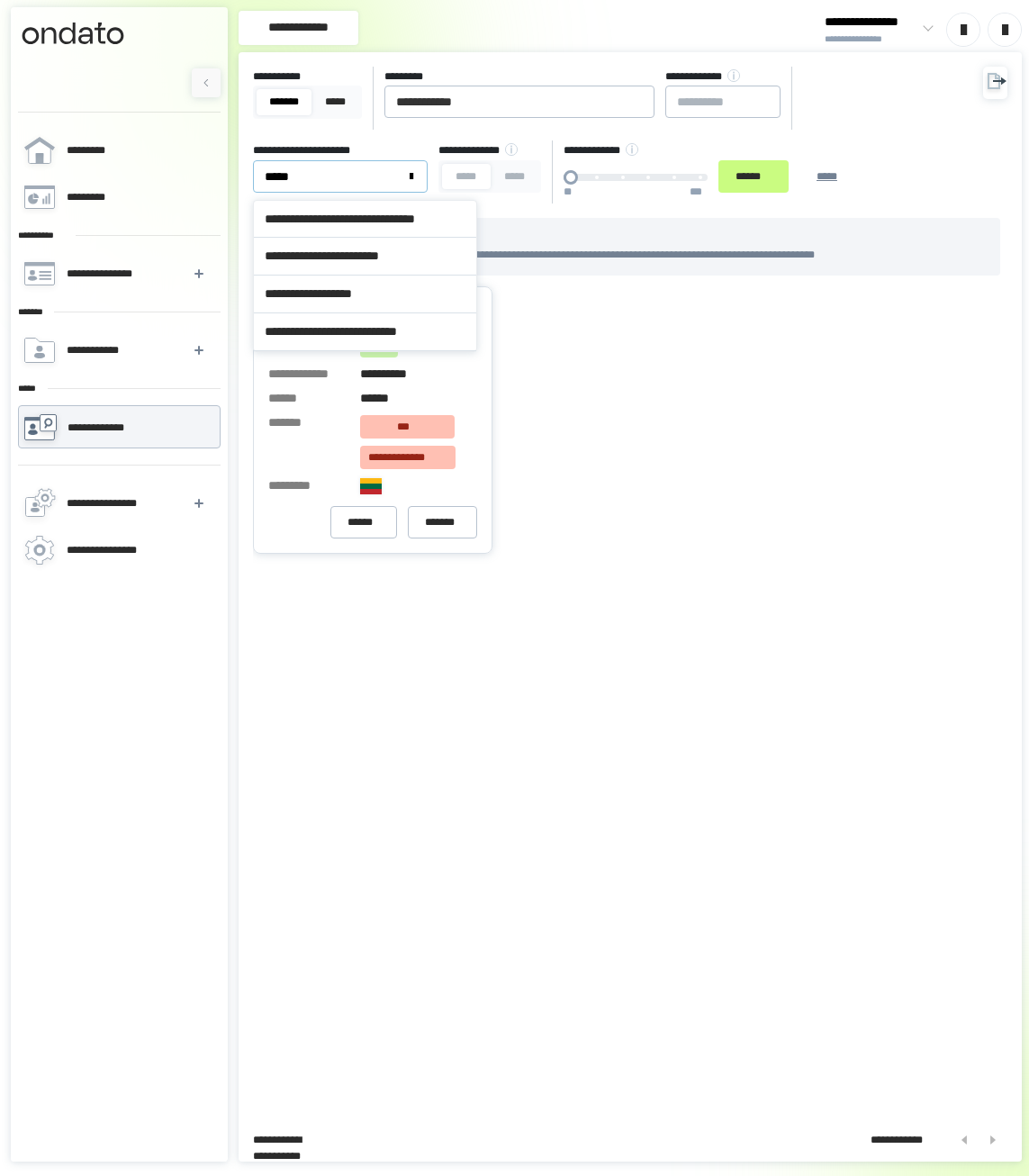 type on "******" 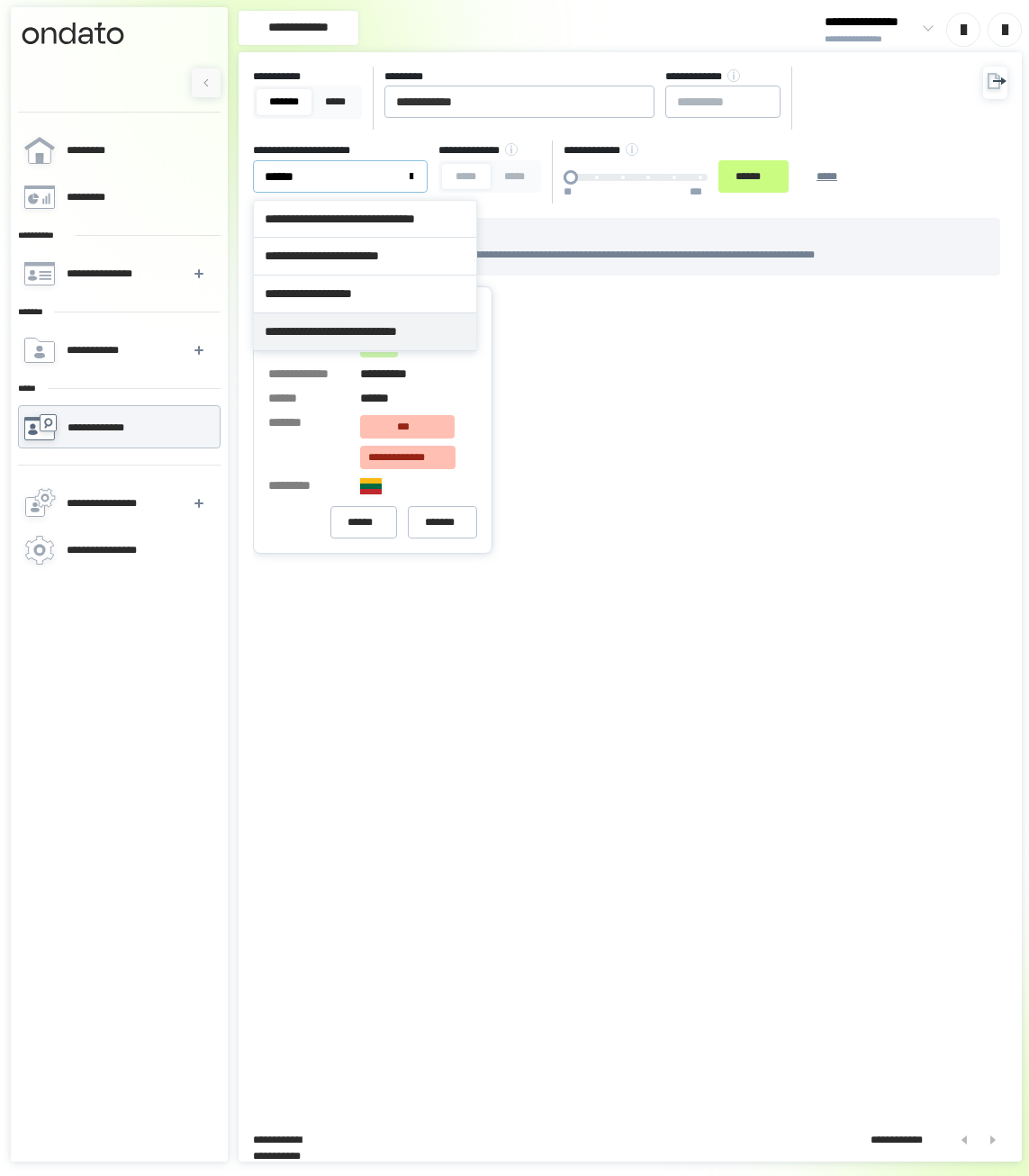 type 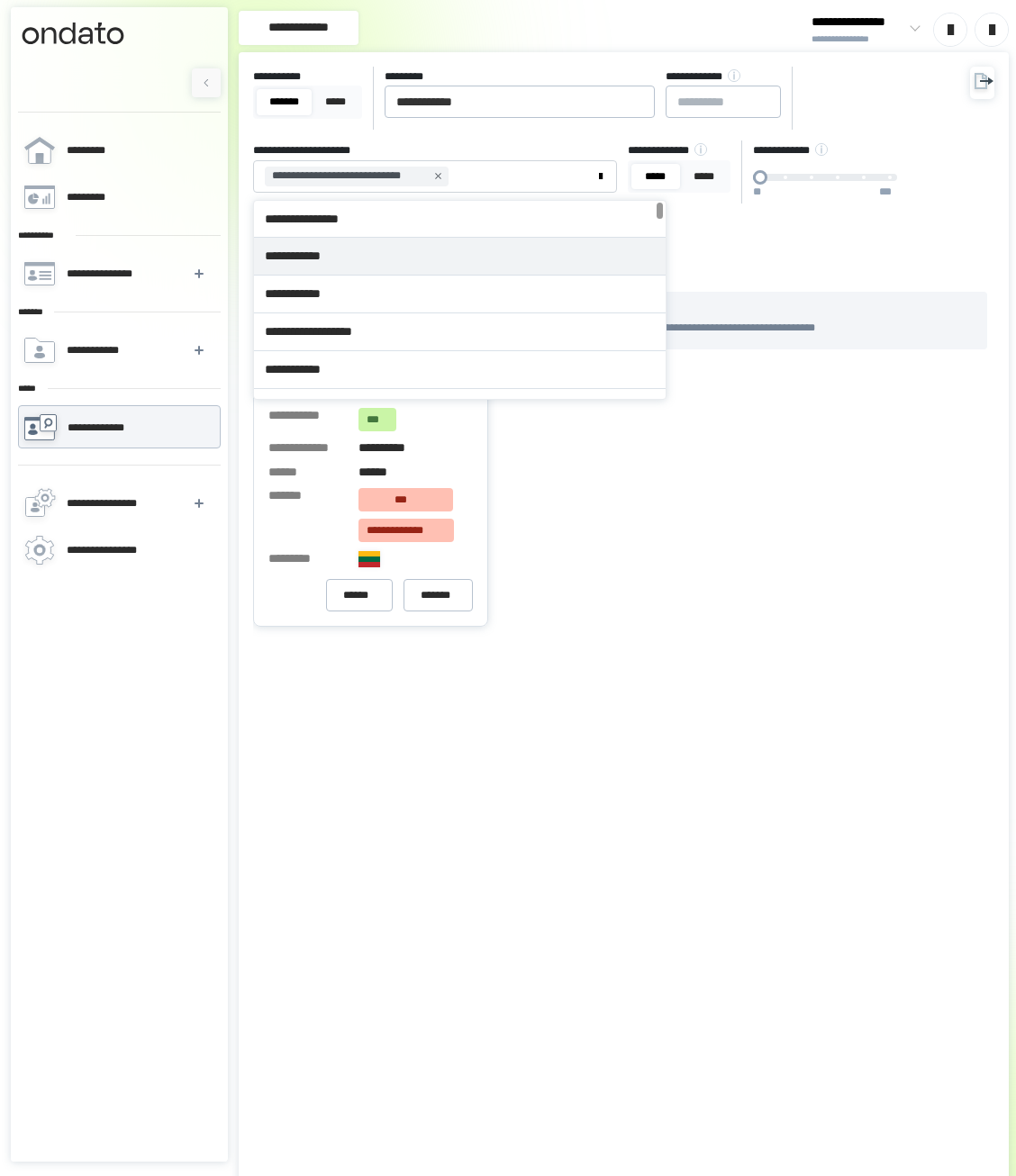 click on "**********" at bounding box center [606, 172] 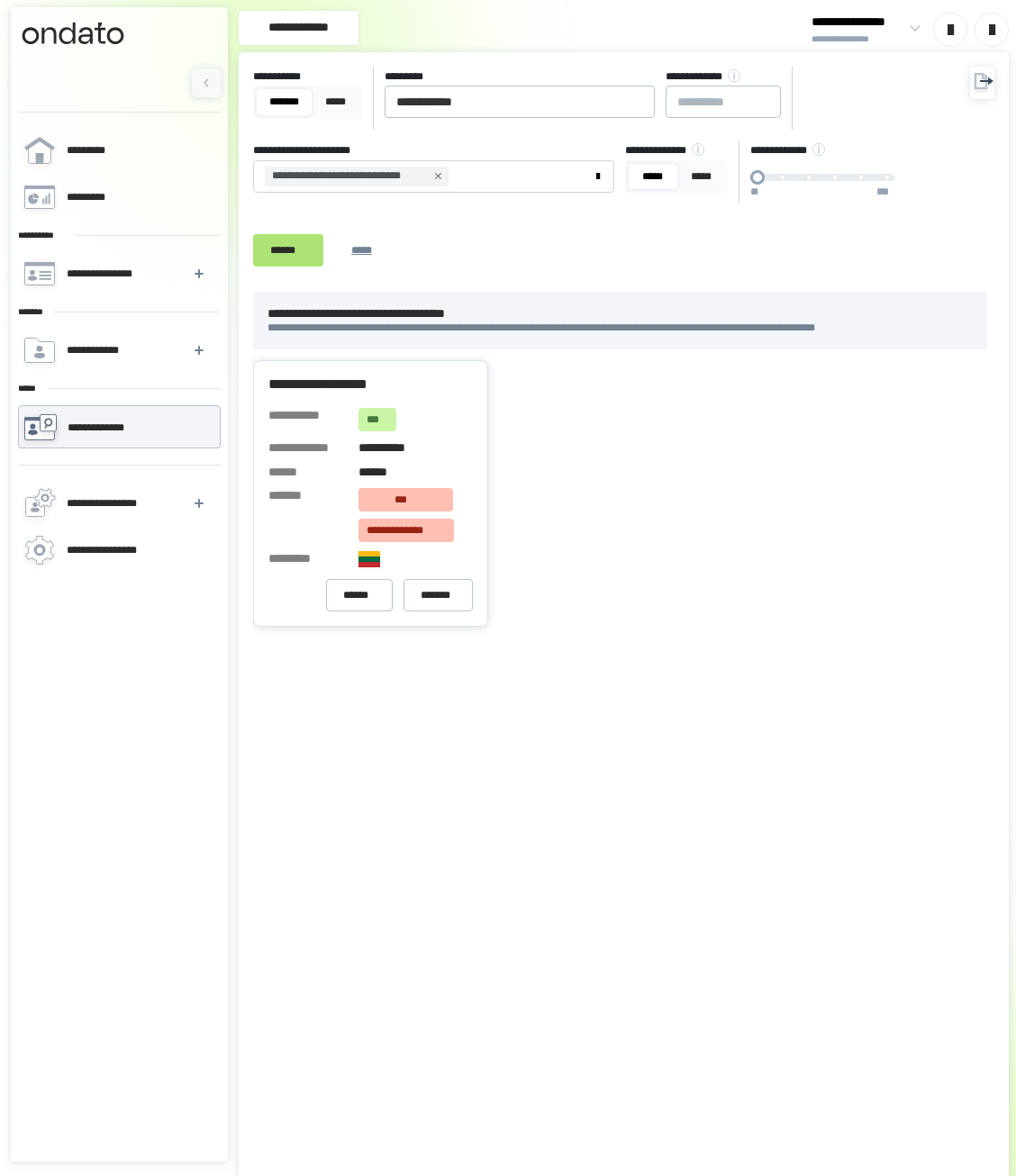 click on "******" at bounding box center (288, 250) 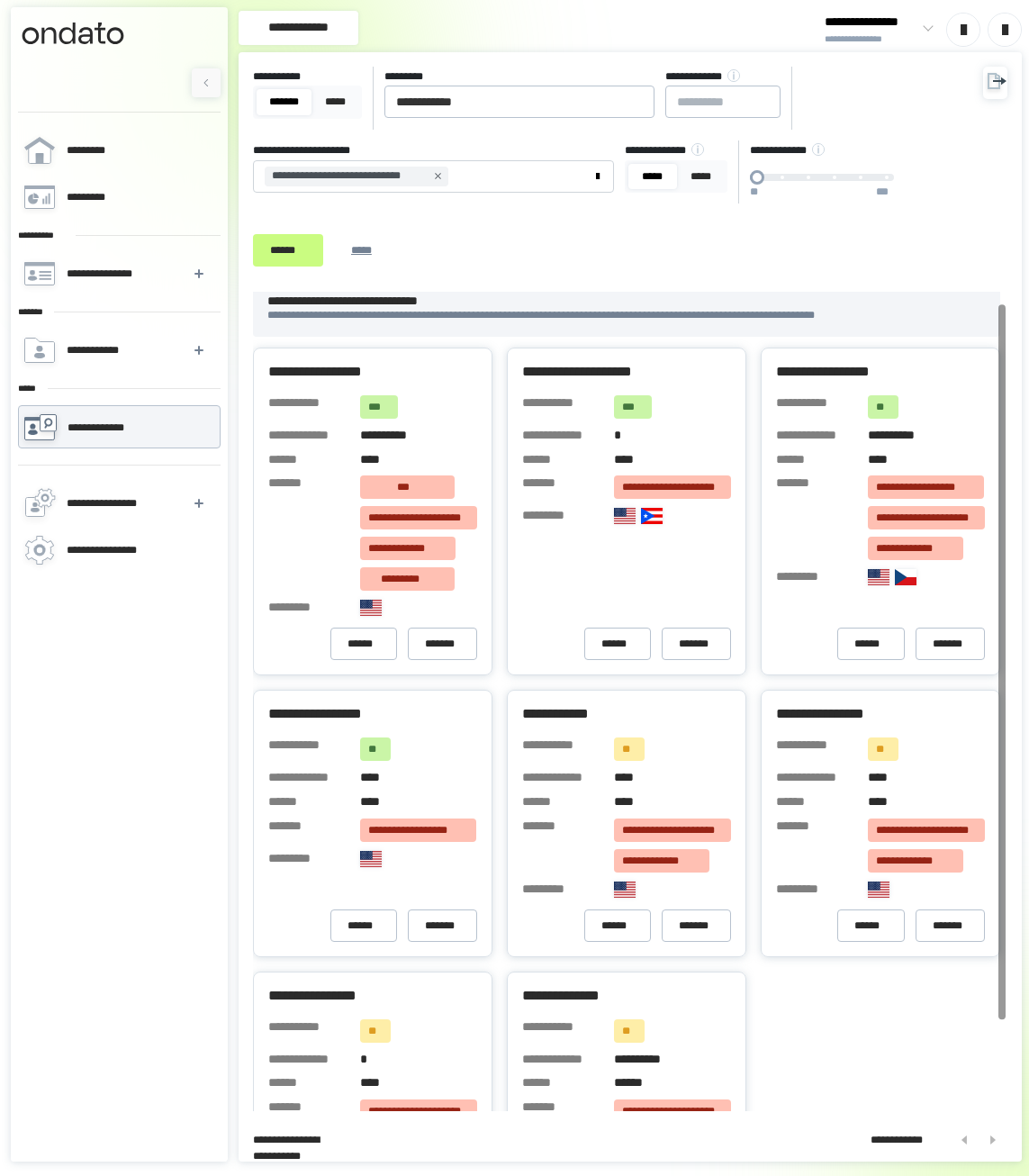 scroll, scrollTop: 14, scrollLeft: 0, axis: vertical 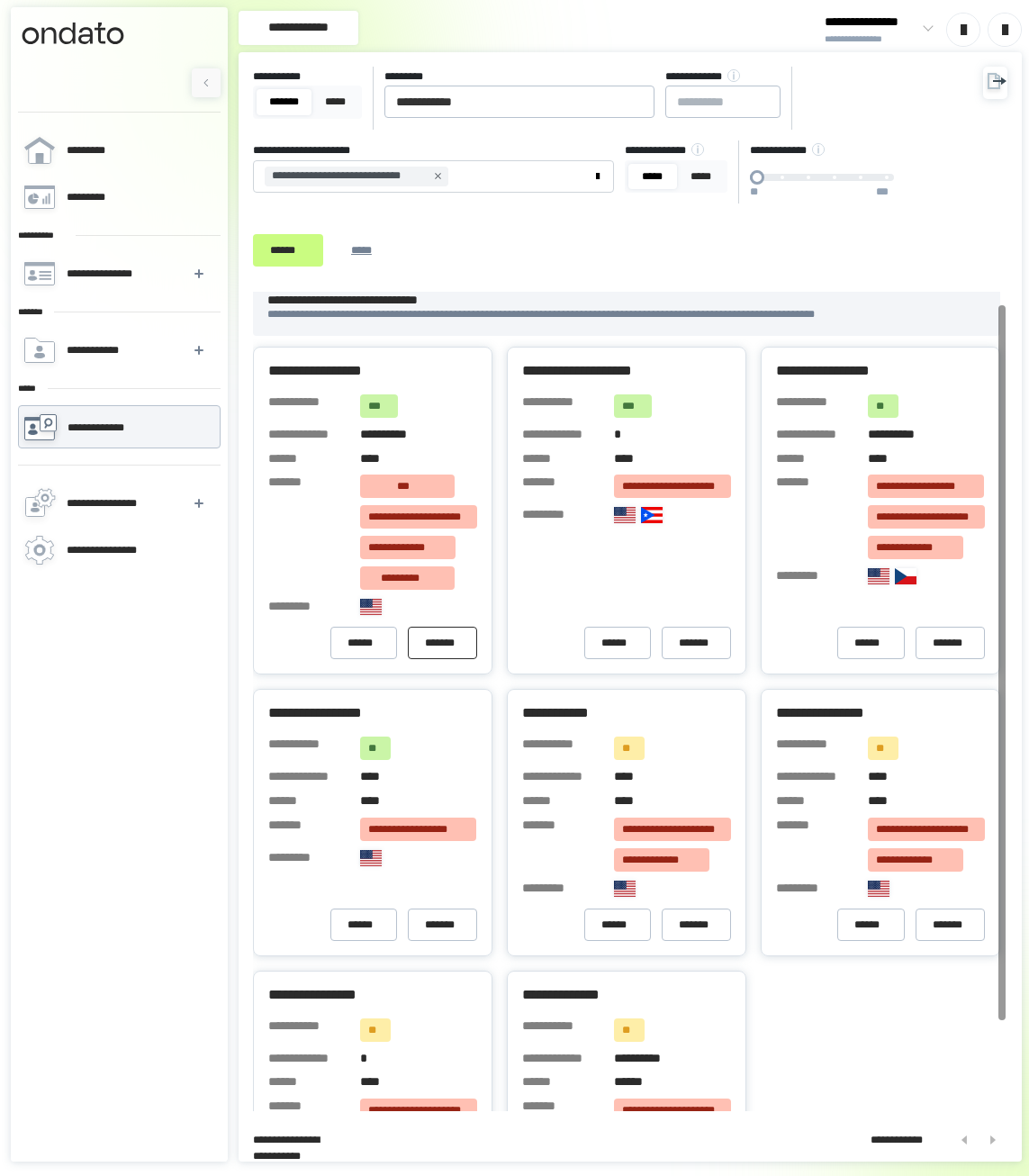 click on "*******" at bounding box center [442, 643] 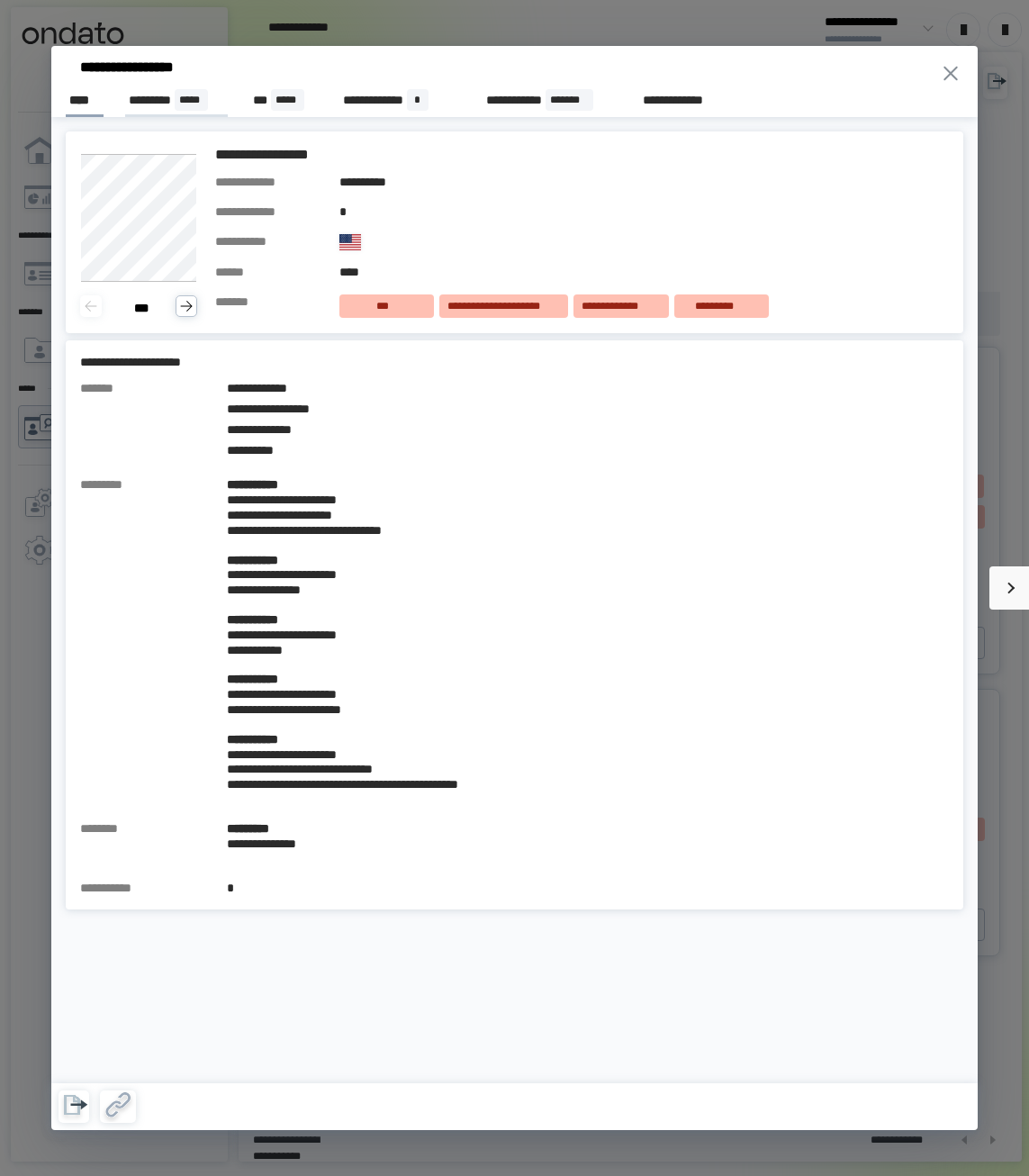 click on "********* *****" at bounding box center (176, 100) 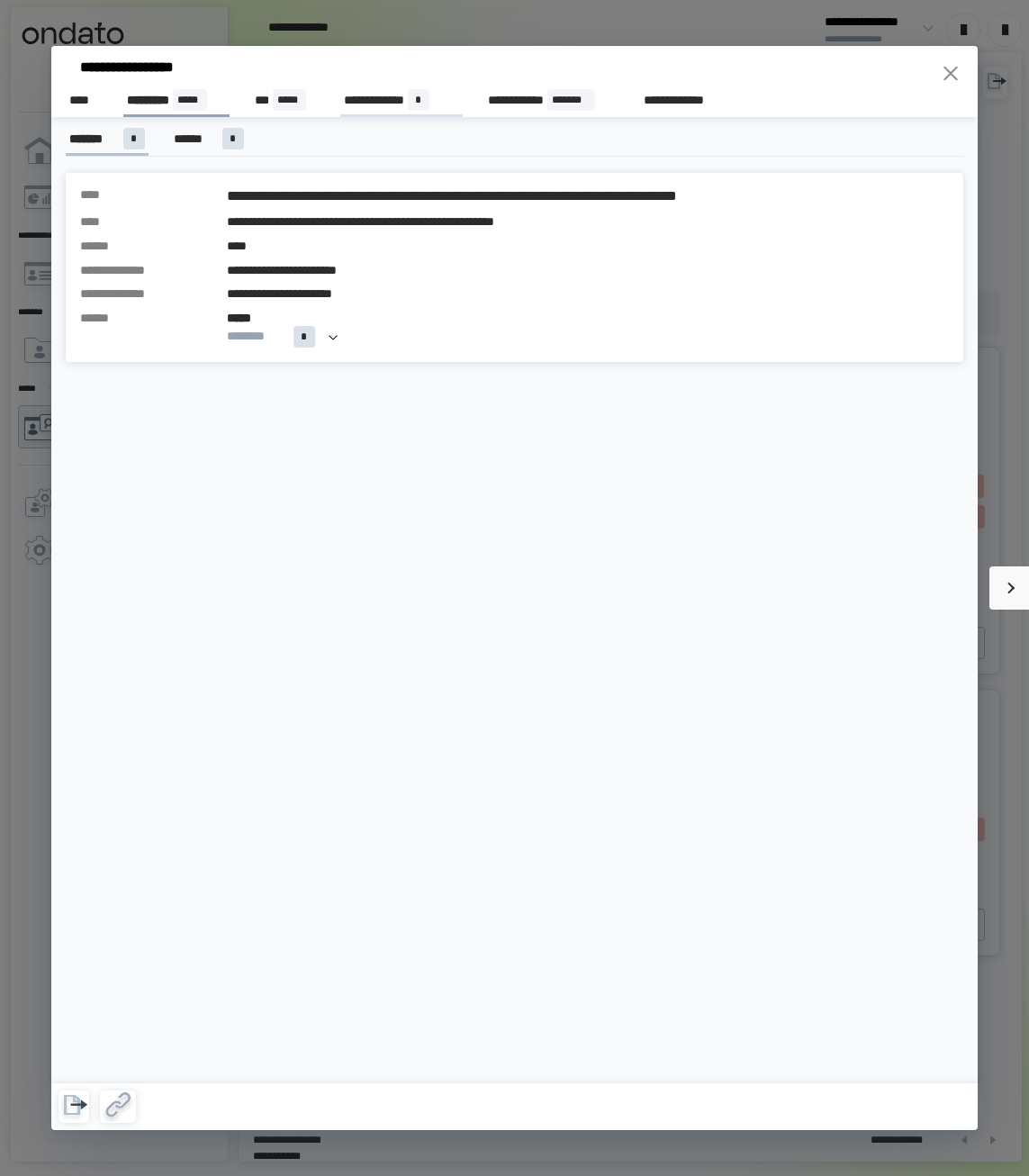 click on "**********" at bounding box center [401, 100] 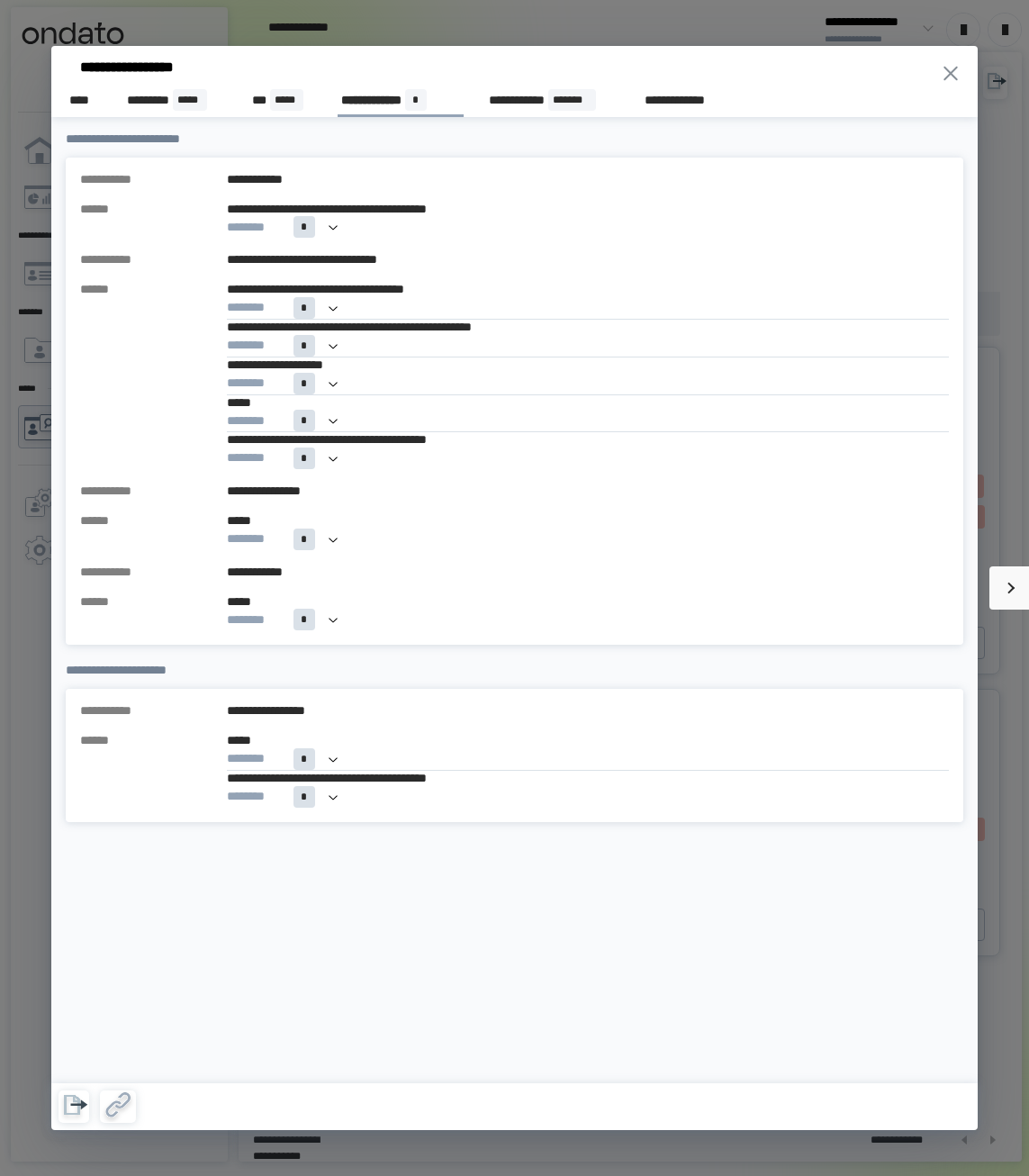 type 